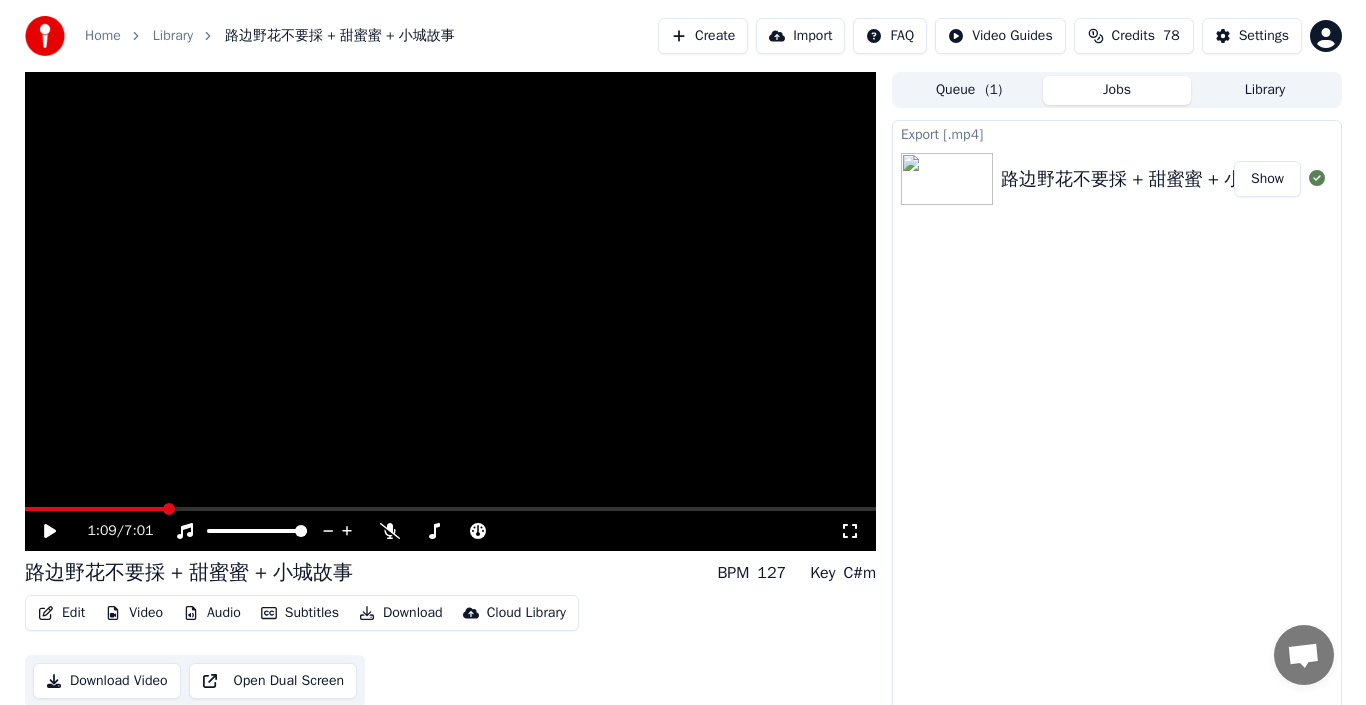 scroll, scrollTop: 14, scrollLeft: 0, axis: vertical 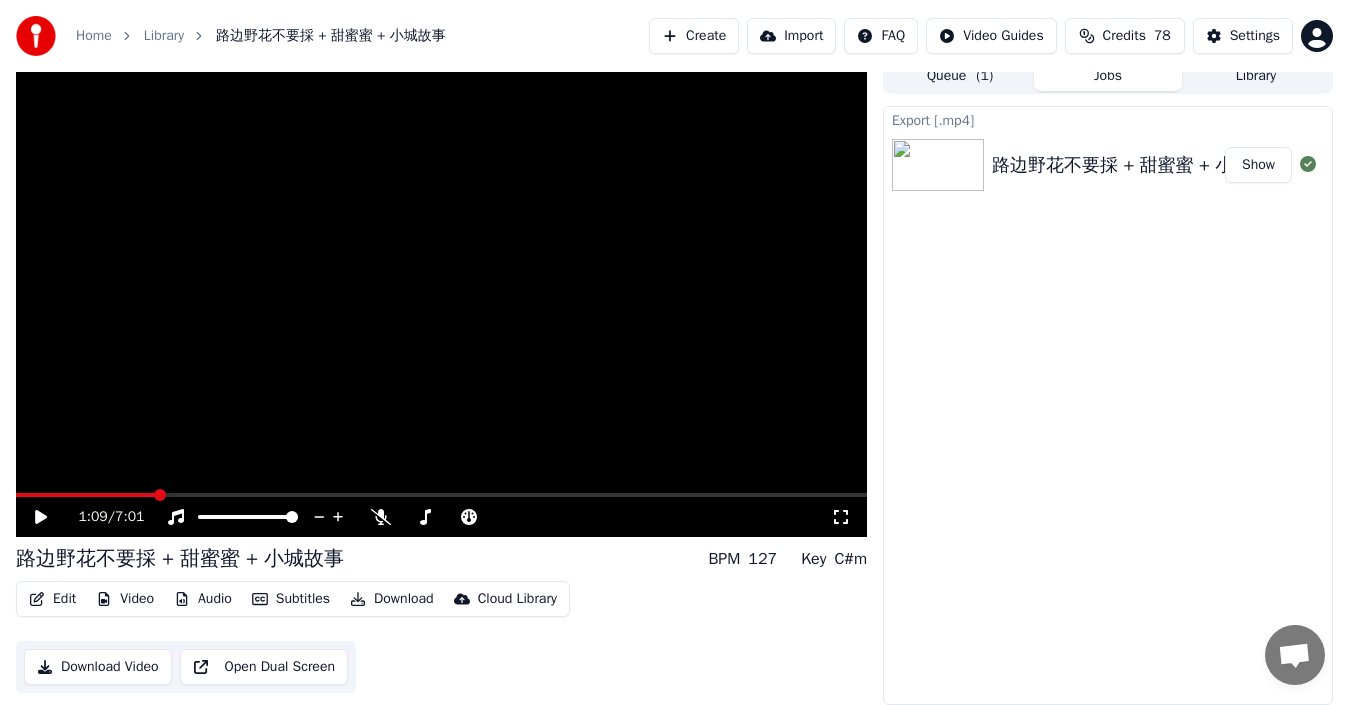 click on "Create" at bounding box center [694, 36] 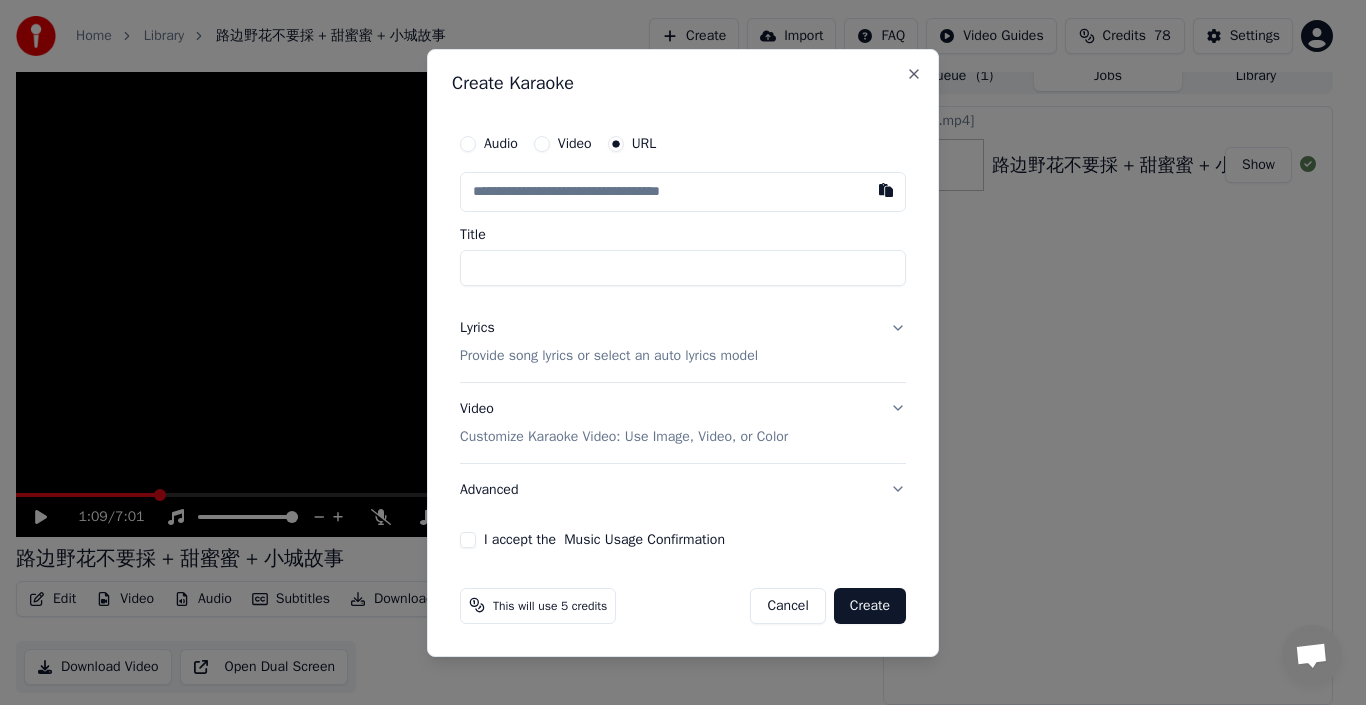 click at bounding box center (683, 192) 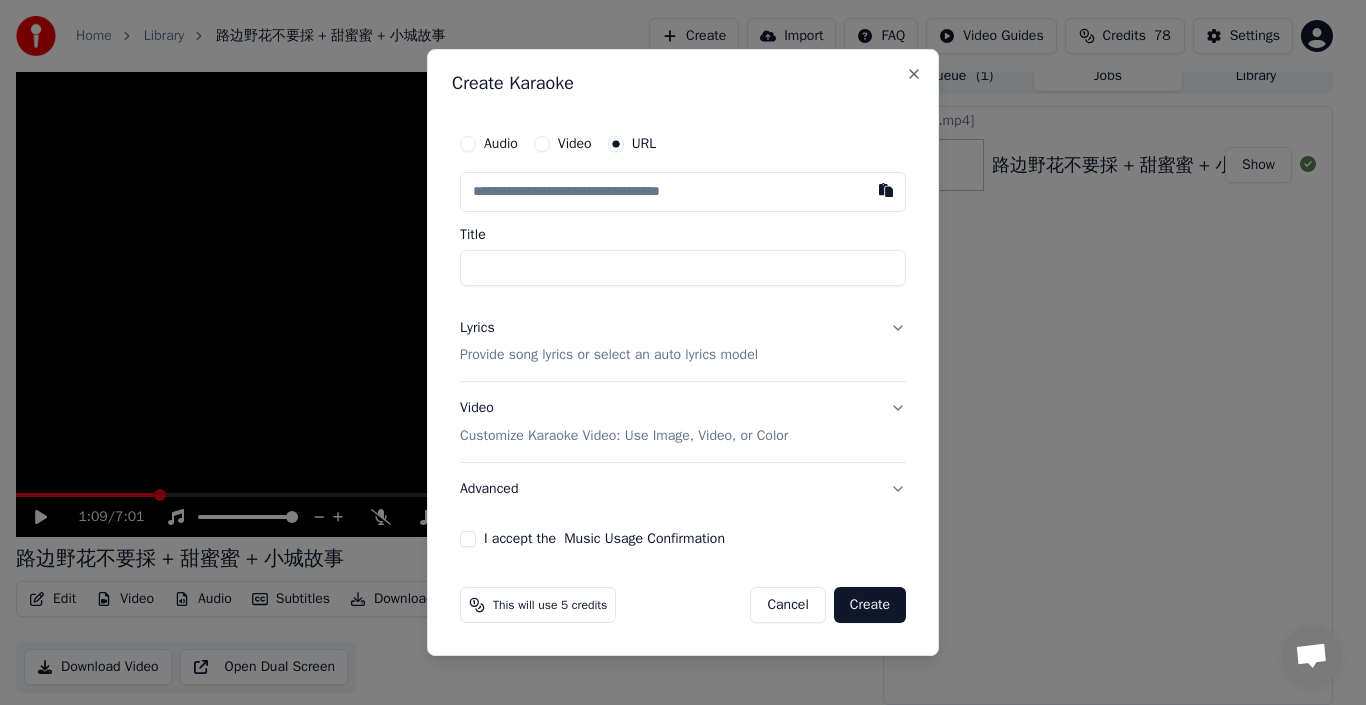 type on "**********" 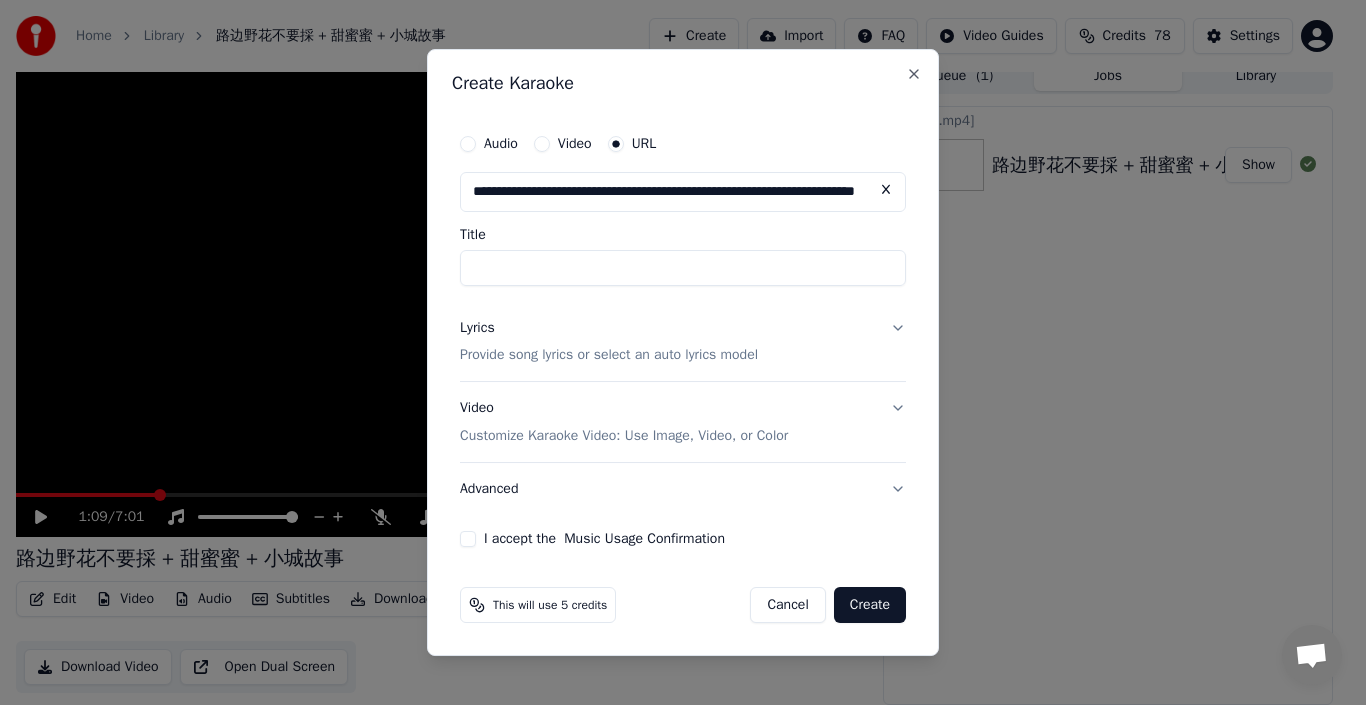 scroll, scrollTop: 0, scrollLeft: 111, axis: horizontal 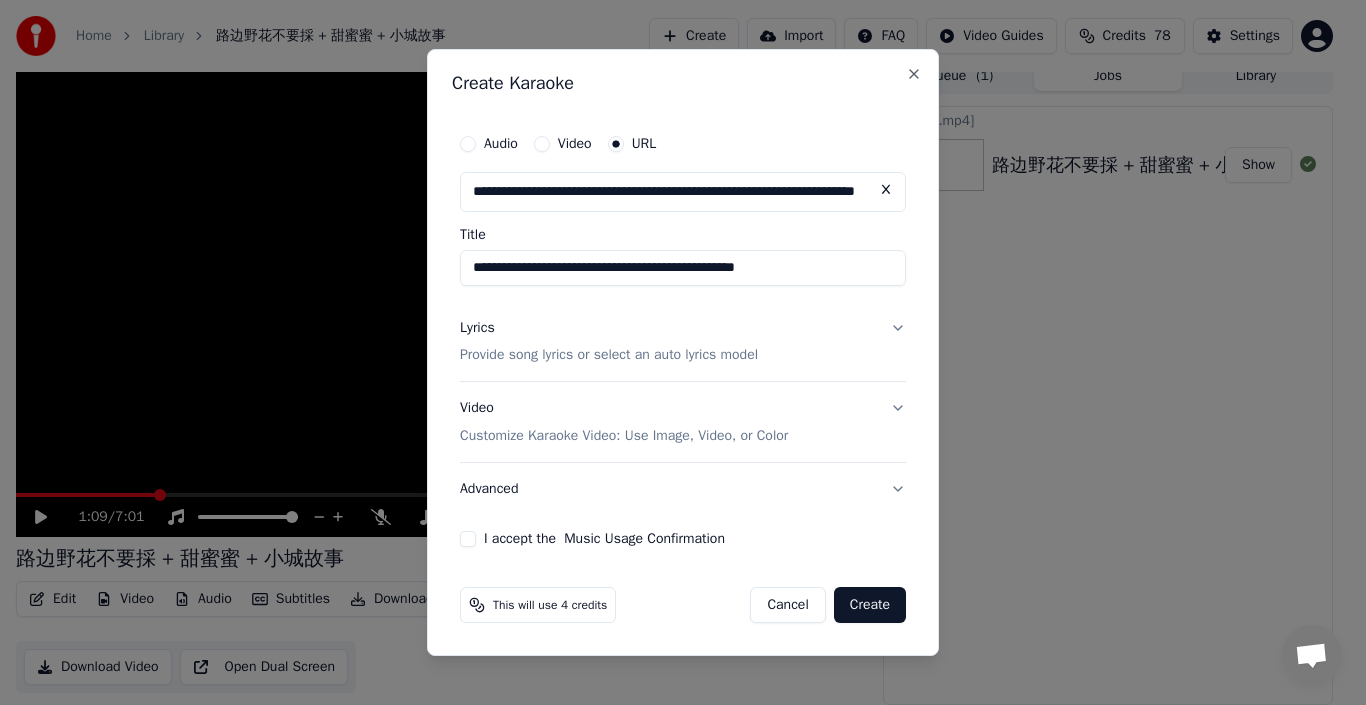 type on "**********" 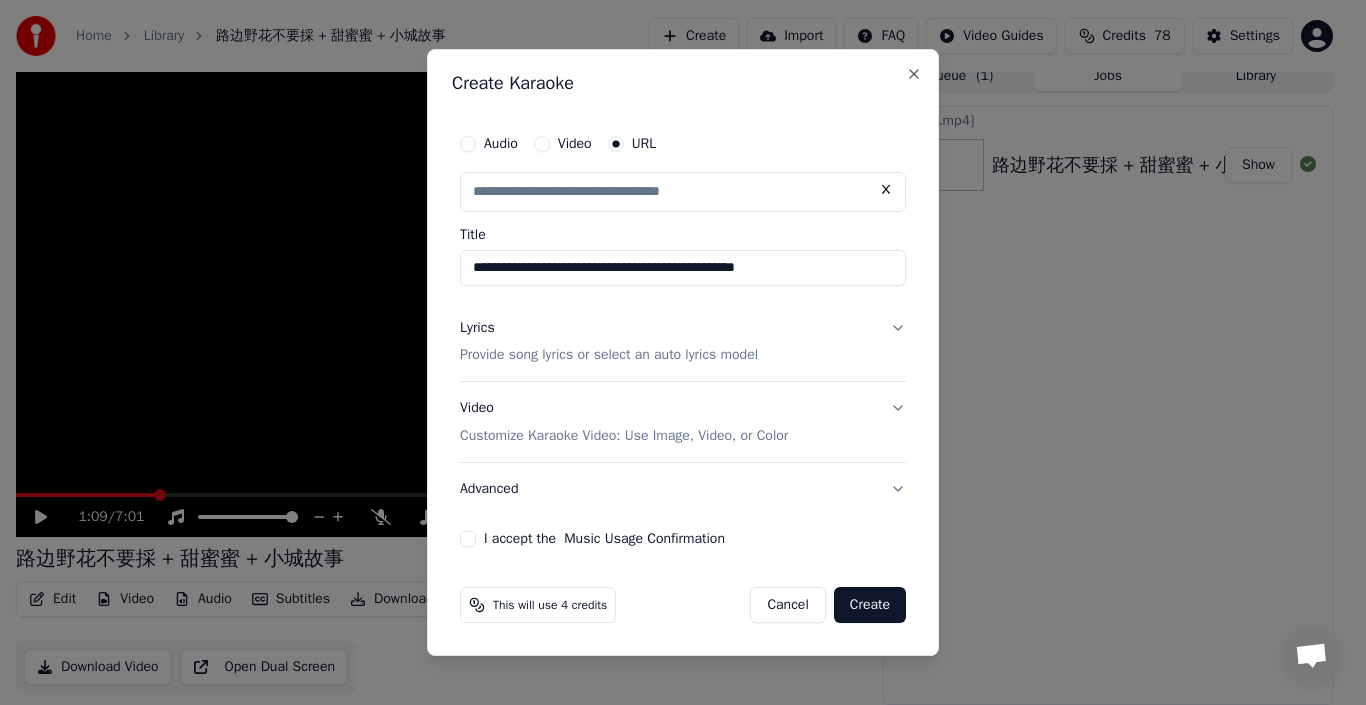 click on "**********" at bounding box center (683, 268) 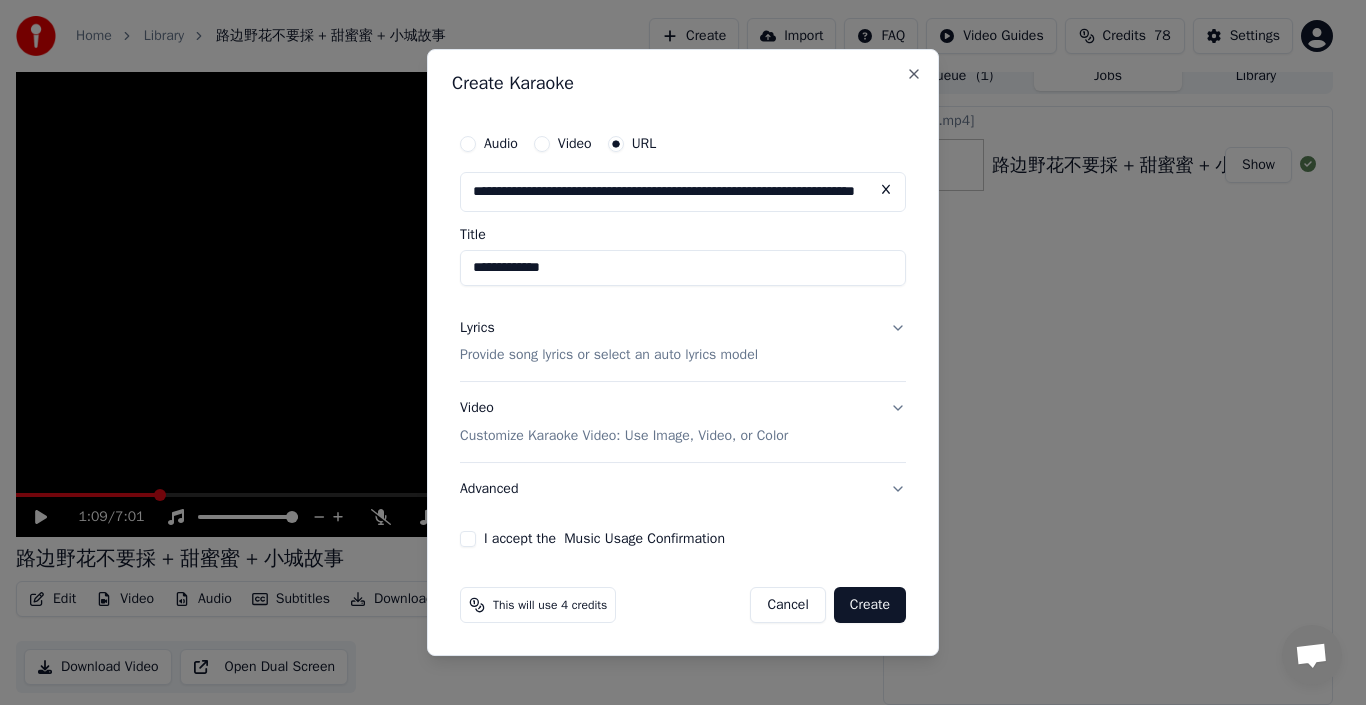 type on "**********" 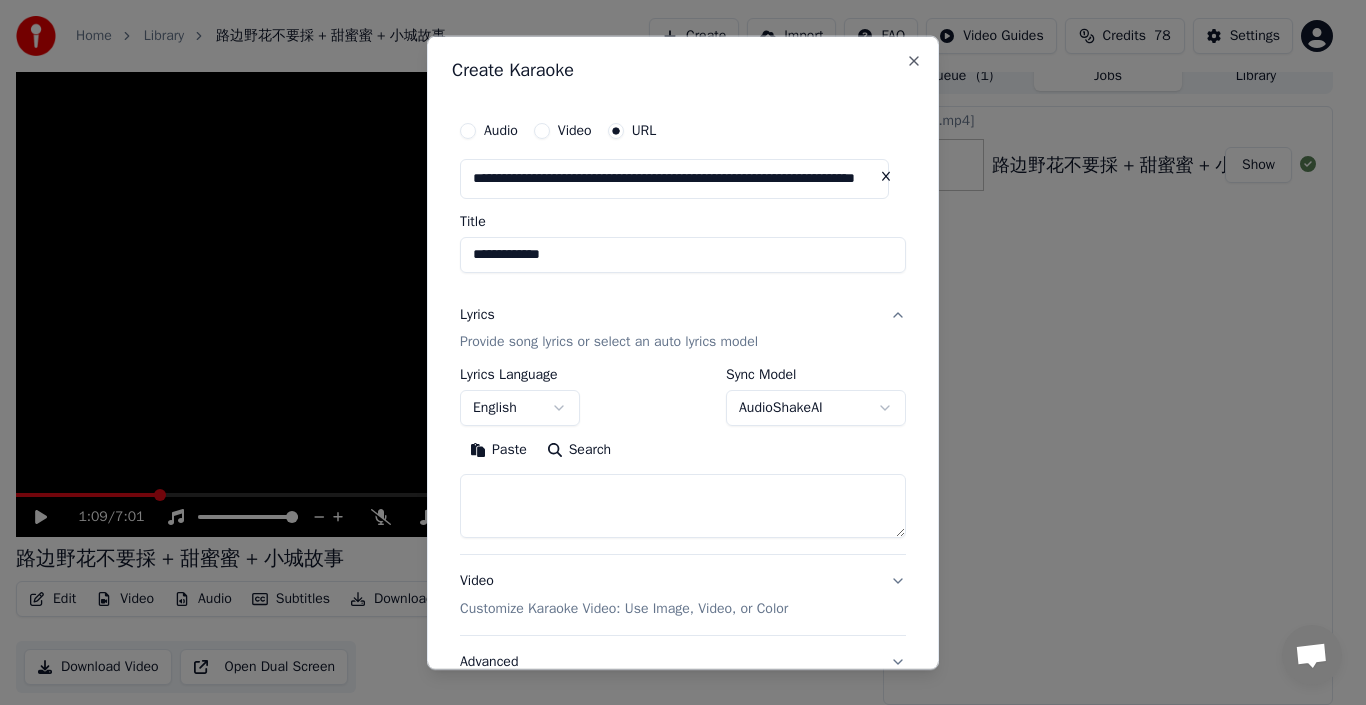 click at bounding box center (683, 506) 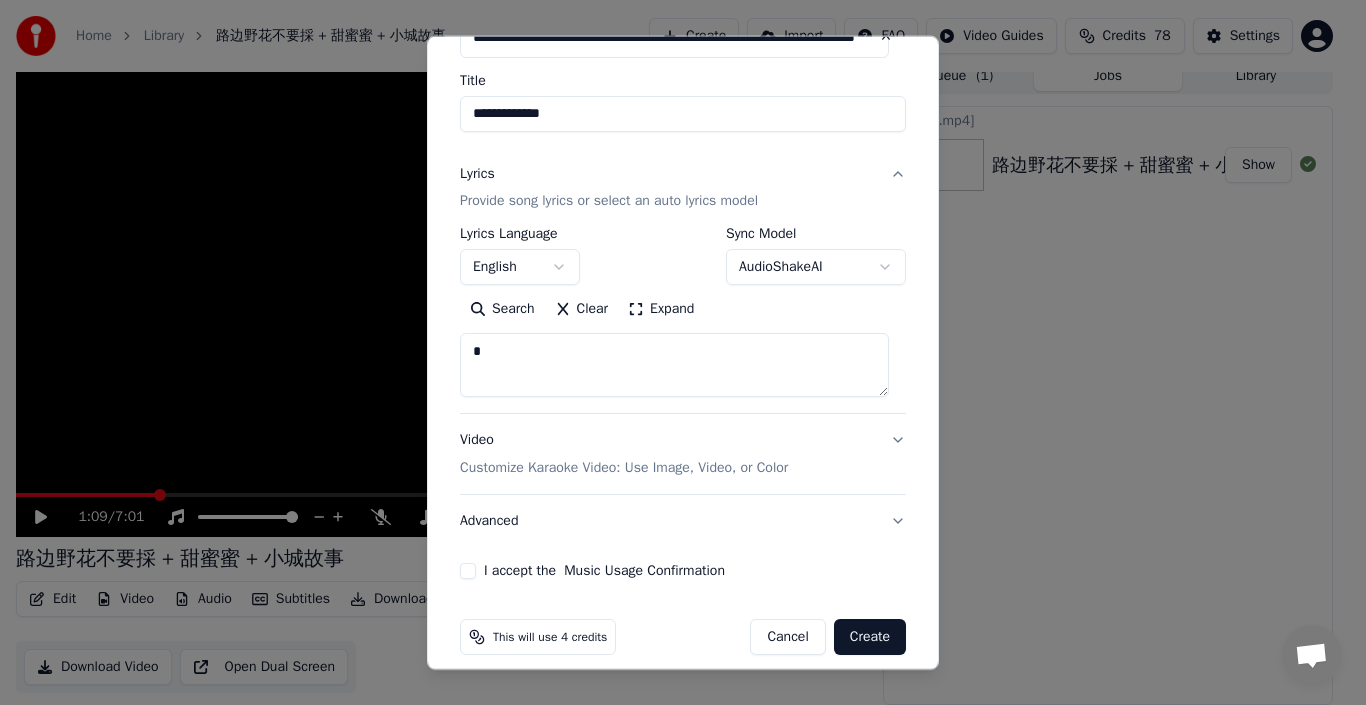 scroll, scrollTop: 159, scrollLeft: 0, axis: vertical 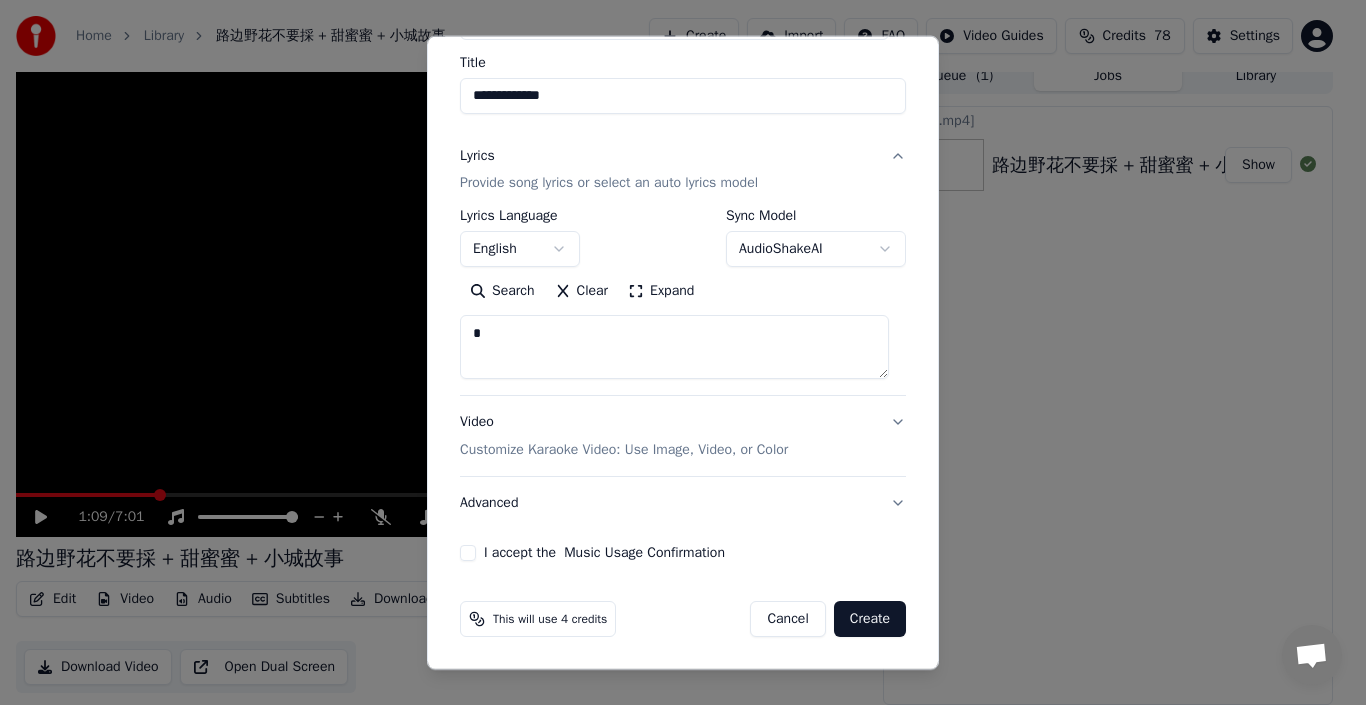 type on "*" 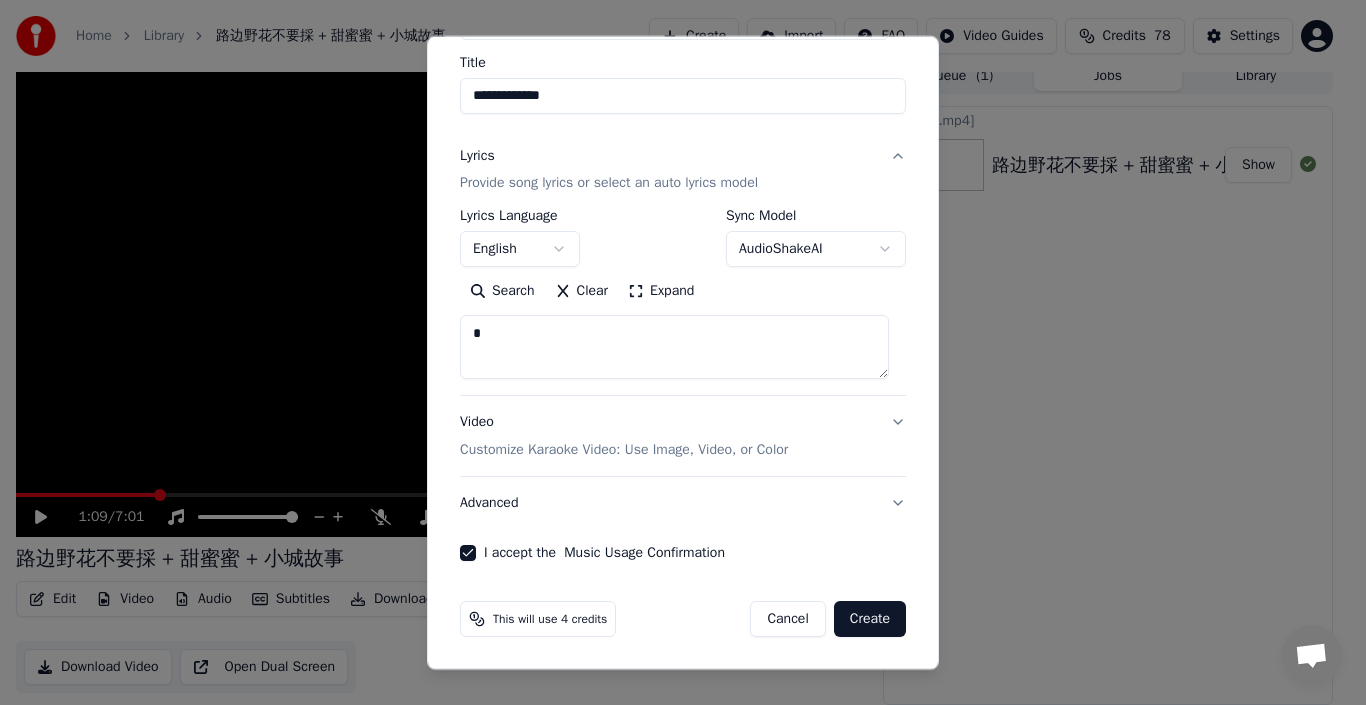 click on "Create" at bounding box center [870, 619] 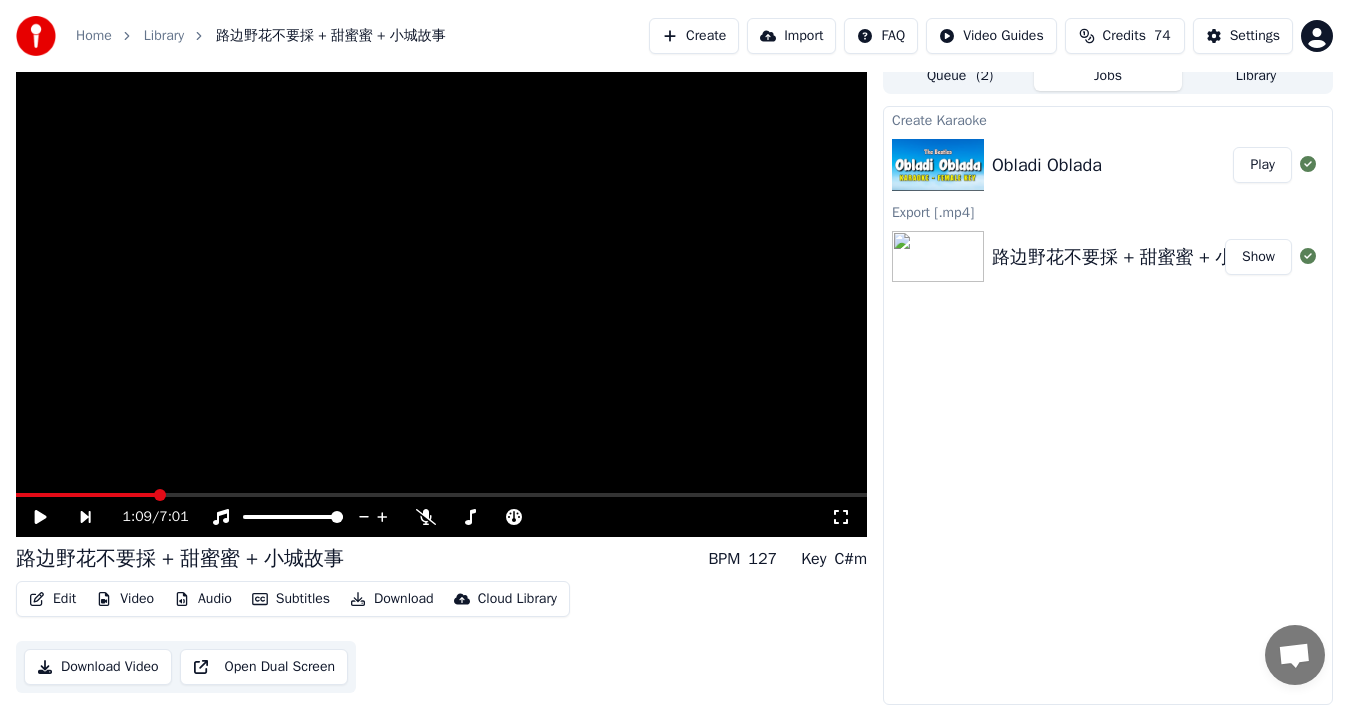 click on "Play" at bounding box center [1262, 165] 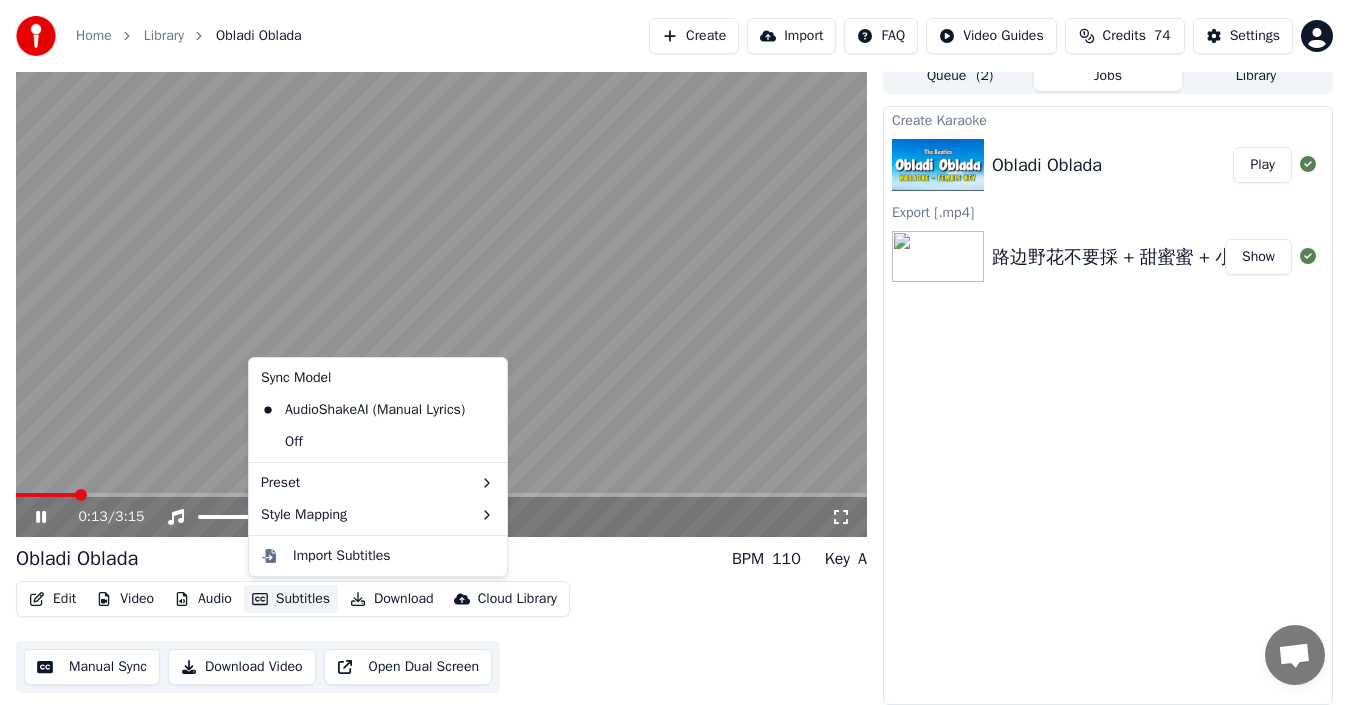 click on "Subtitles" at bounding box center (291, 599) 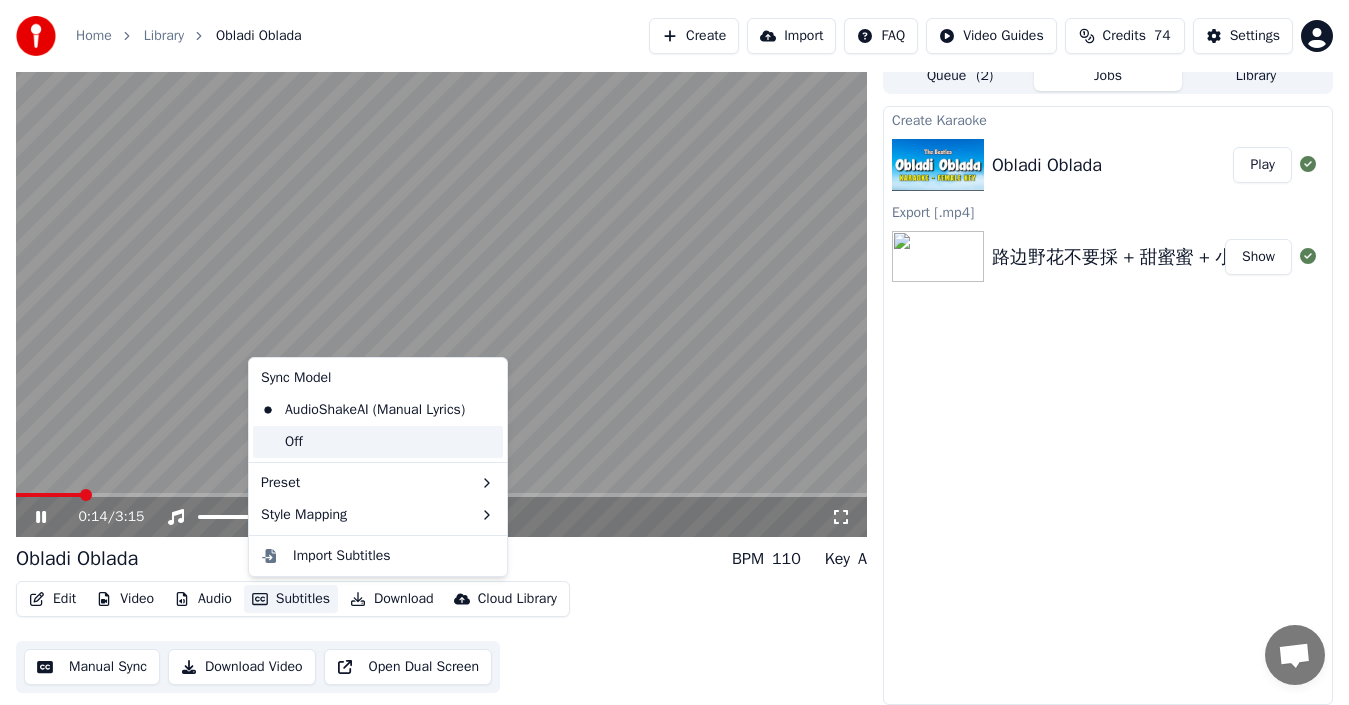 click on "Off" at bounding box center (378, 442) 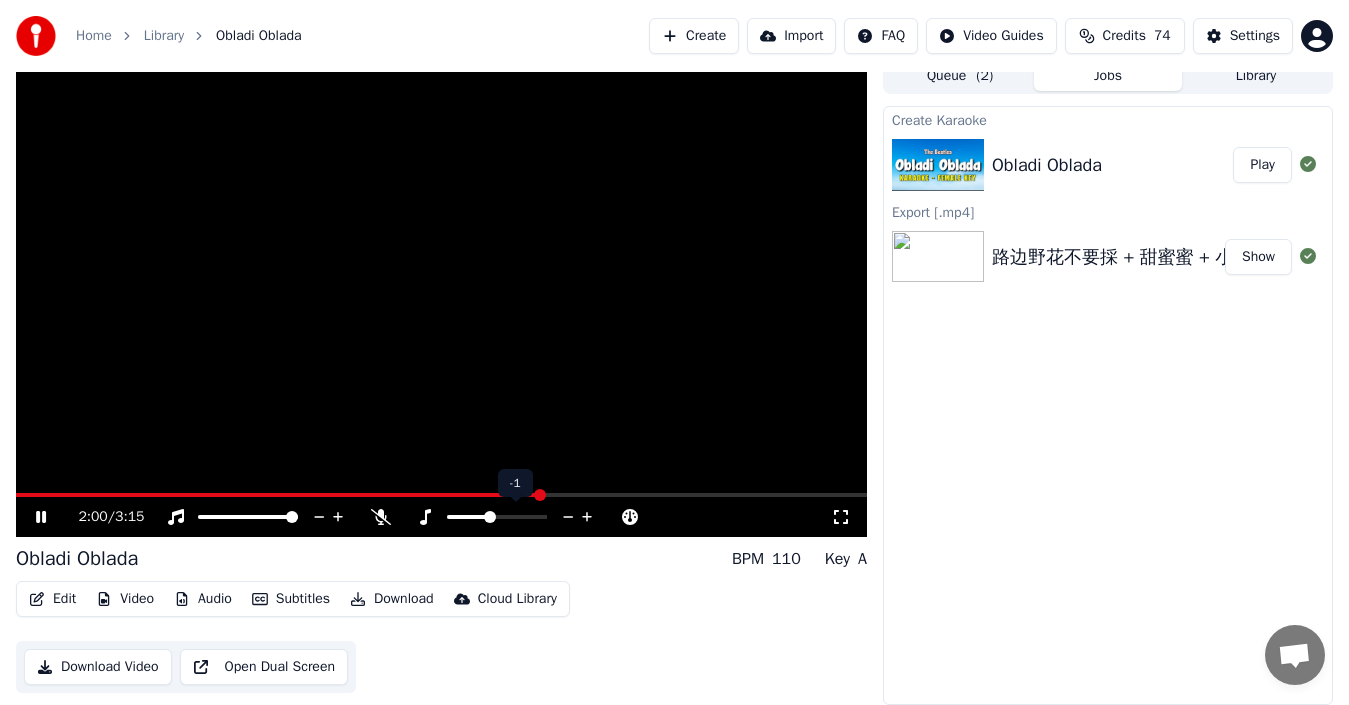click 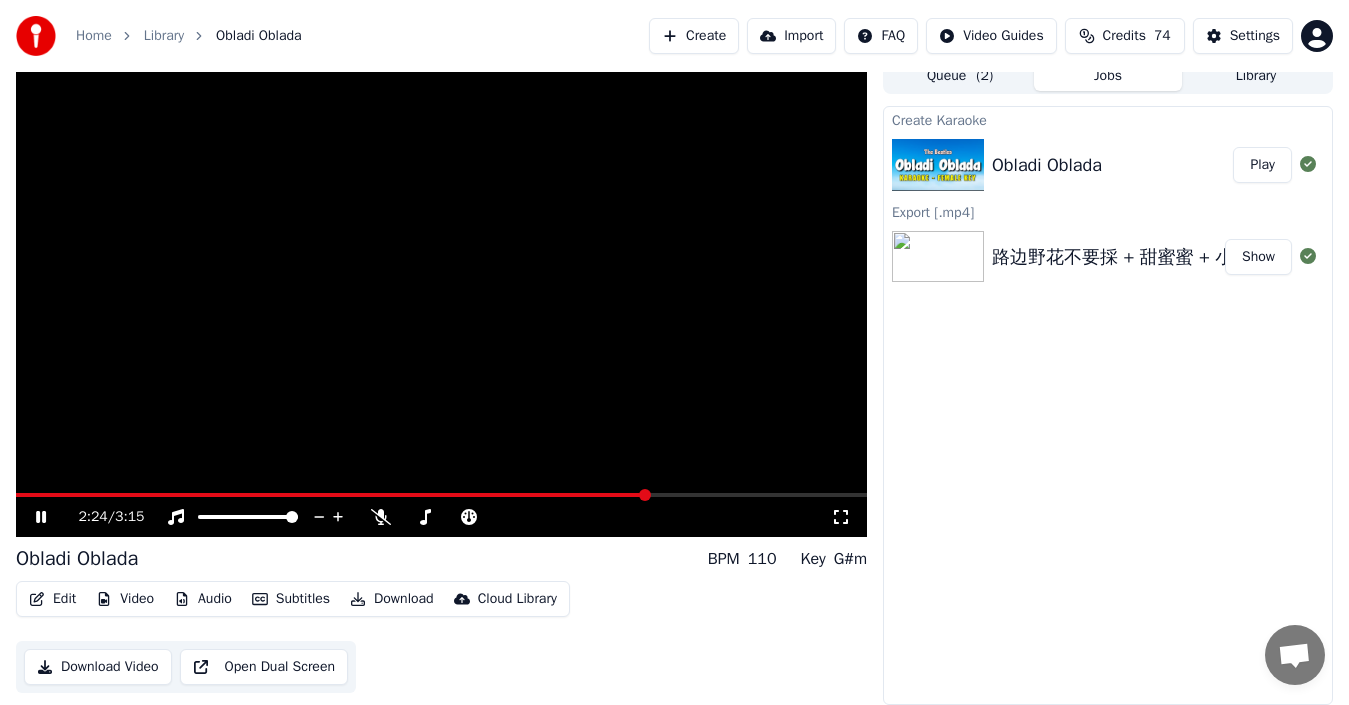 click on "Download Video" at bounding box center [98, 667] 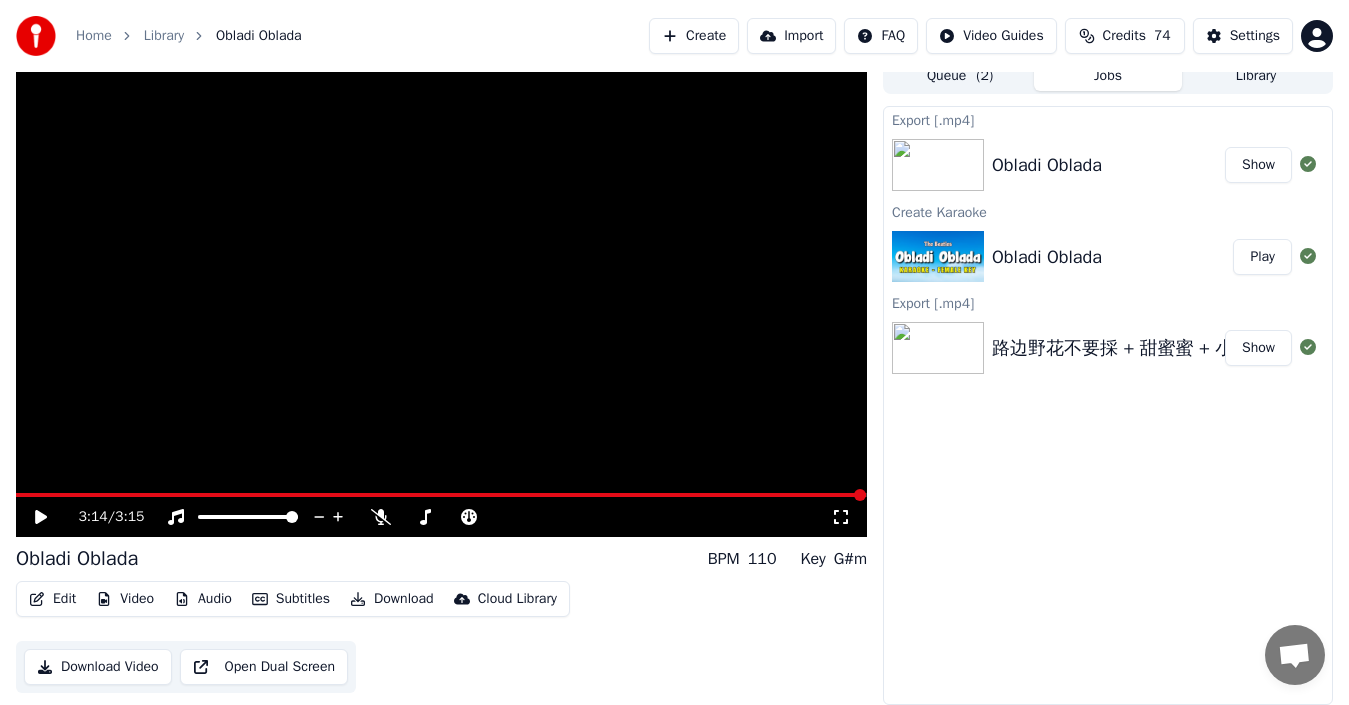 click on "Create" at bounding box center [694, 36] 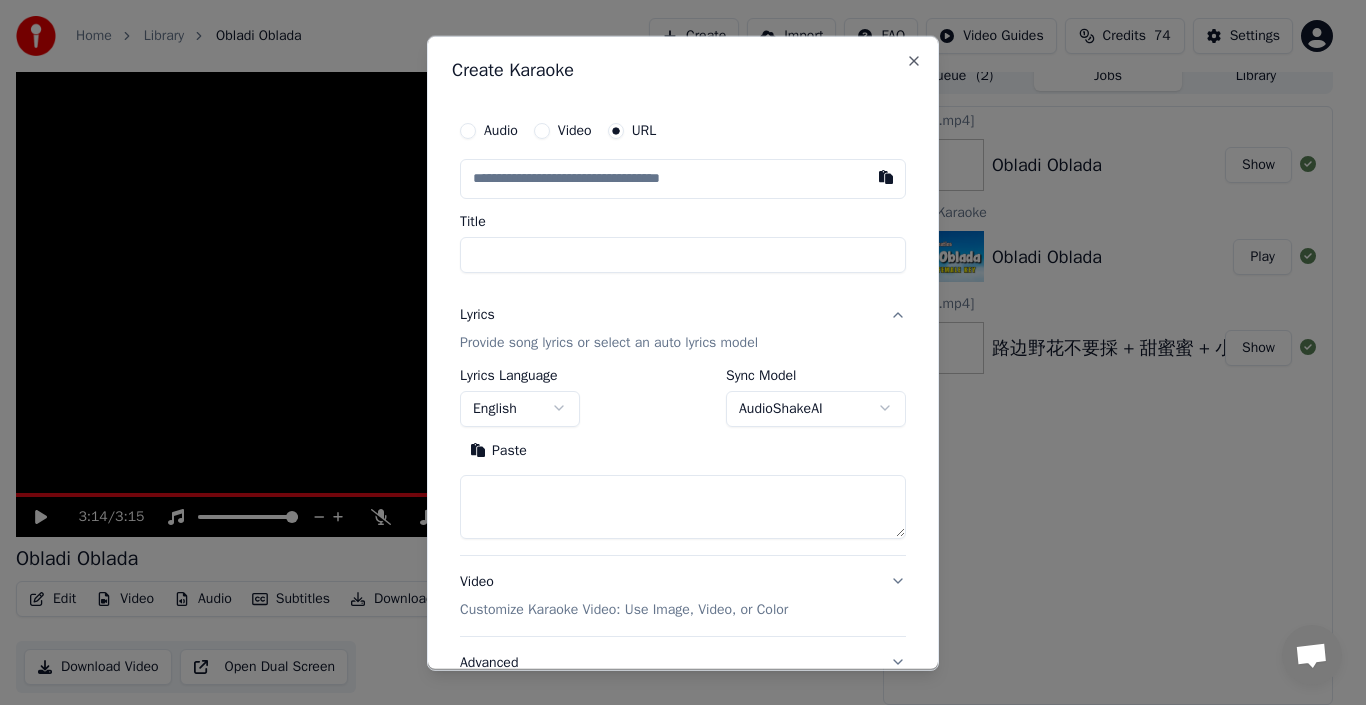 type on "**********" 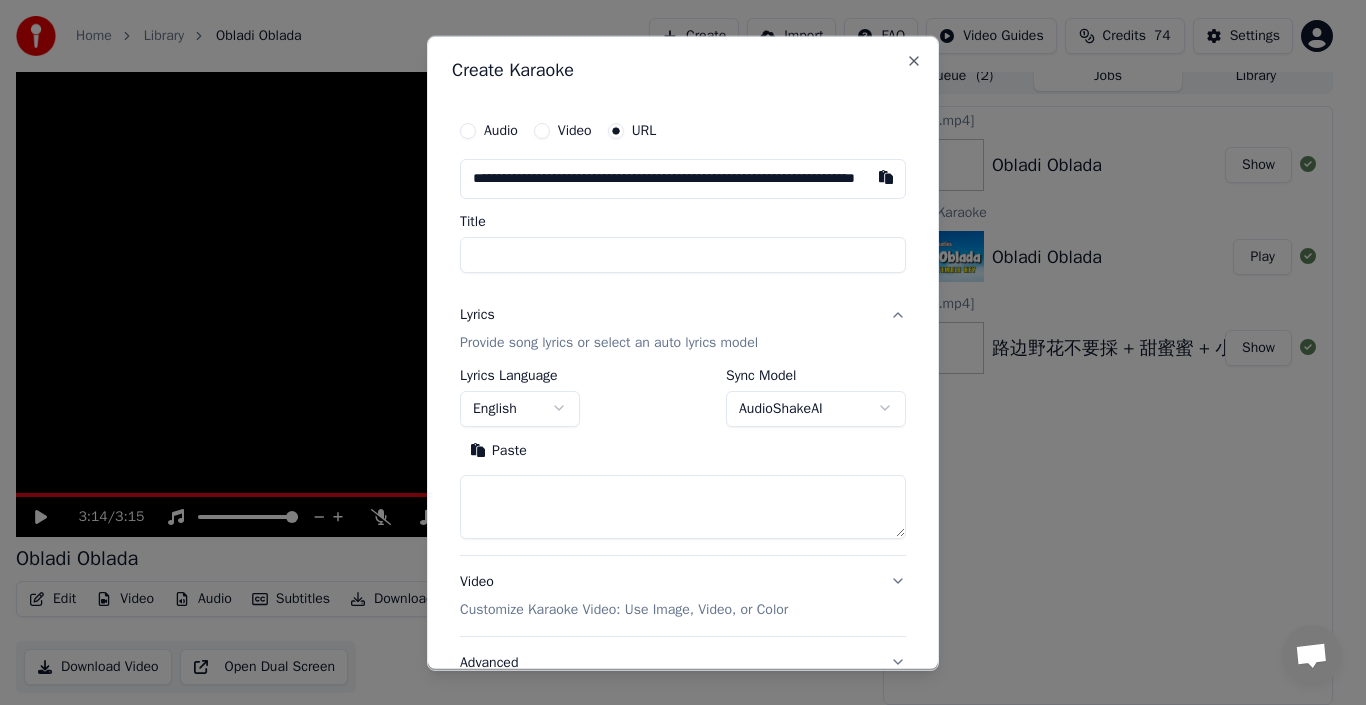 scroll, scrollTop: 0, scrollLeft: 140, axis: horizontal 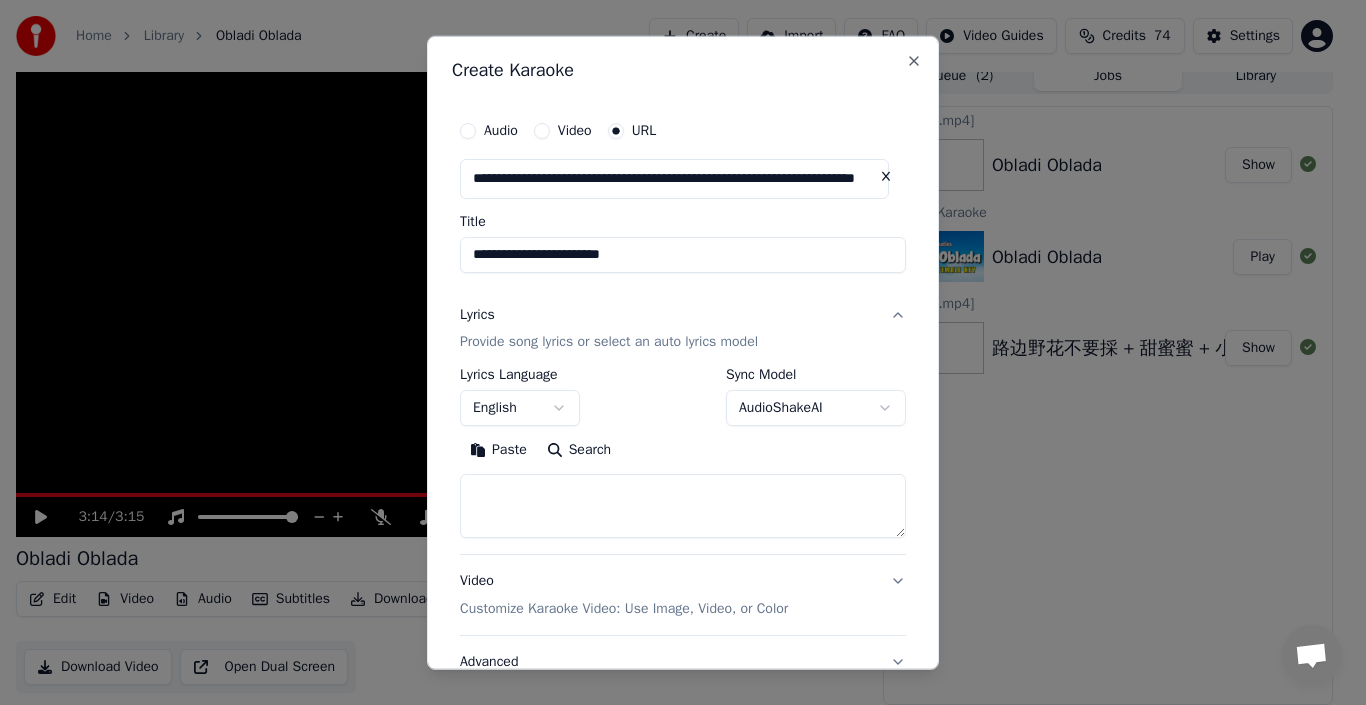 type on "**********" 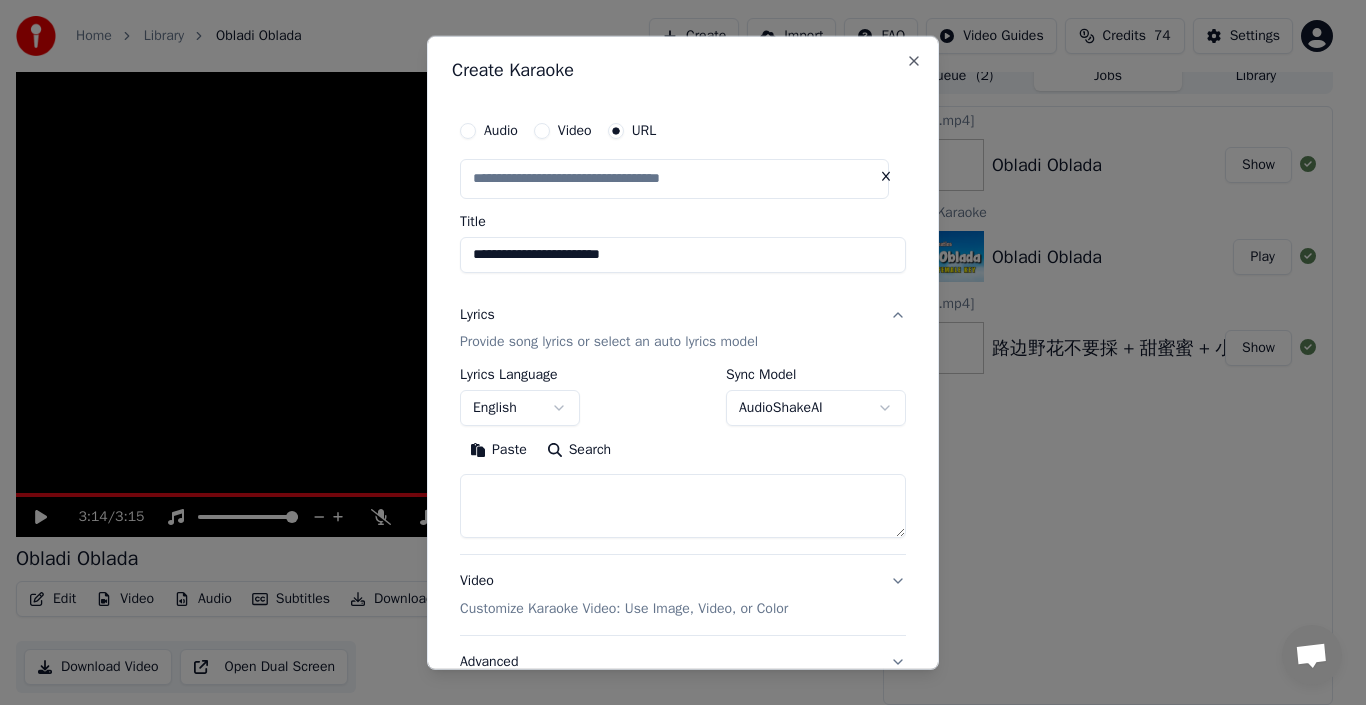 scroll, scrollTop: 0, scrollLeft: 0, axis: both 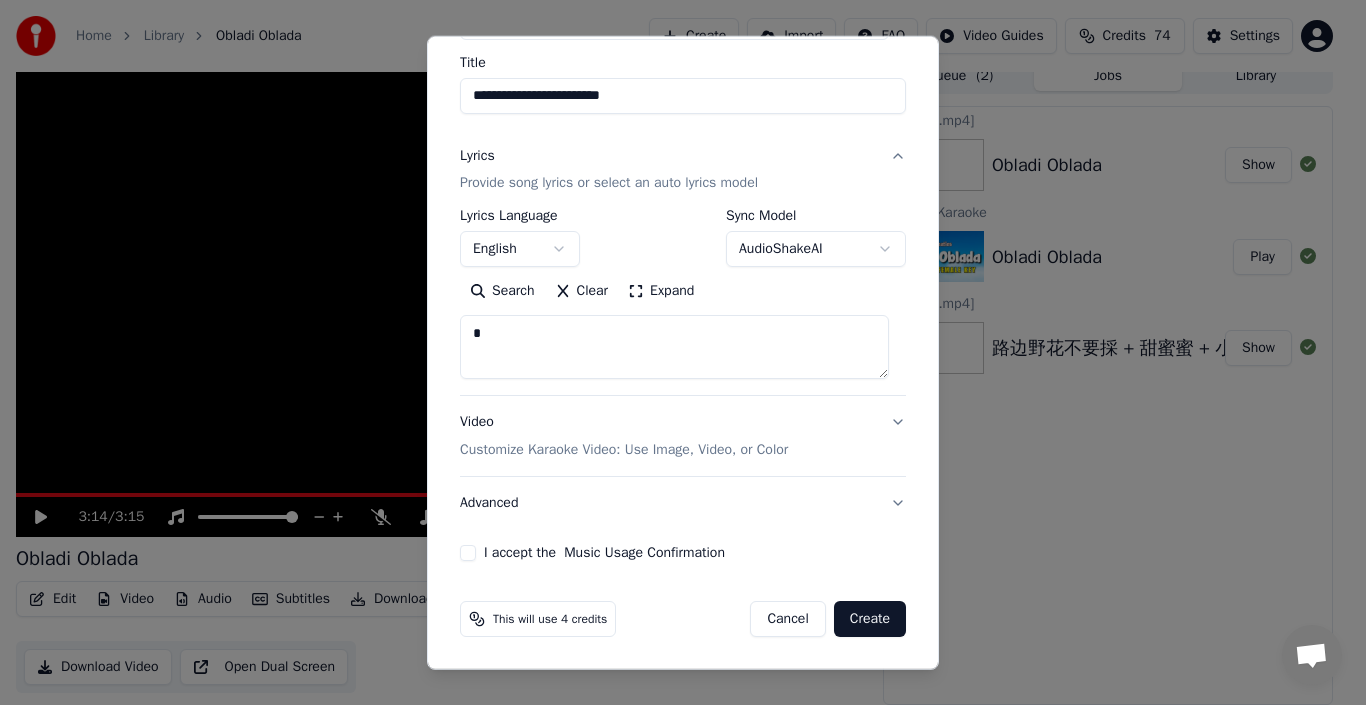 type on "*" 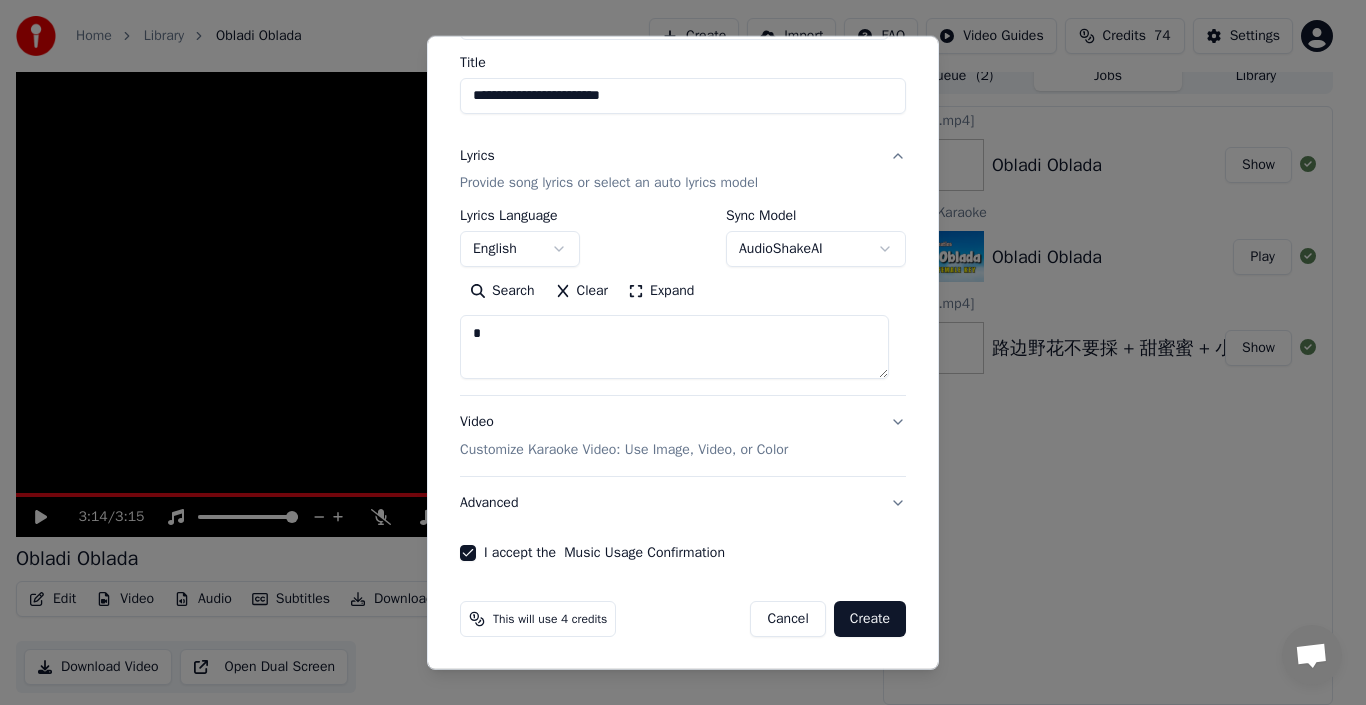 click on "Create" at bounding box center (870, 619) 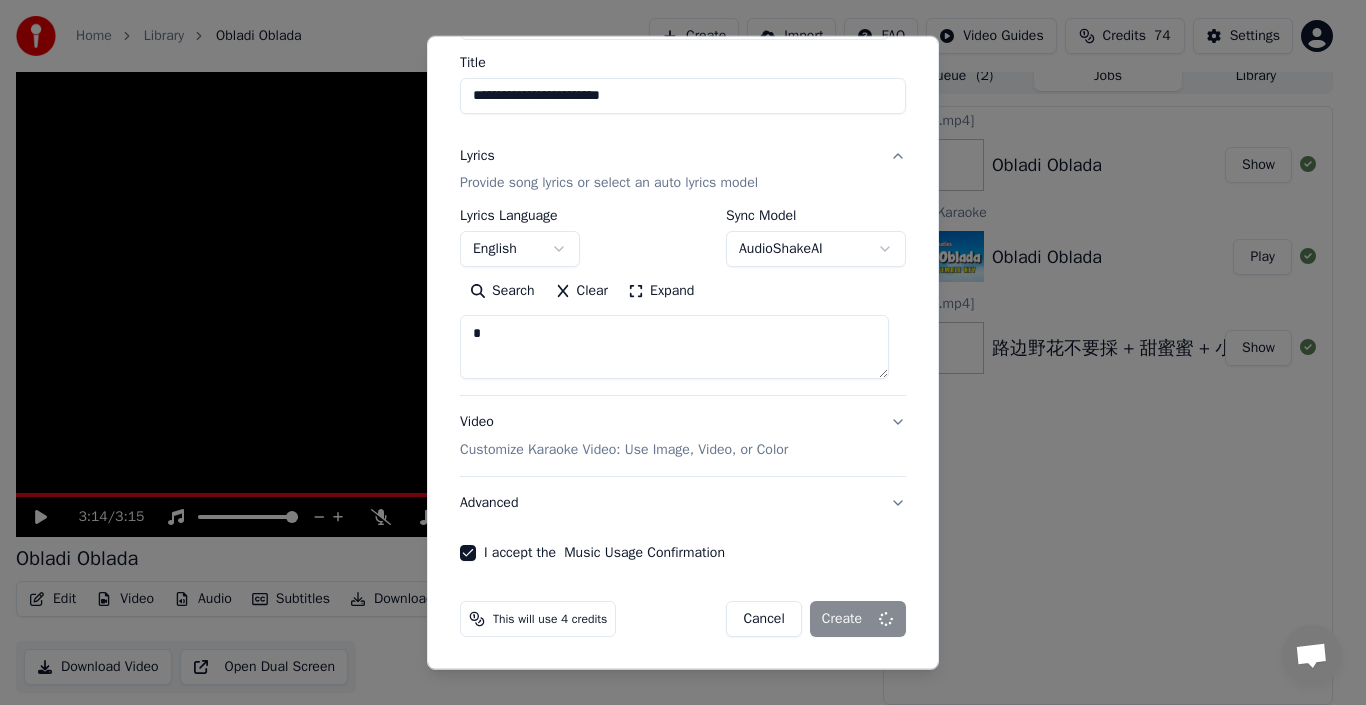select 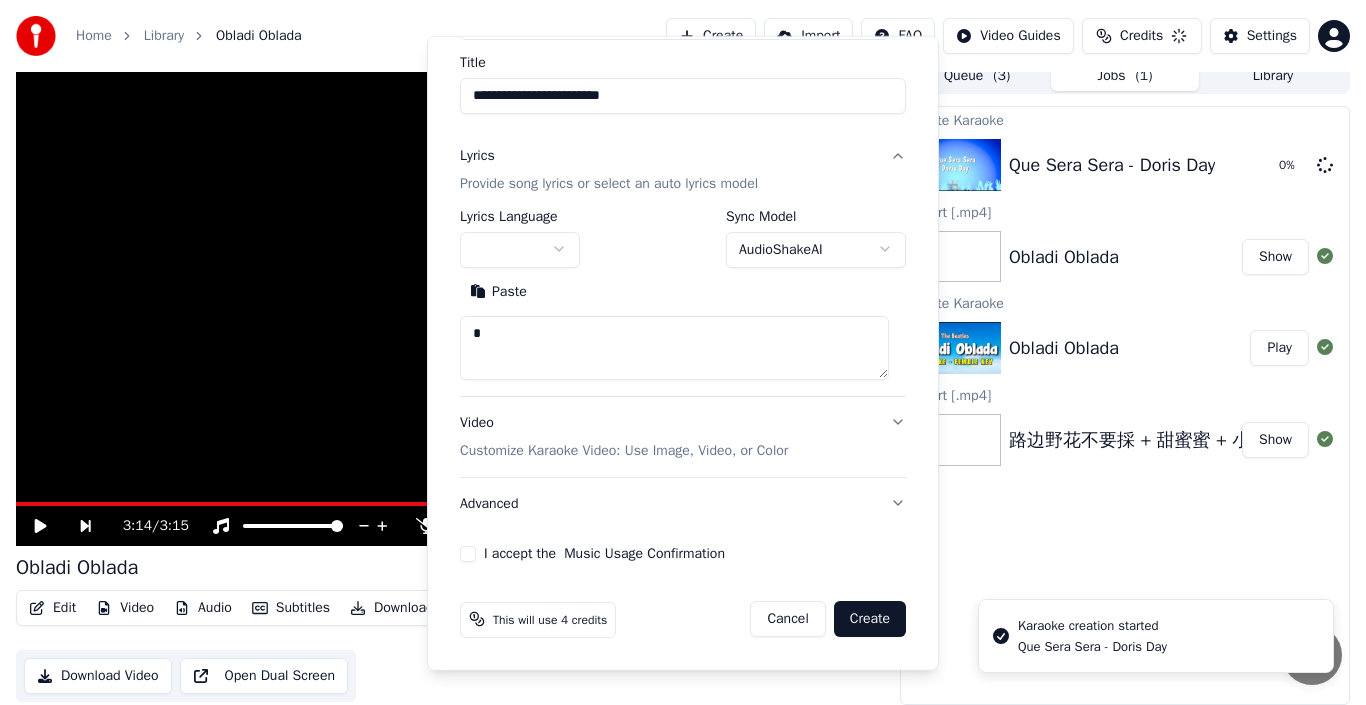 type 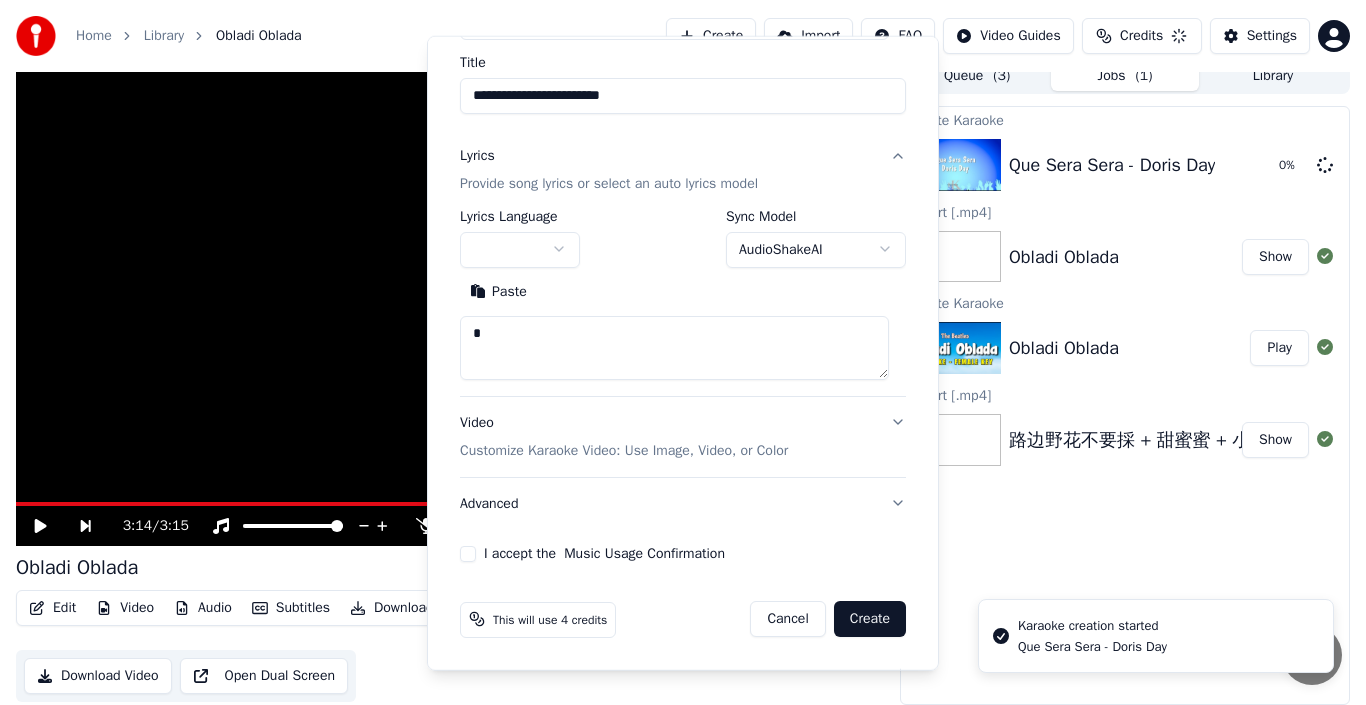 type 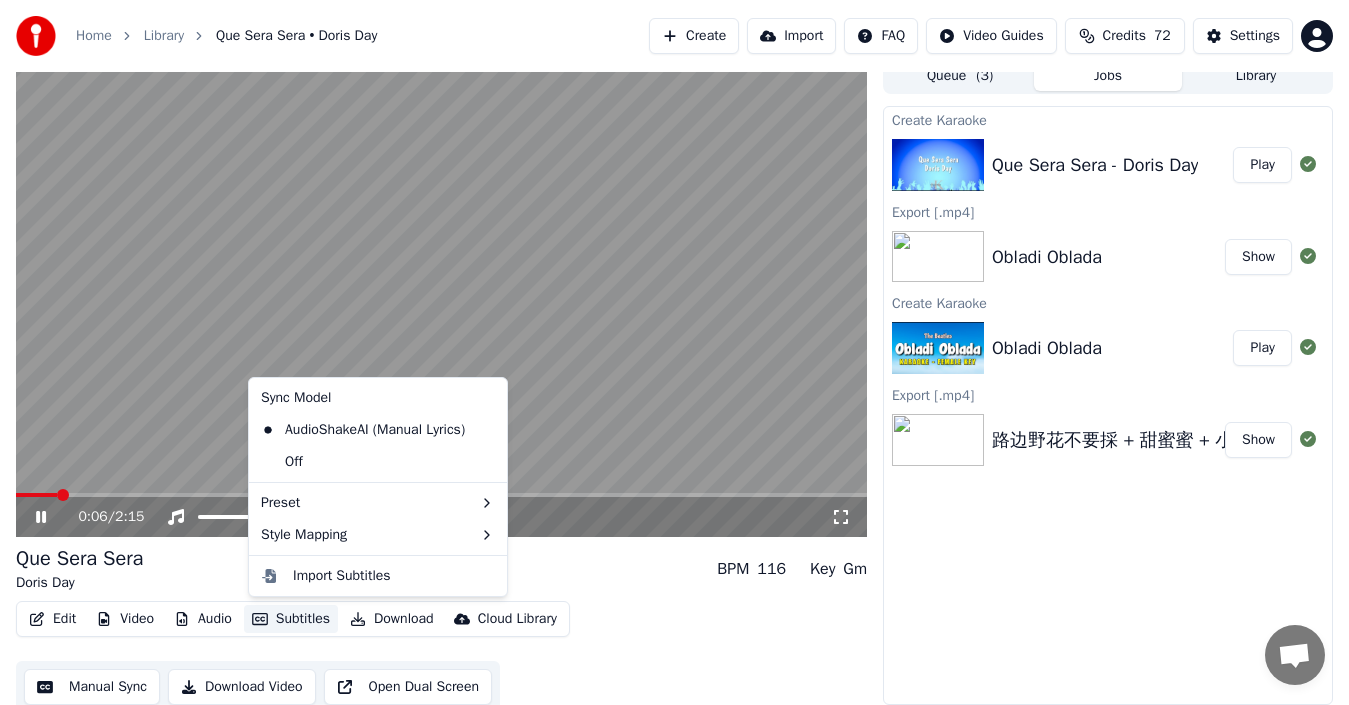 click on "Subtitles" at bounding box center [291, 619] 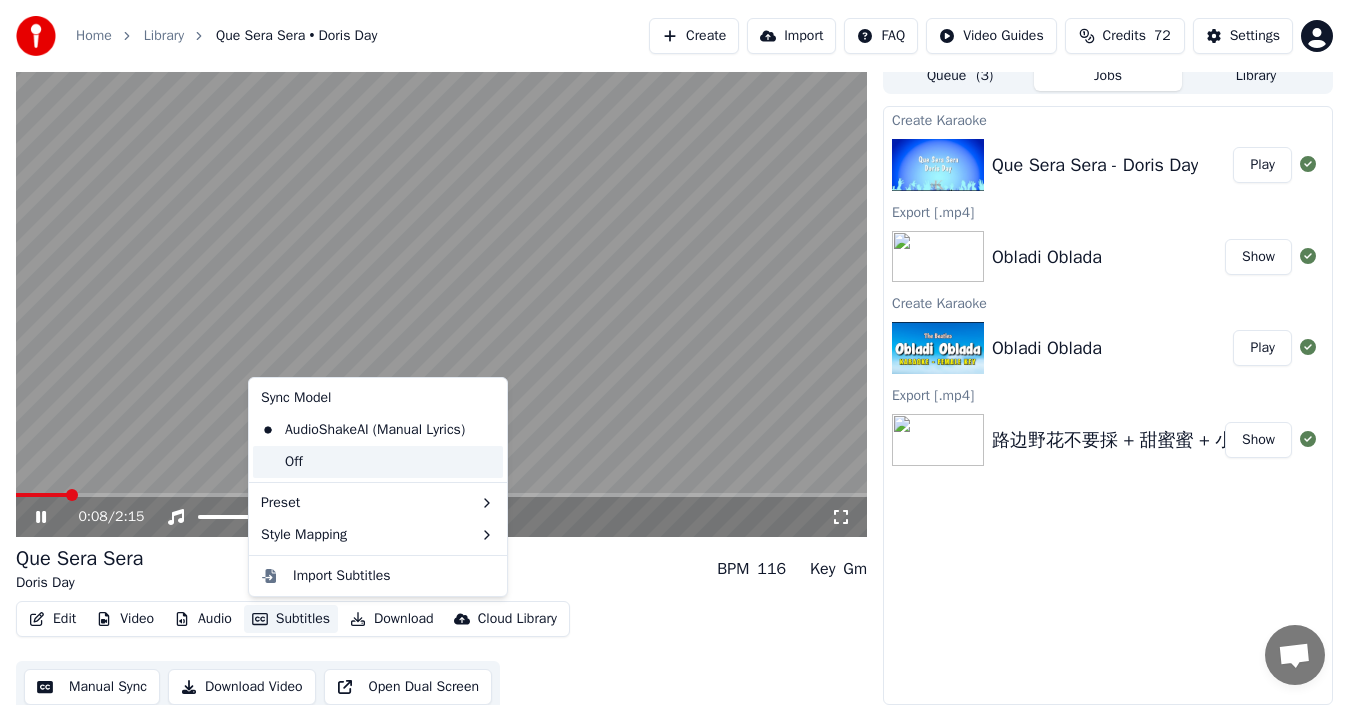 click on "Off" at bounding box center (378, 462) 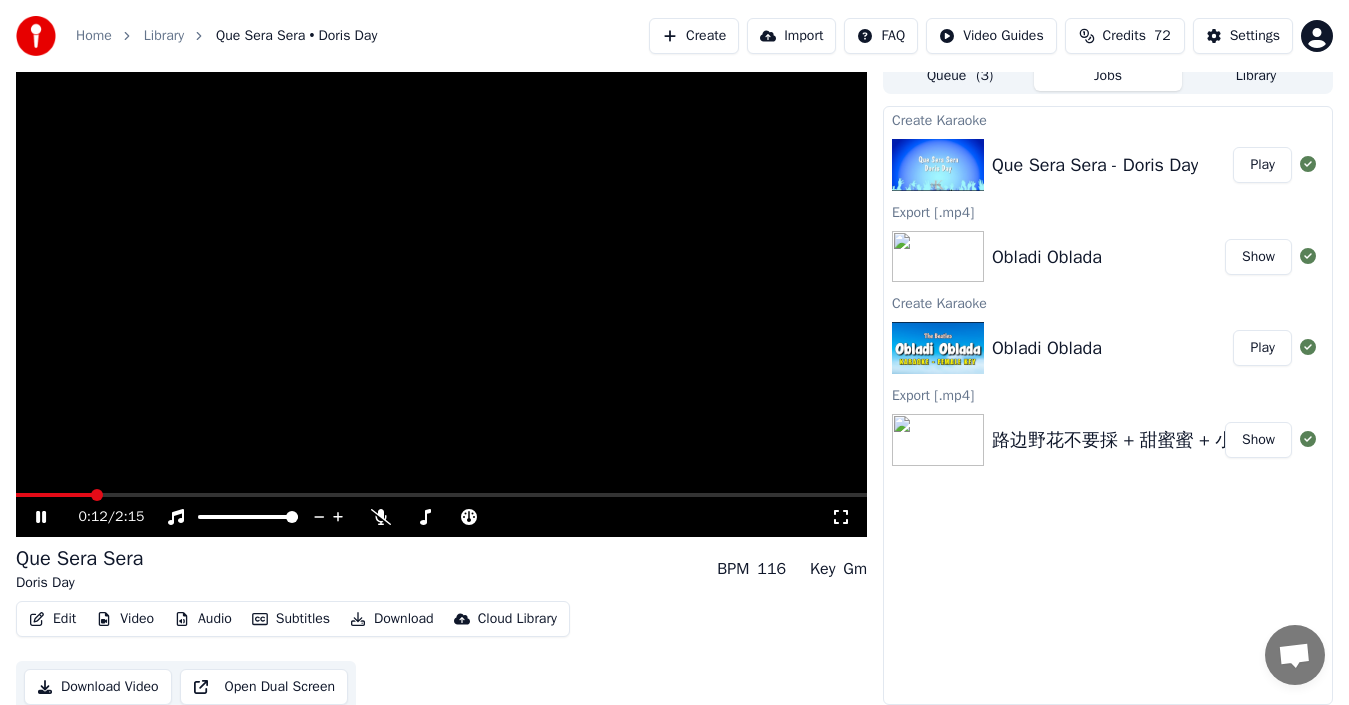click at bounding box center (97, 495) 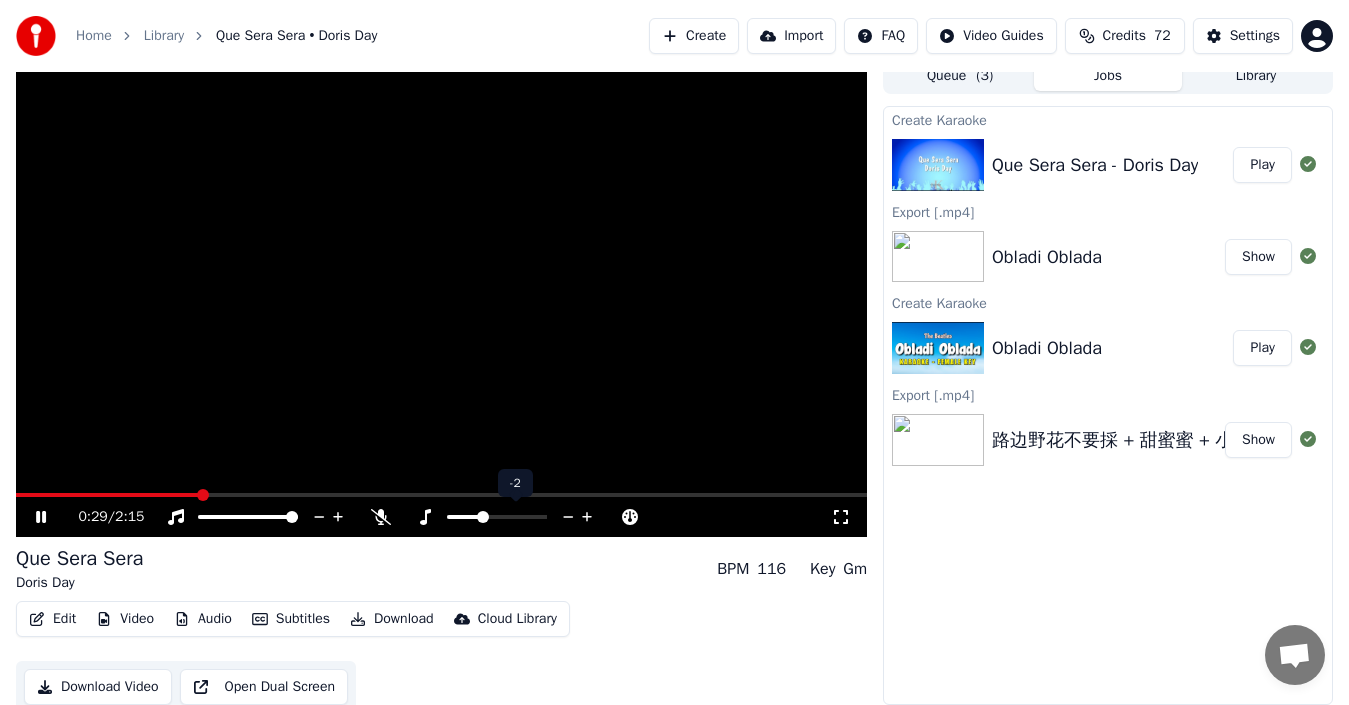 click 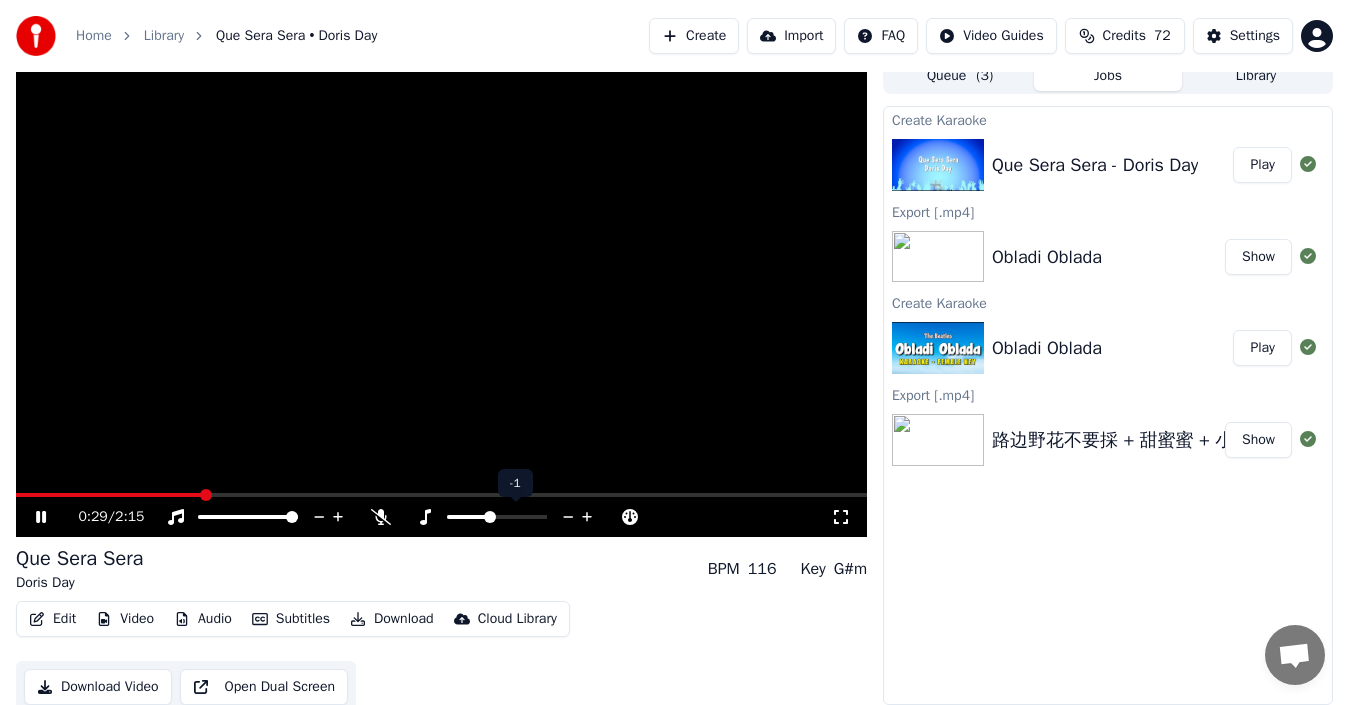 click 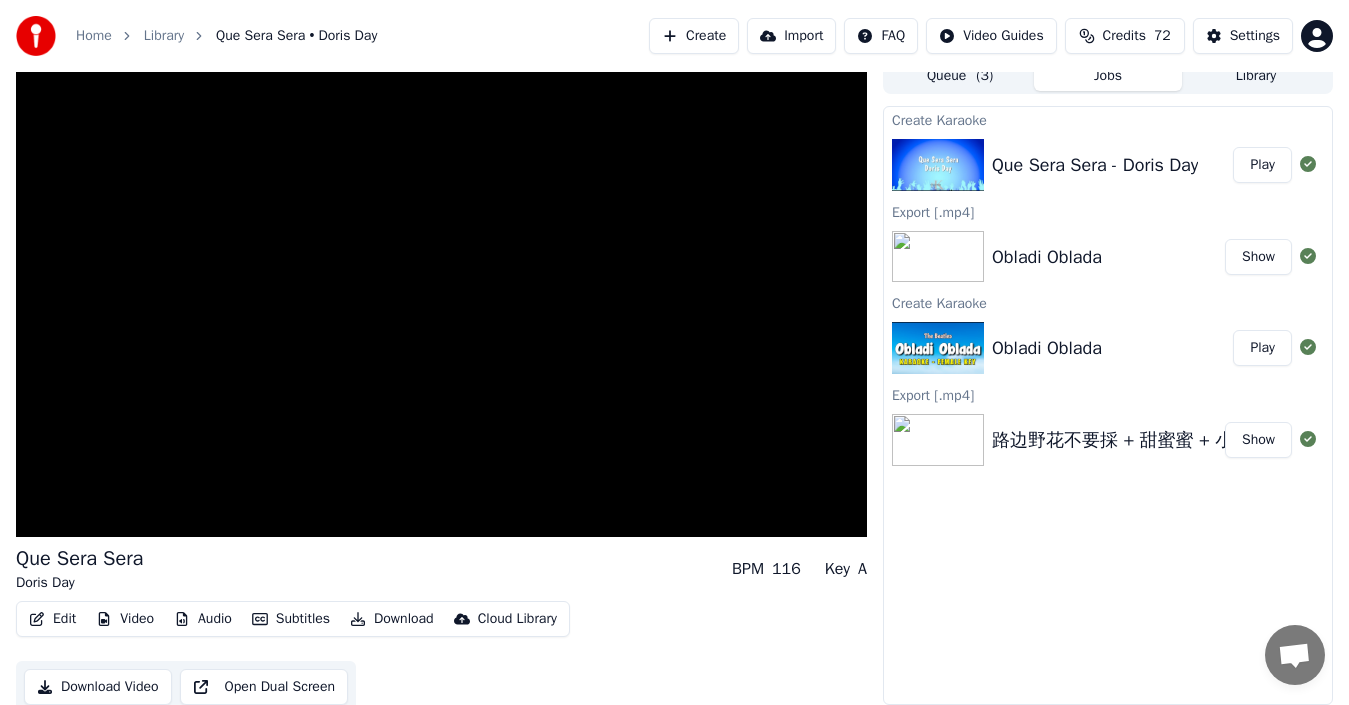 click on "Download Video" at bounding box center (98, 687) 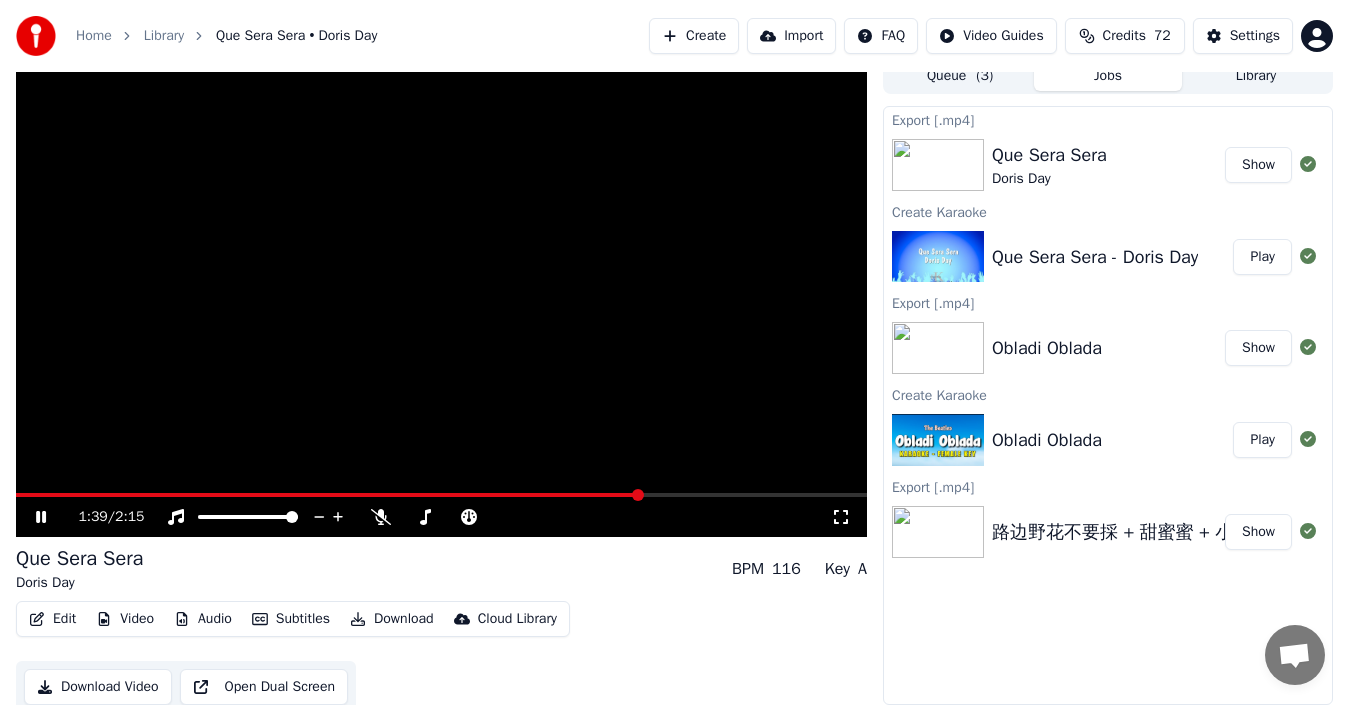 click 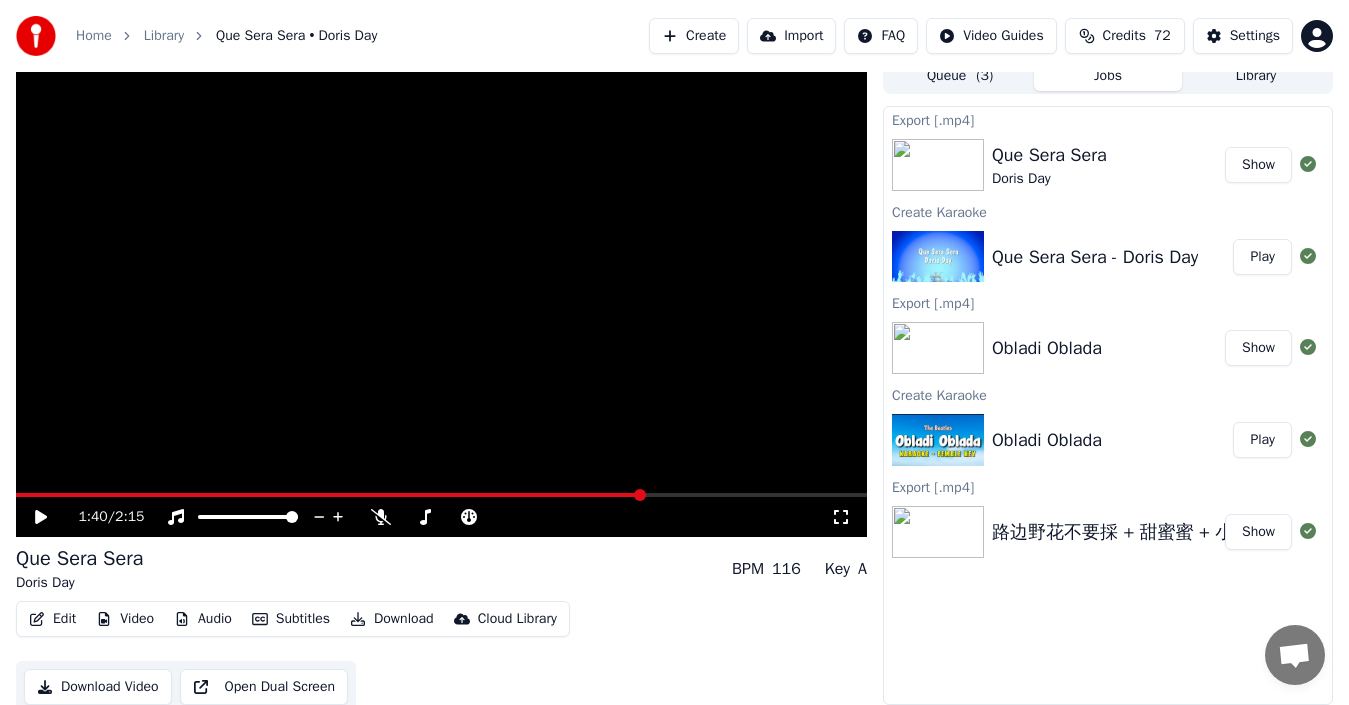 click on "Create" at bounding box center [694, 36] 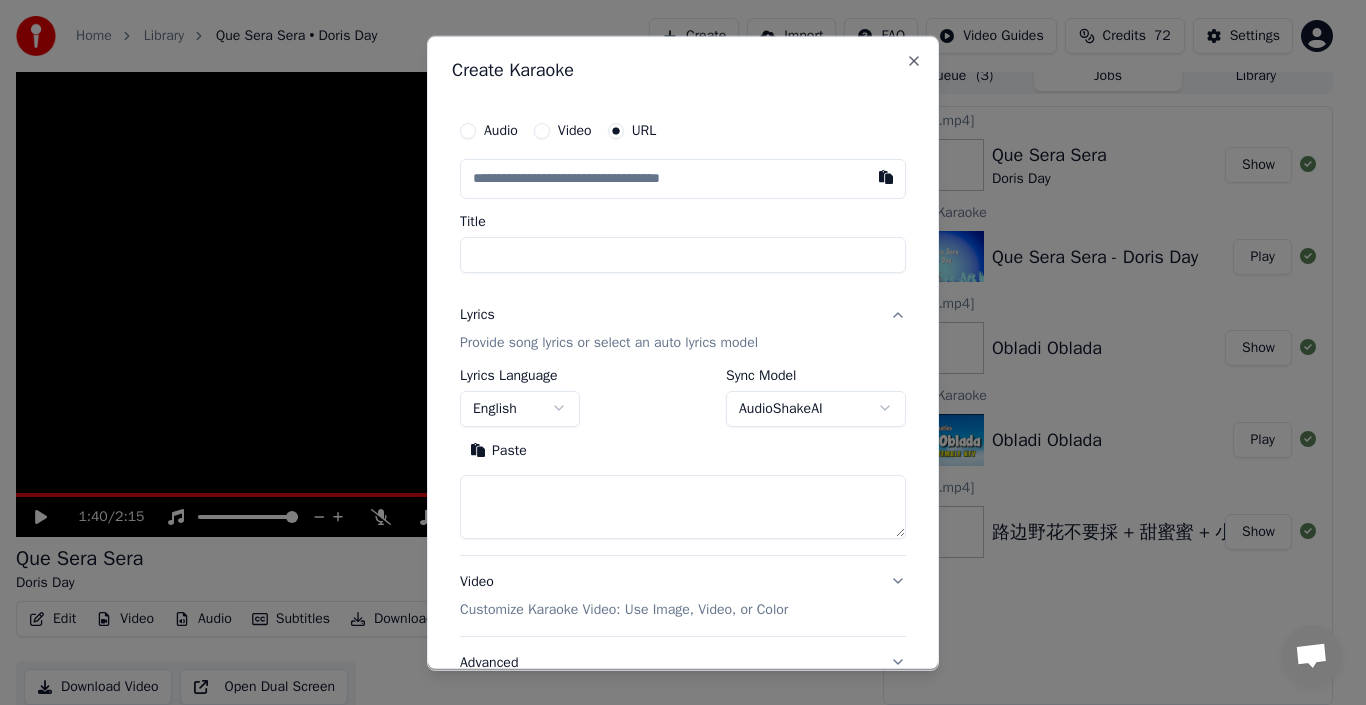 type on "**********" 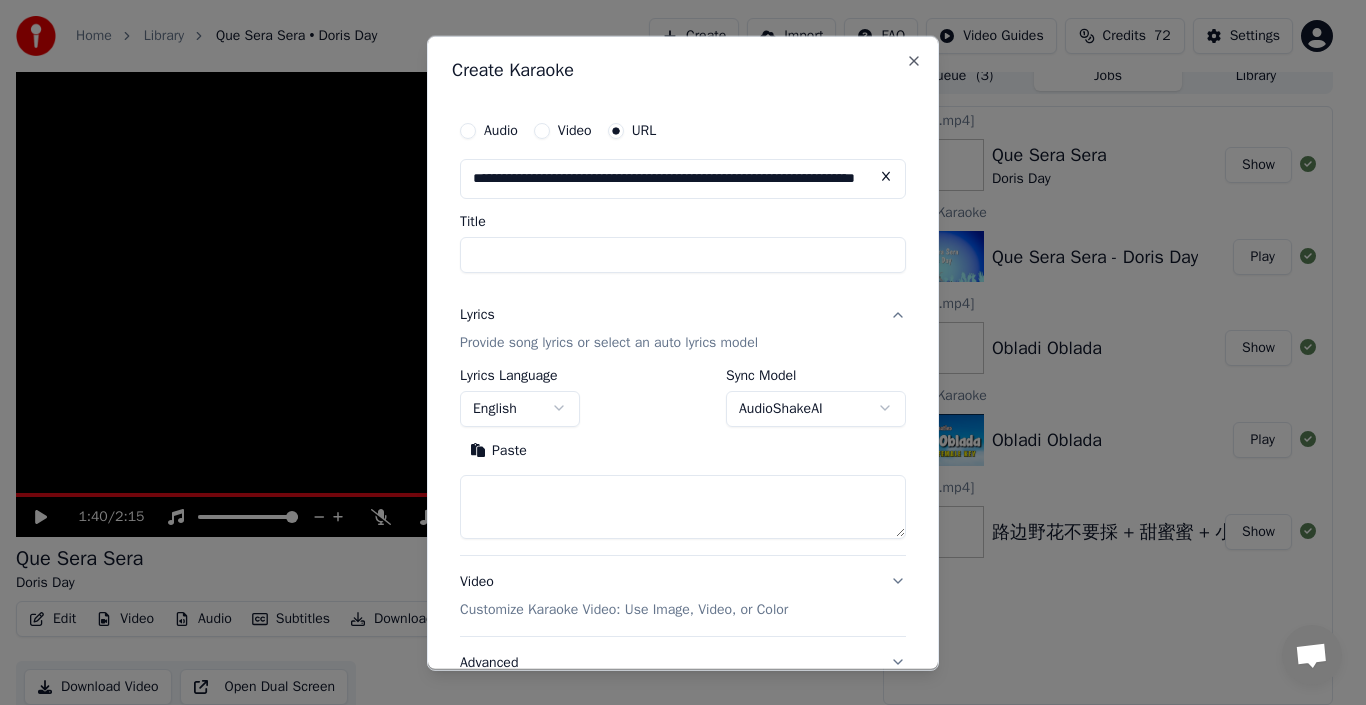 scroll, scrollTop: 0, scrollLeft: 147, axis: horizontal 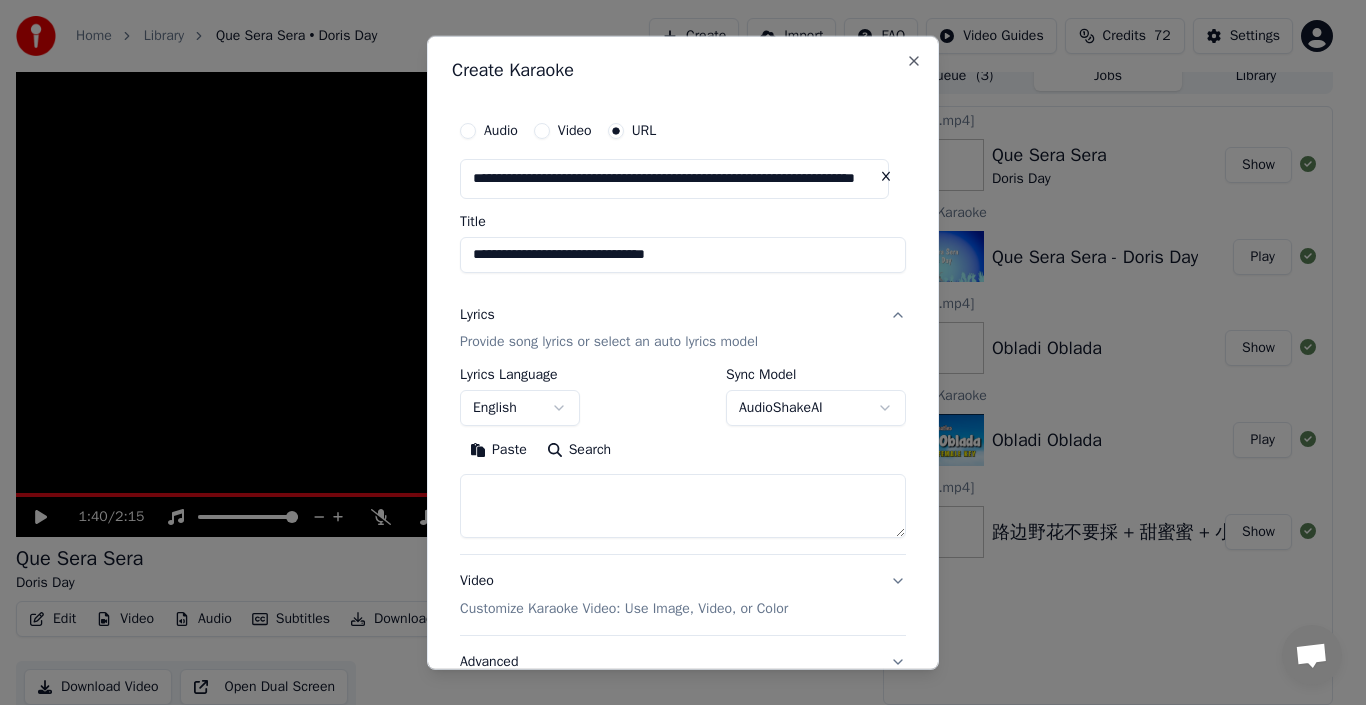 type on "**********" 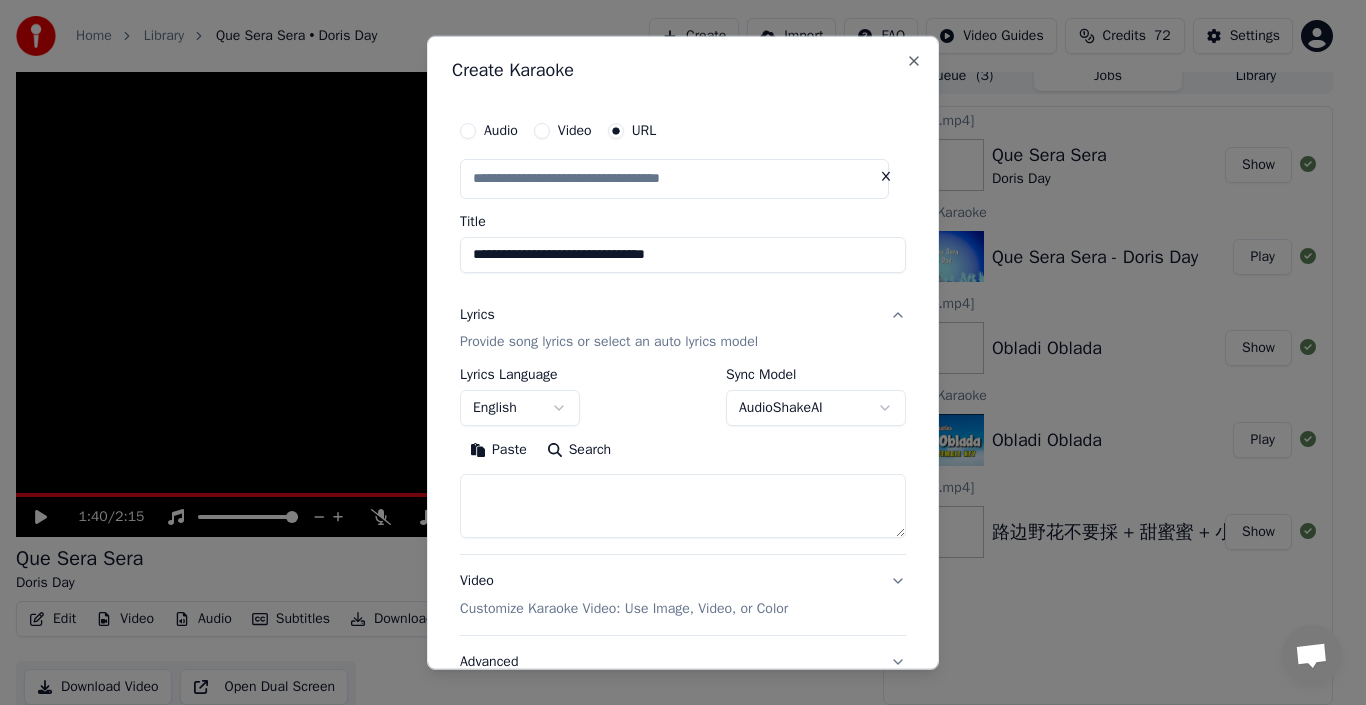 scroll, scrollTop: 0, scrollLeft: 0, axis: both 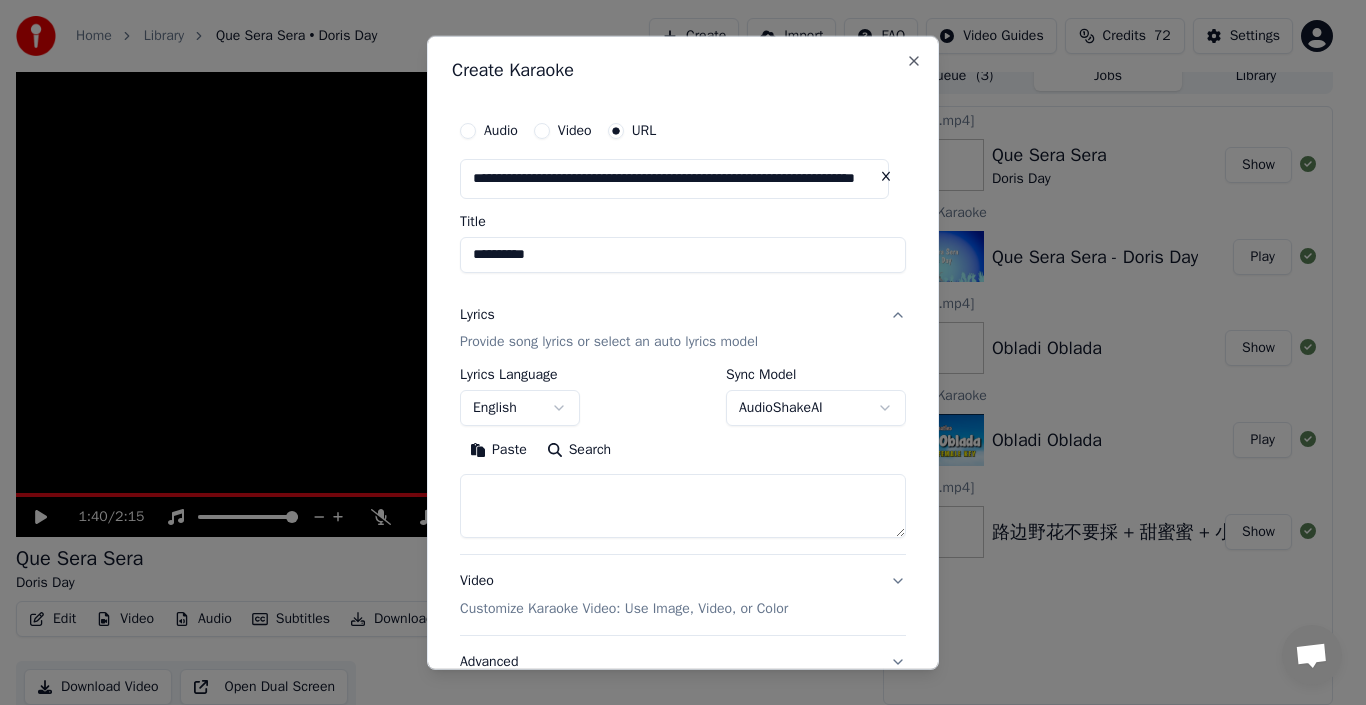 type on "**********" 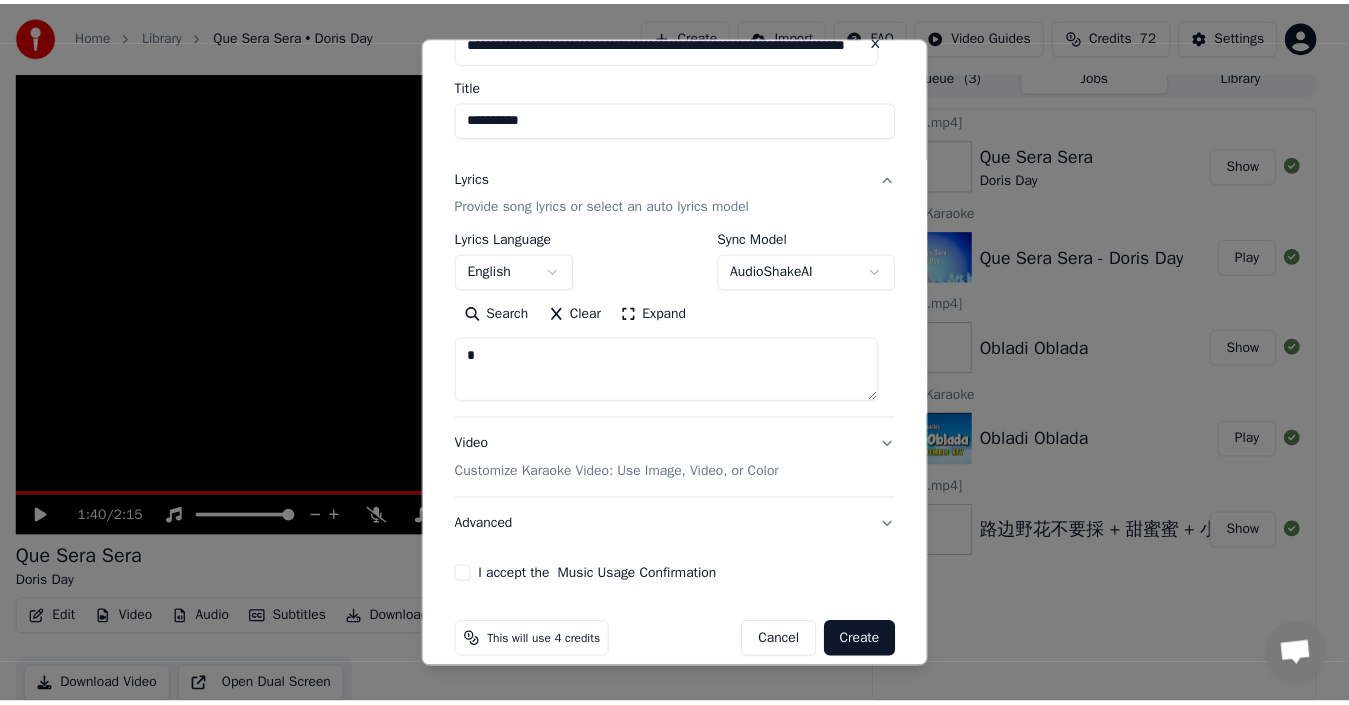 scroll, scrollTop: 159, scrollLeft: 0, axis: vertical 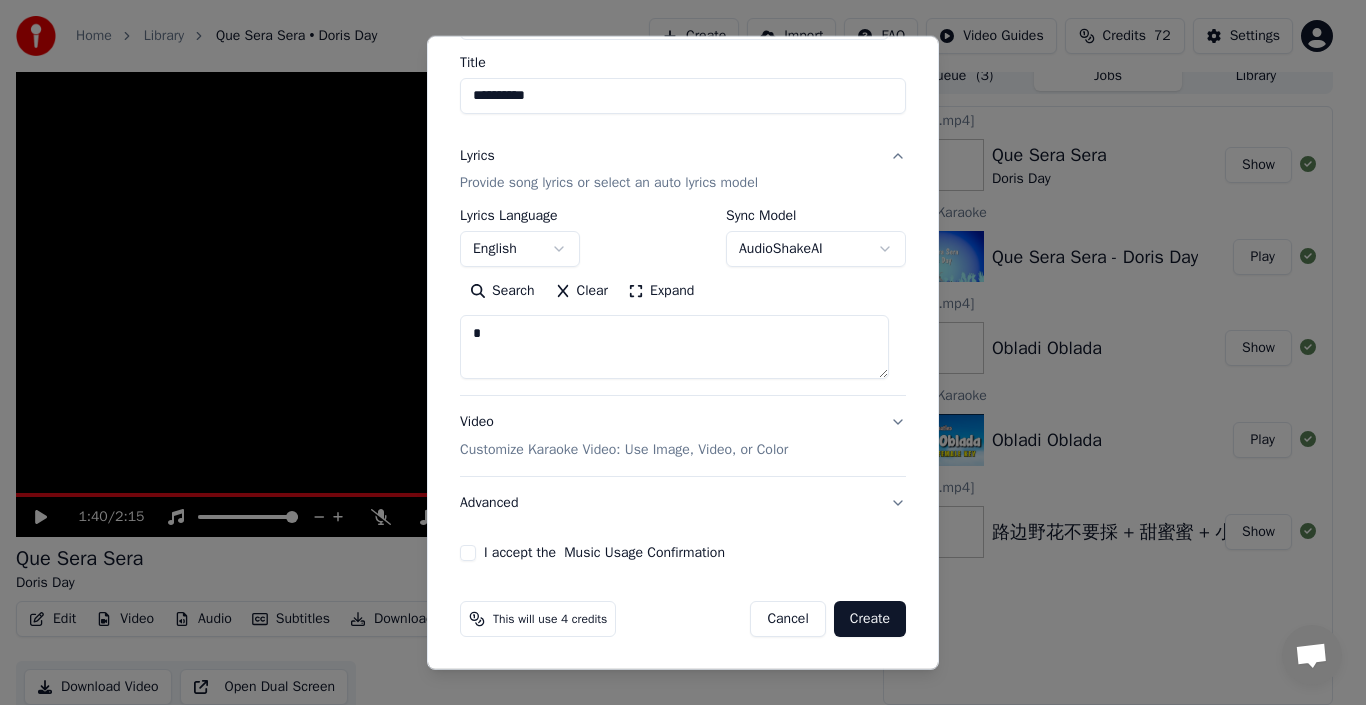 type on "*" 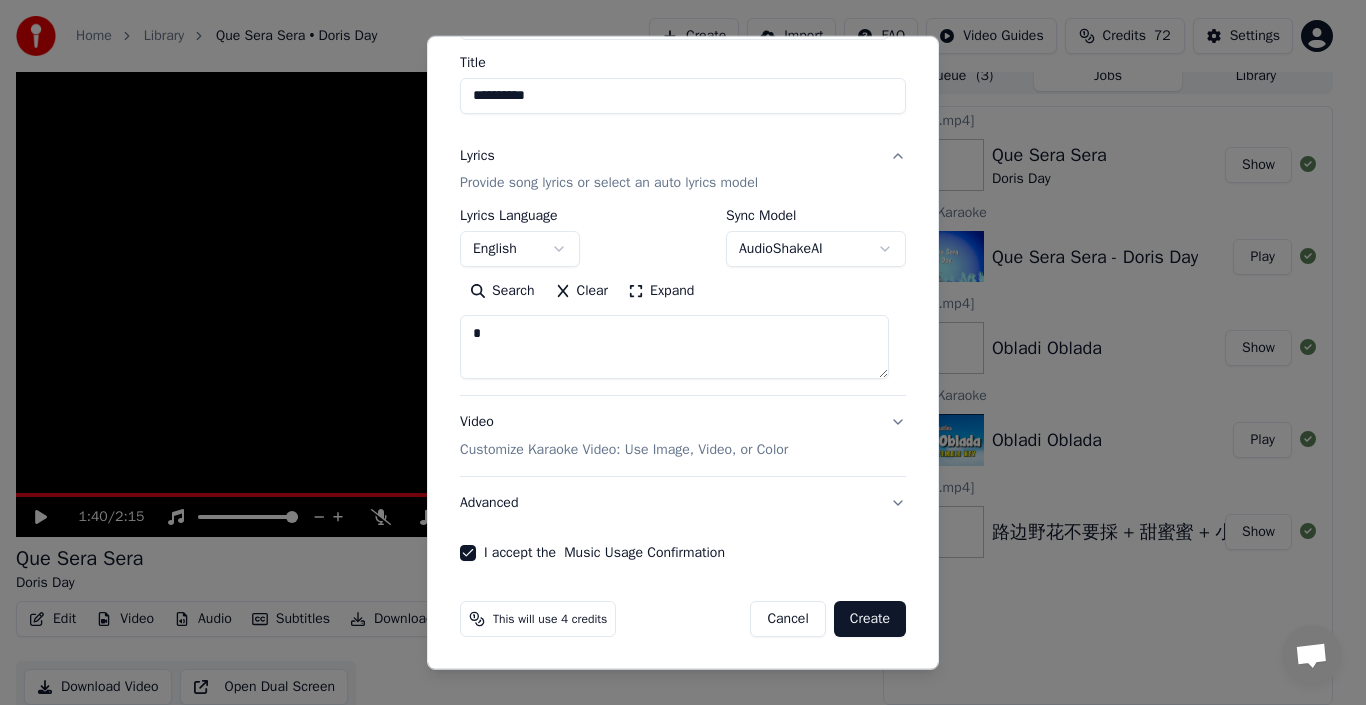 click on "Create" at bounding box center (870, 619) 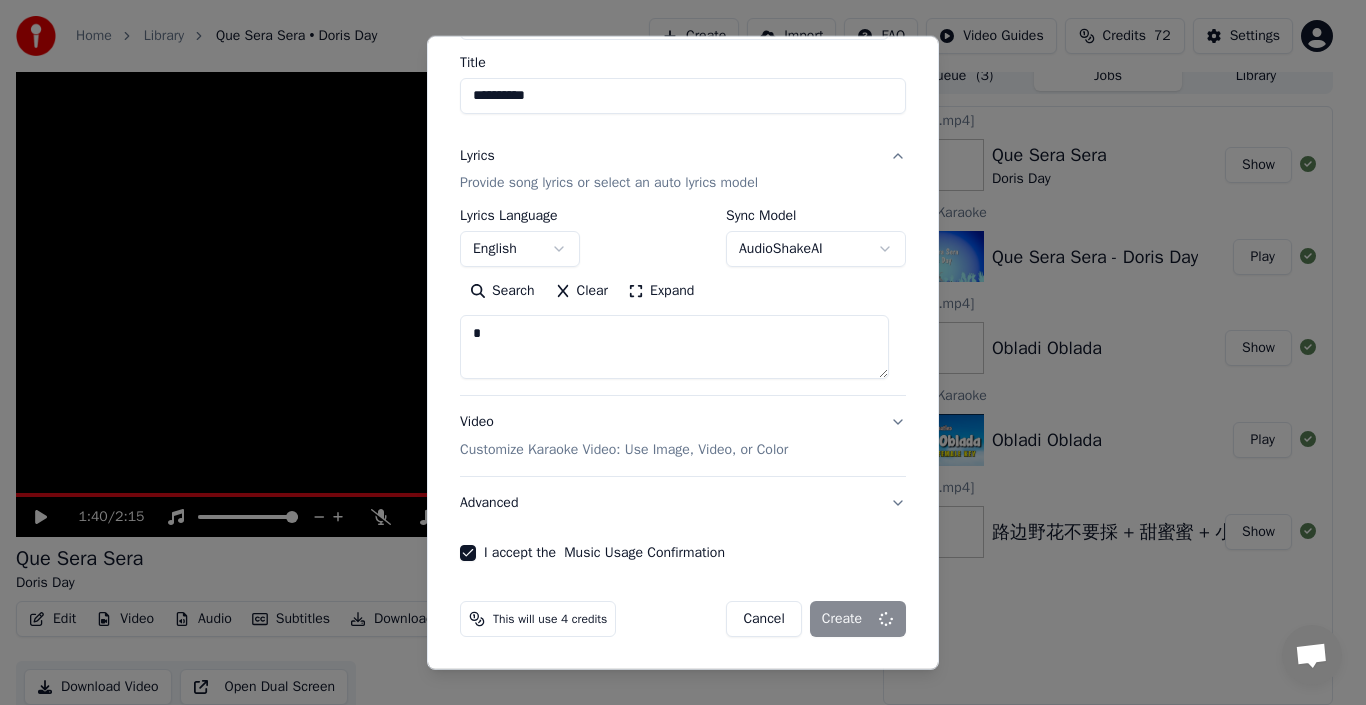 select 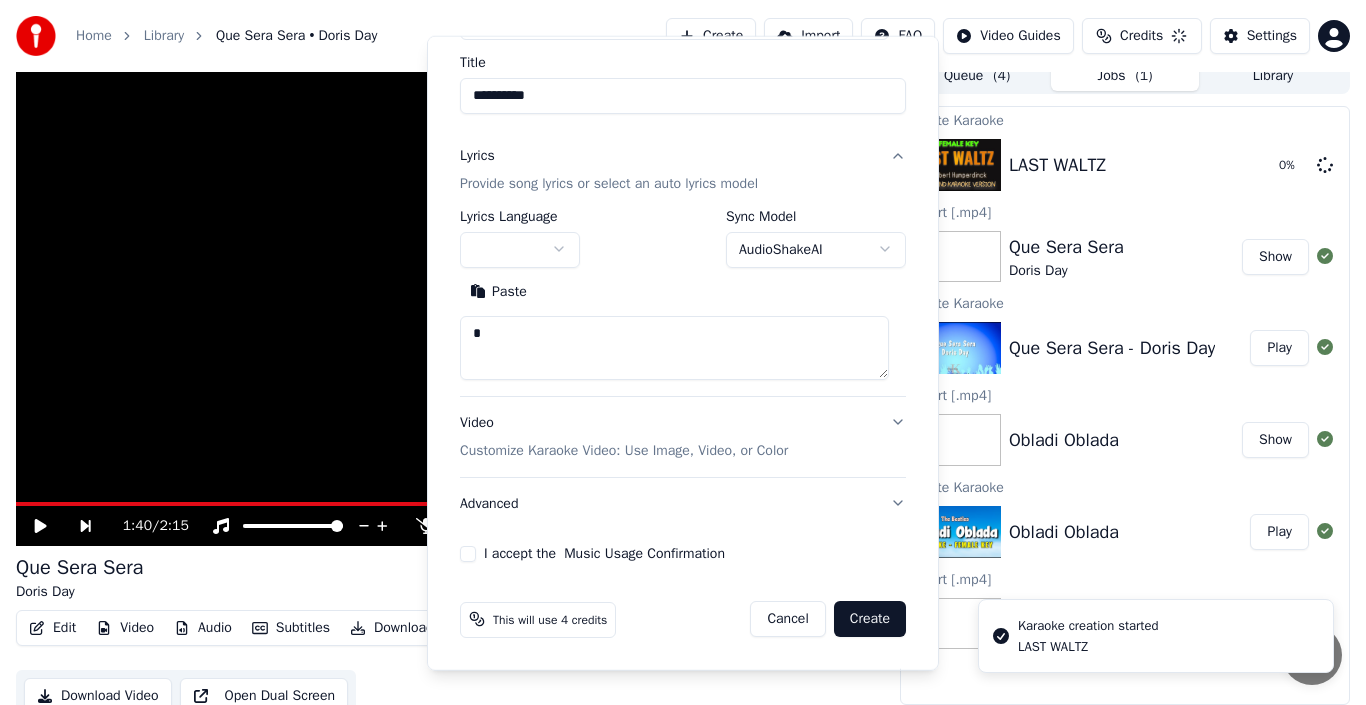 type 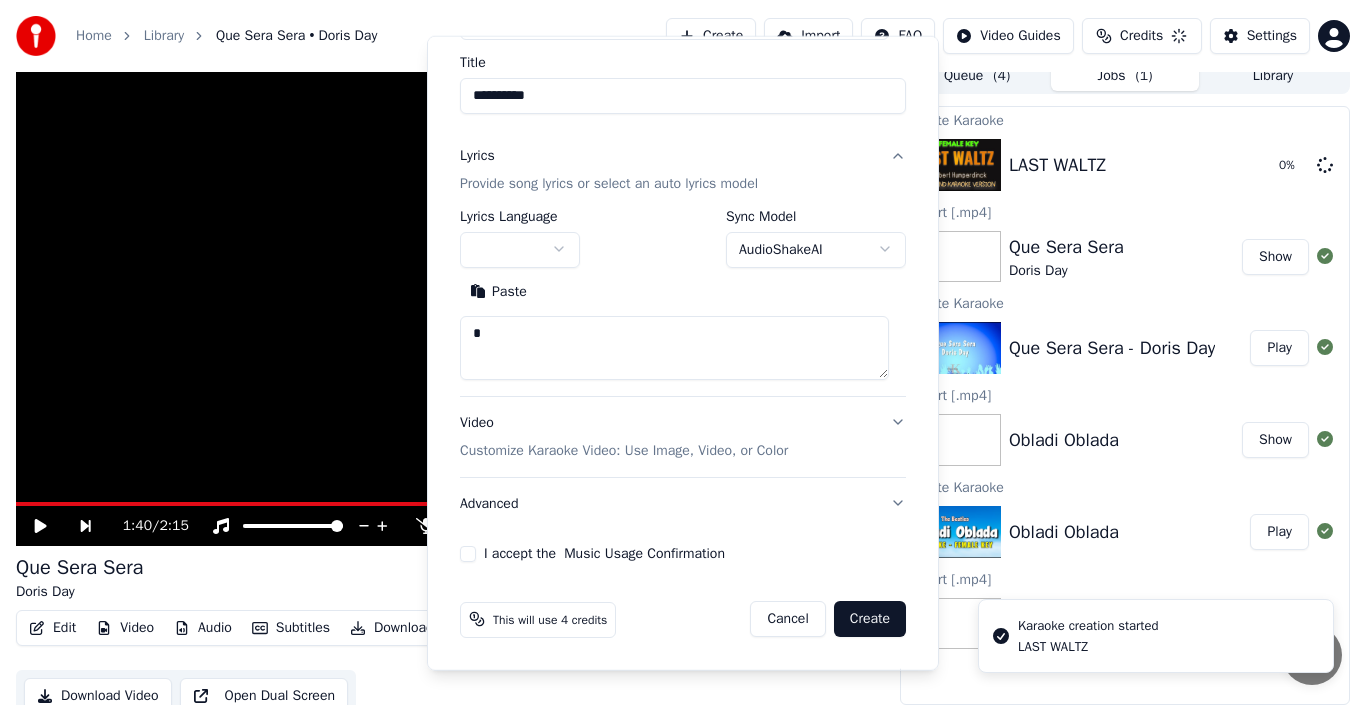 type 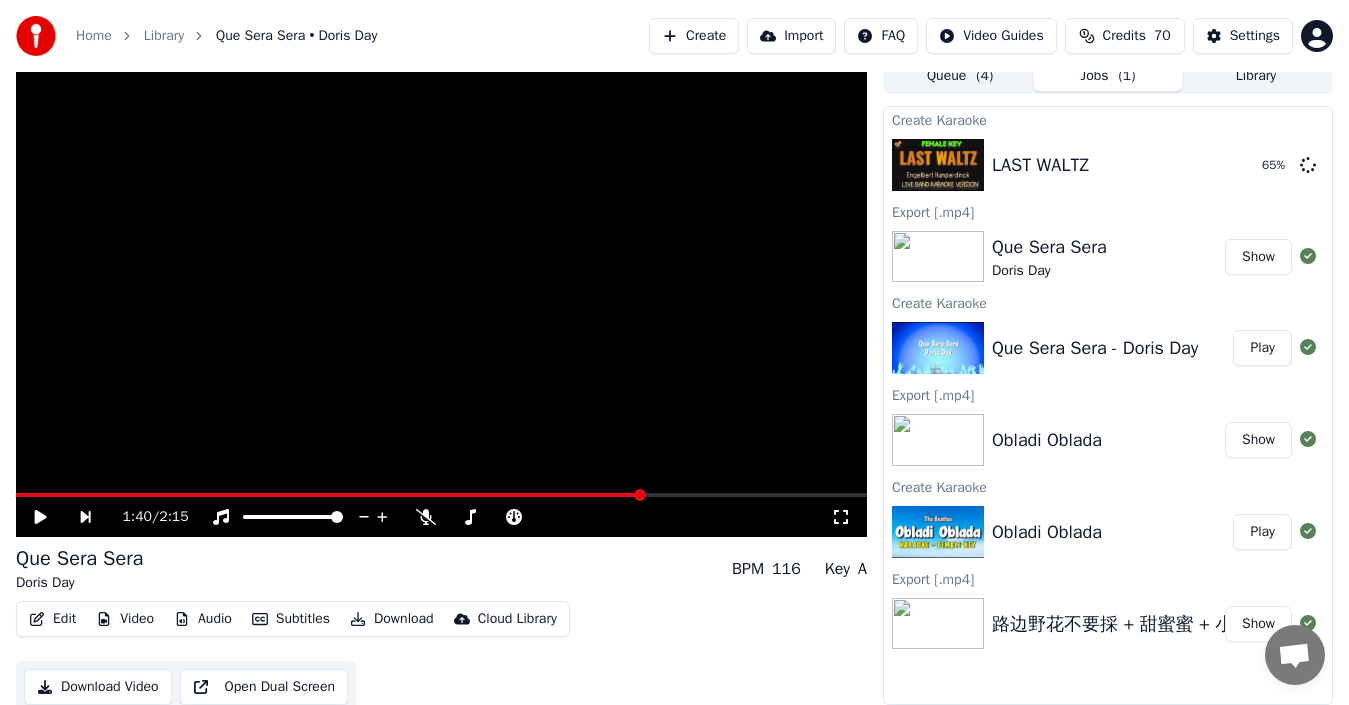 click on "Settings" at bounding box center (1255, 36) 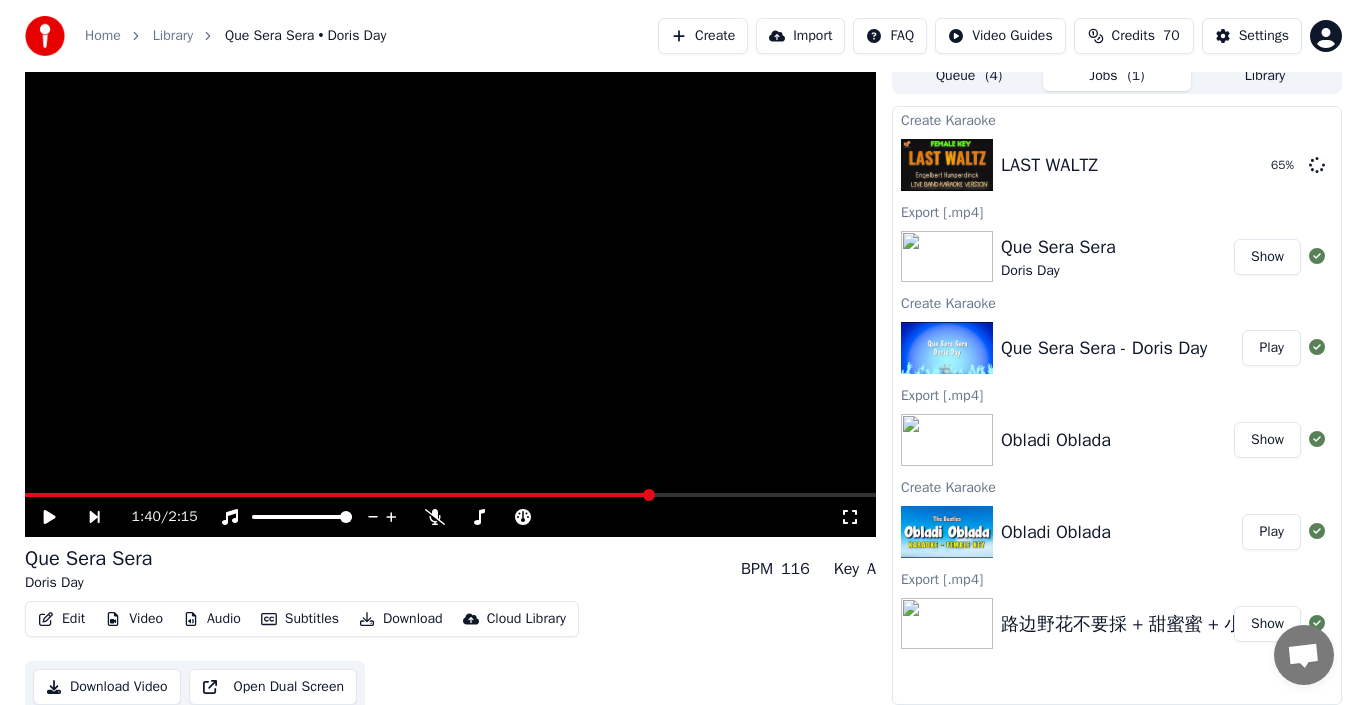 scroll, scrollTop: 0, scrollLeft: 0, axis: both 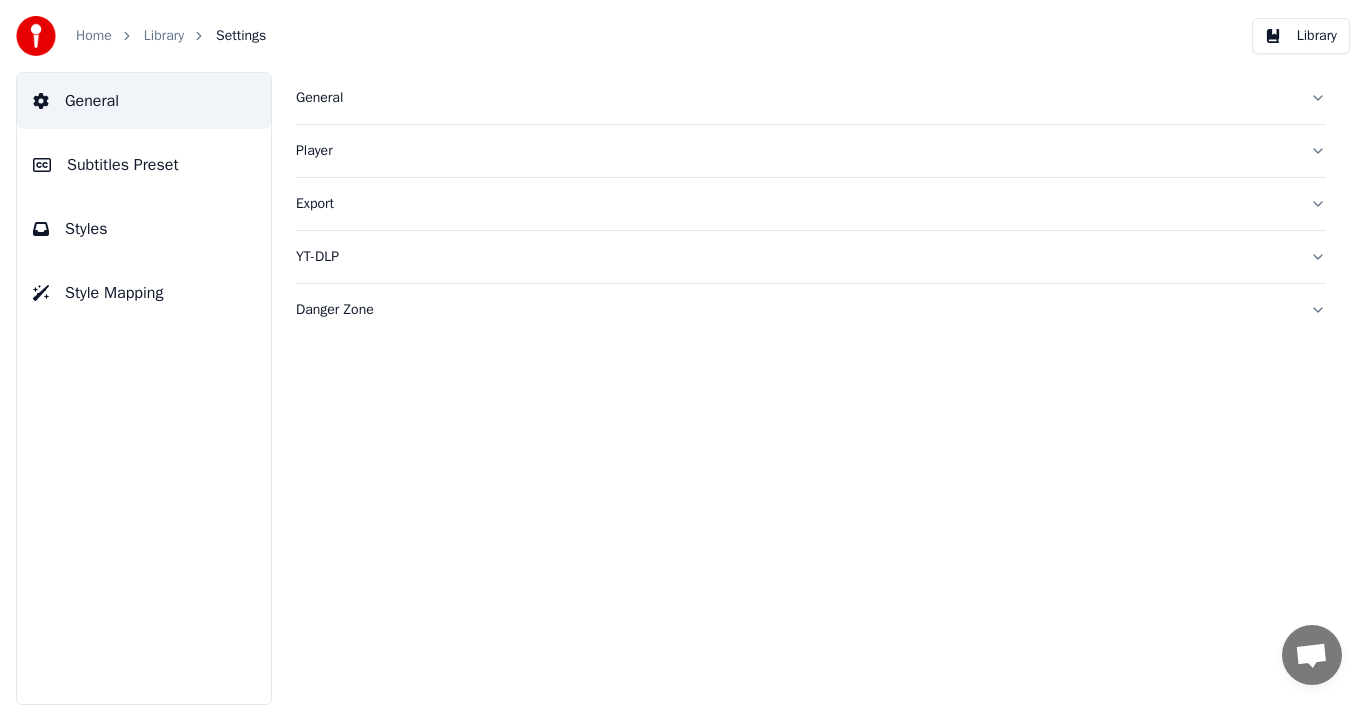 click on "Export" at bounding box center [795, 204] 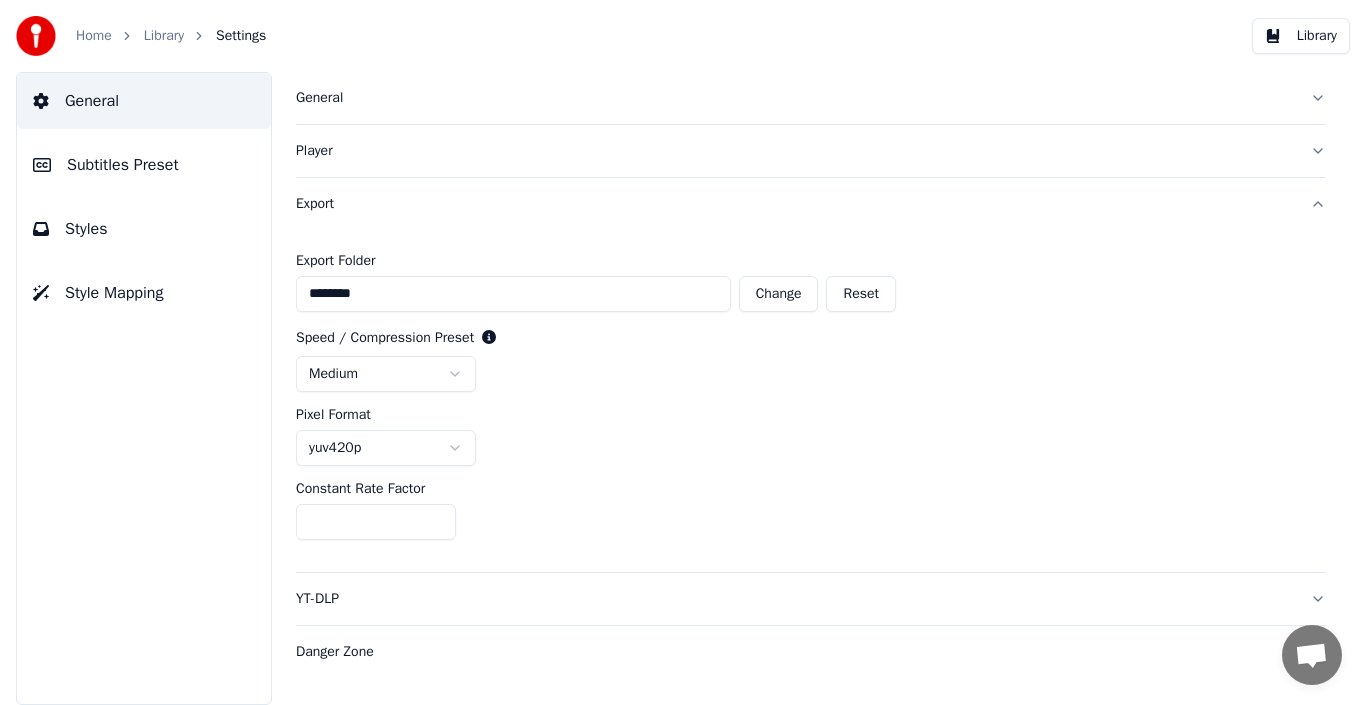 click on "Change" at bounding box center (779, 294) 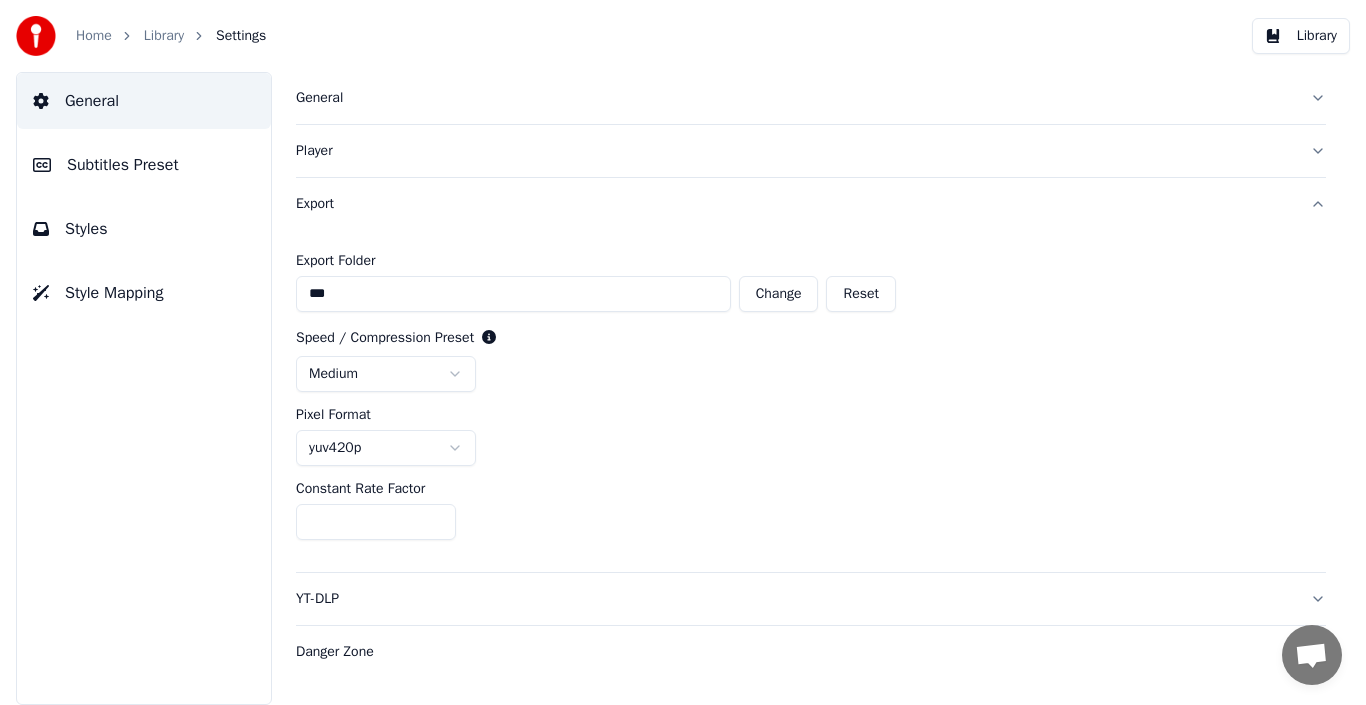 click at bounding box center [36, 36] 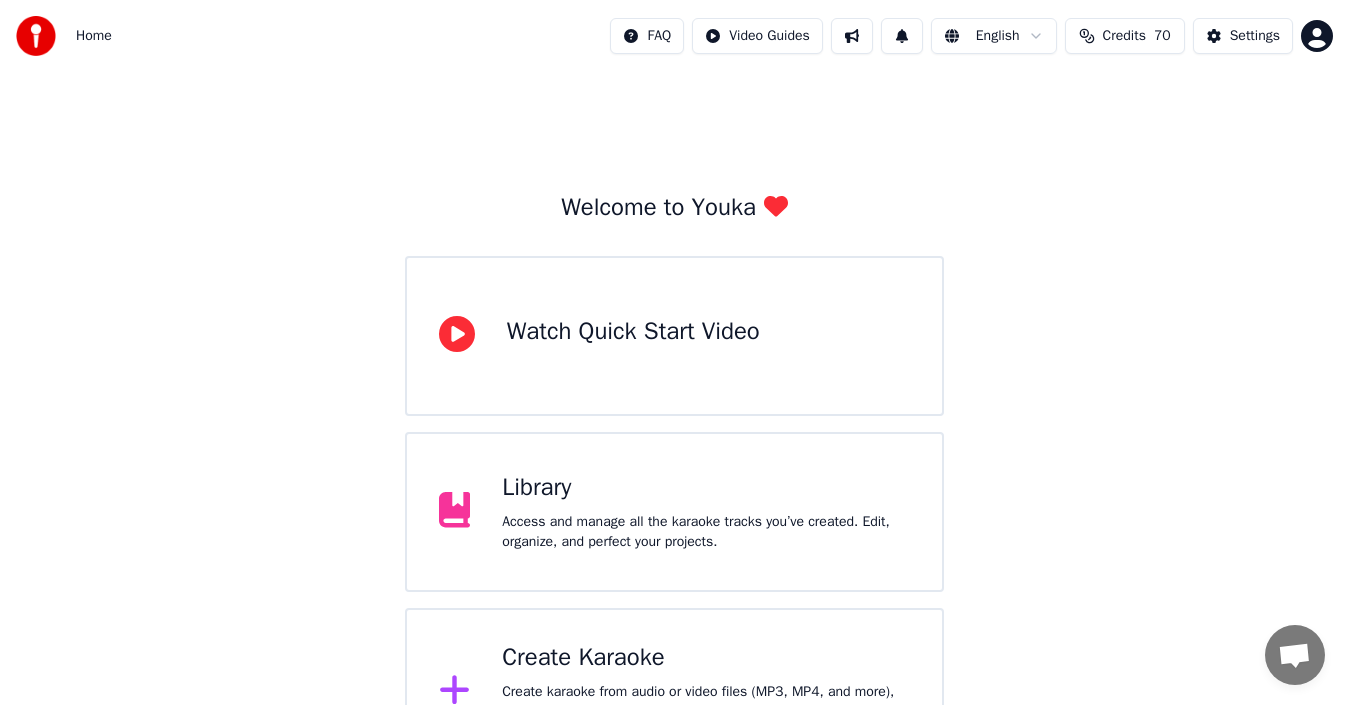 click on "Access and manage all the karaoke tracks you’ve created. Edit, organize, and perfect your projects." at bounding box center (706, 532) 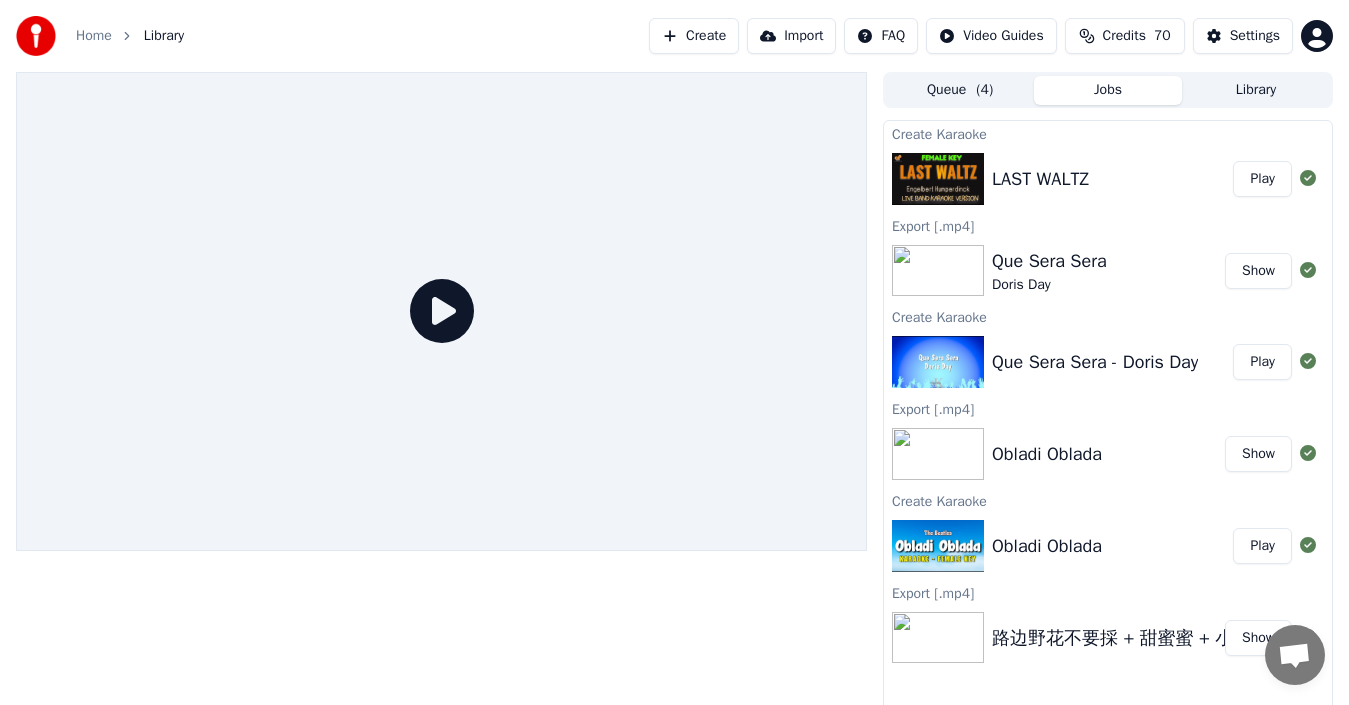 click on "Play" at bounding box center [1262, 179] 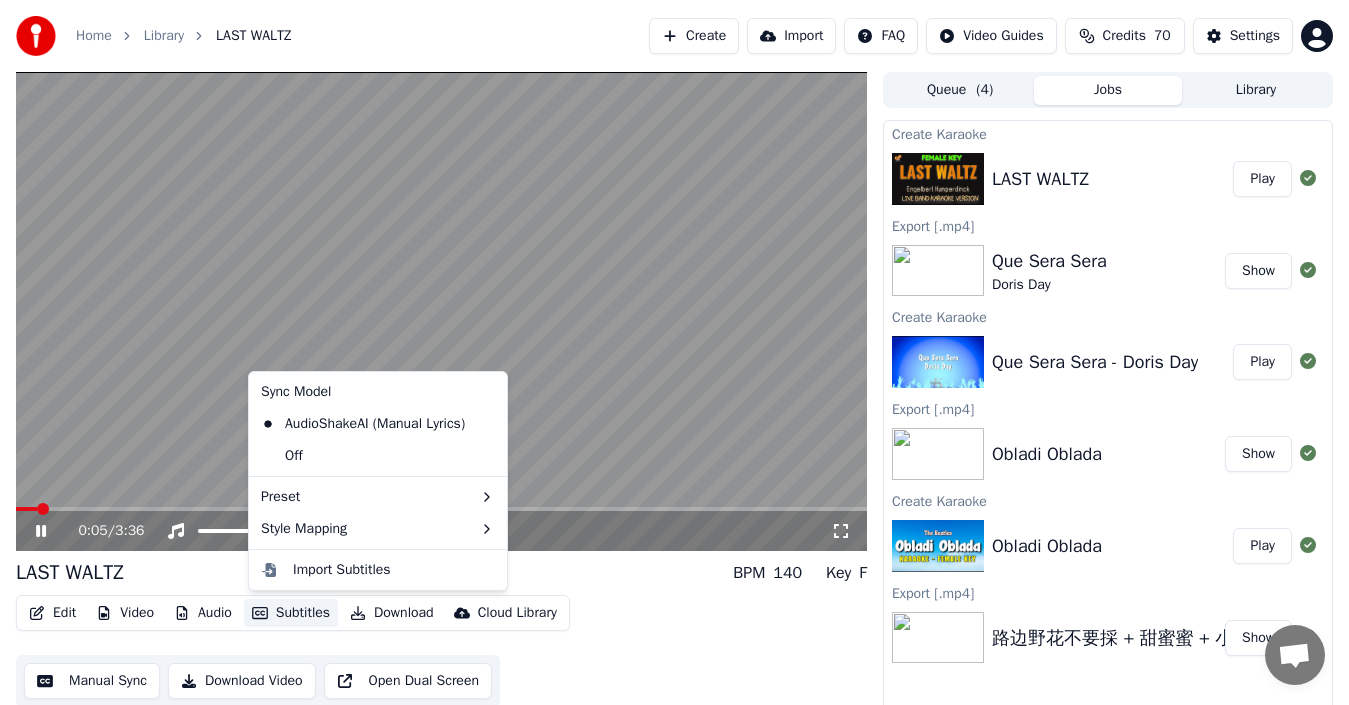 click on "Subtitles" at bounding box center [291, 613] 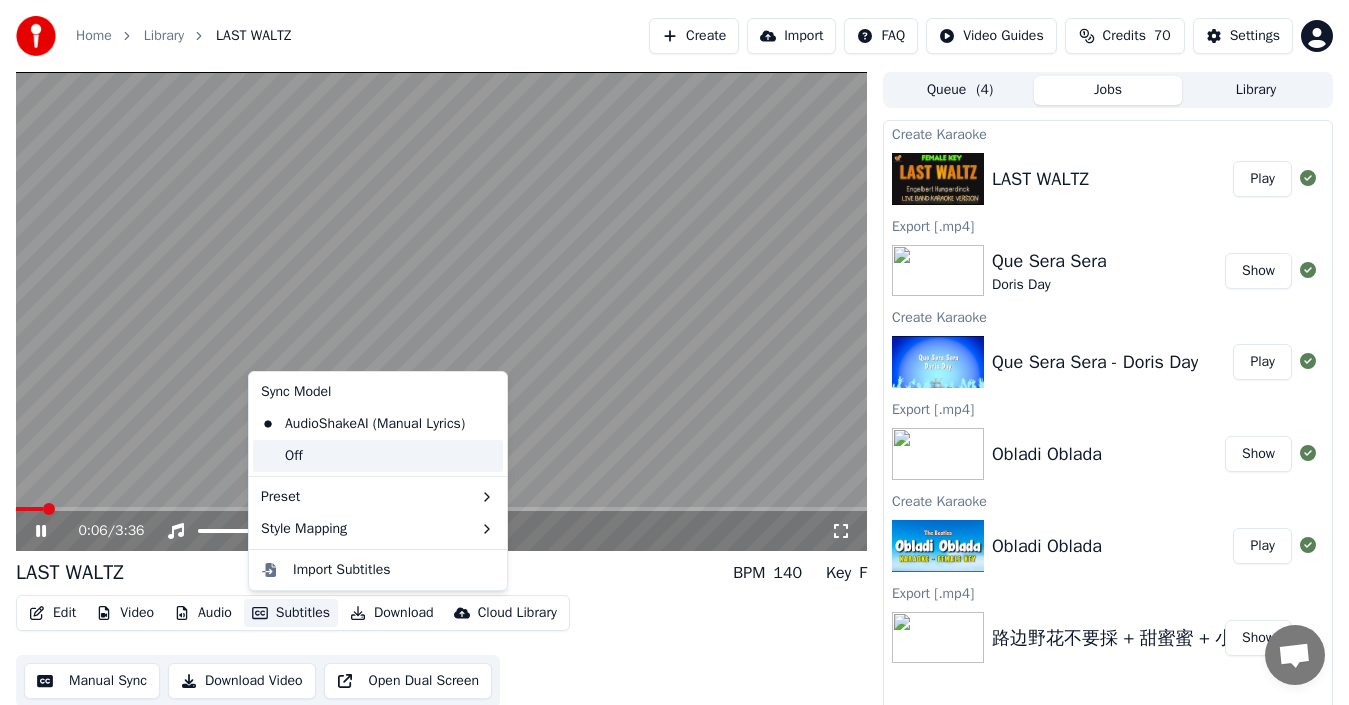 click on "Off" at bounding box center [378, 456] 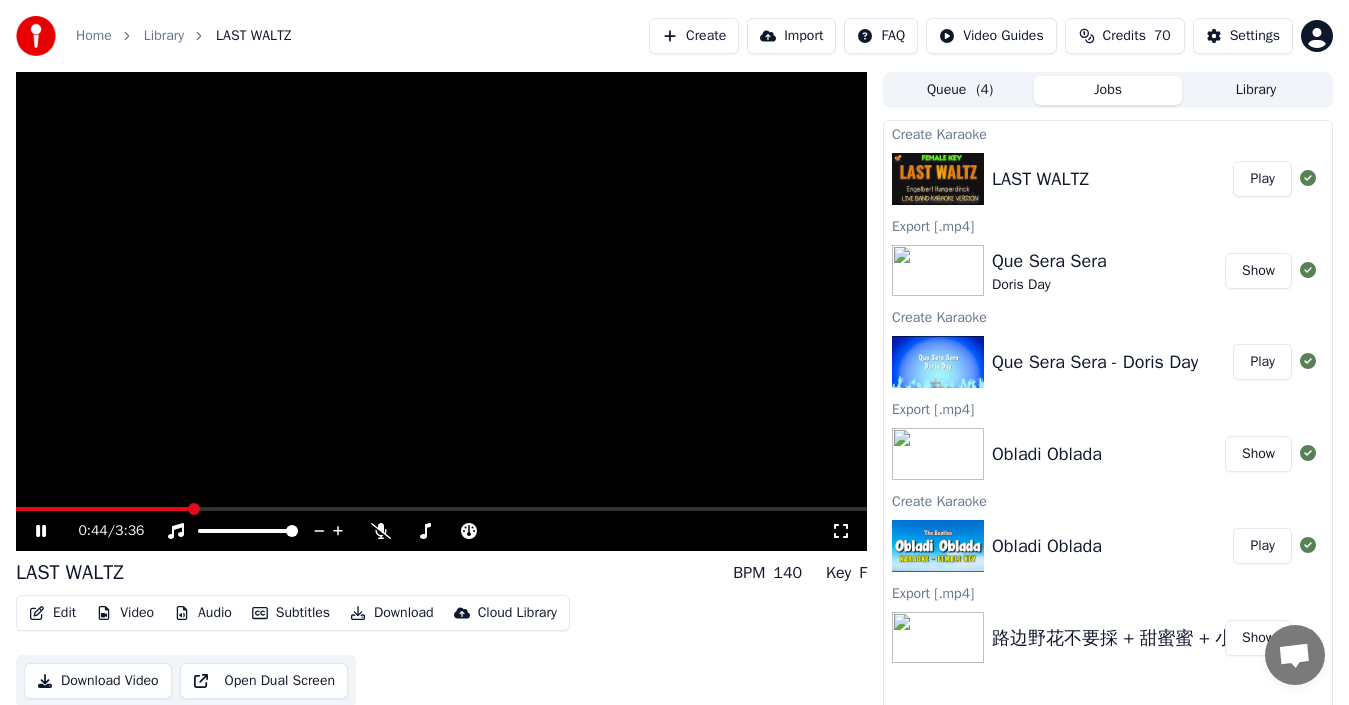 click 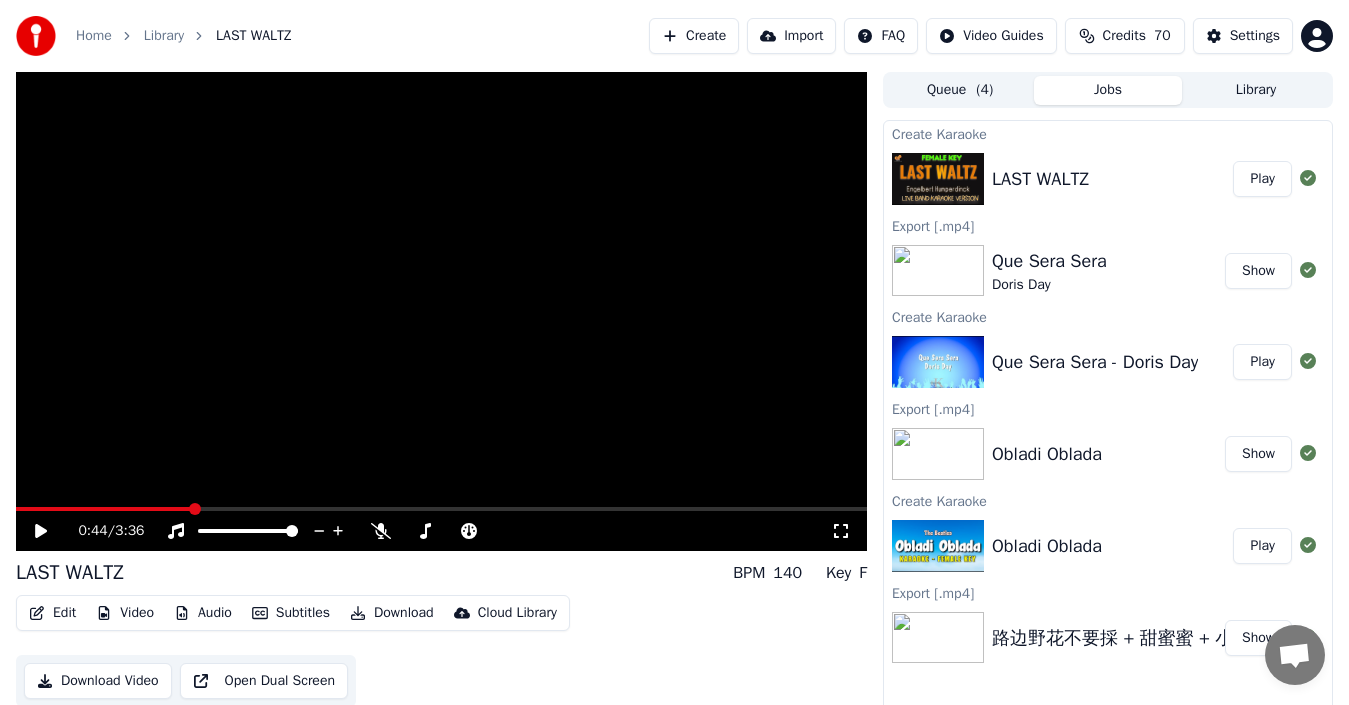 click on "Download Video" at bounding box center [98, 681] 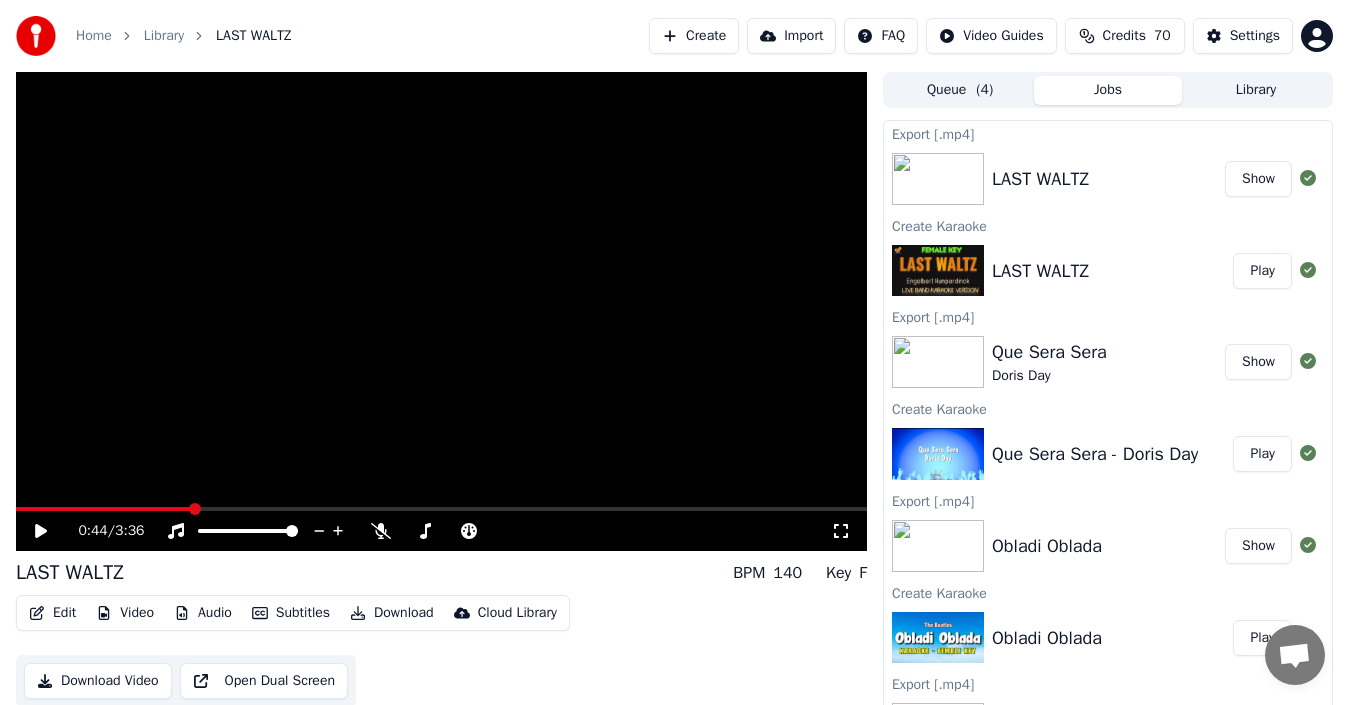 click on "Create" at bounding box center [694, 36] 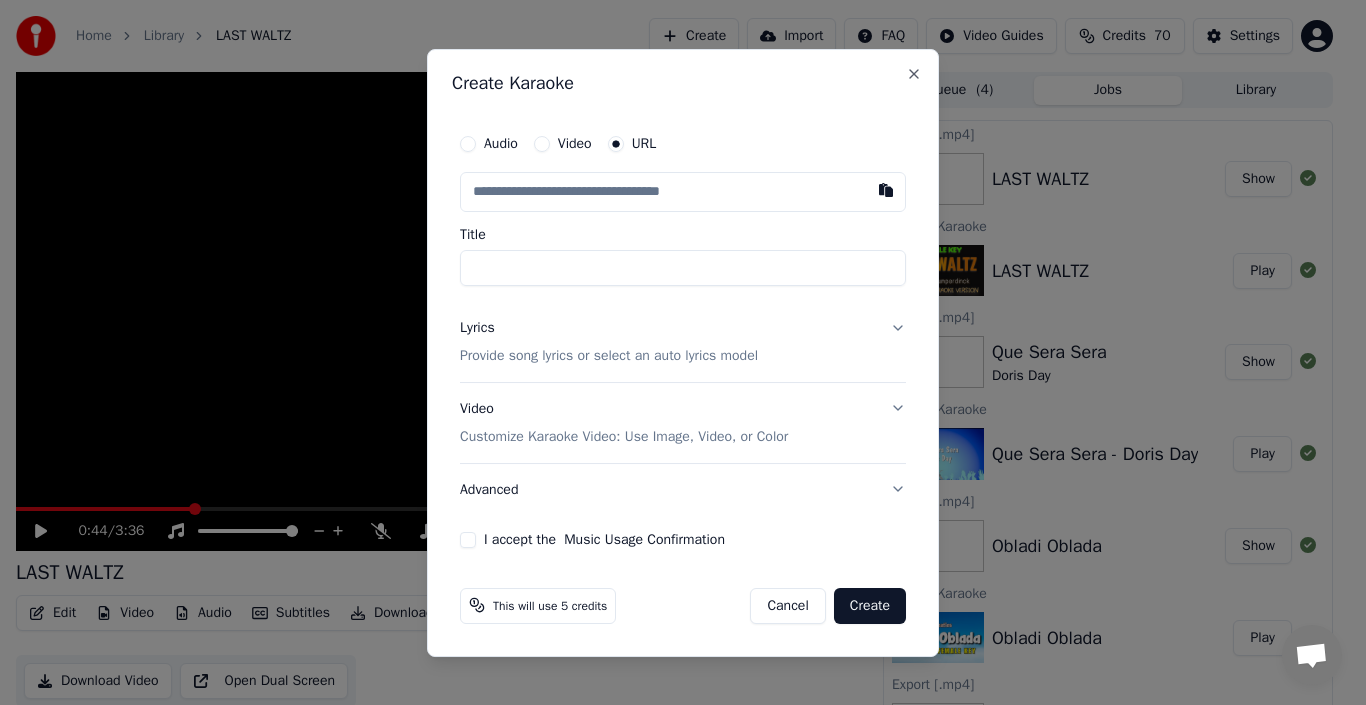 type on "**********" 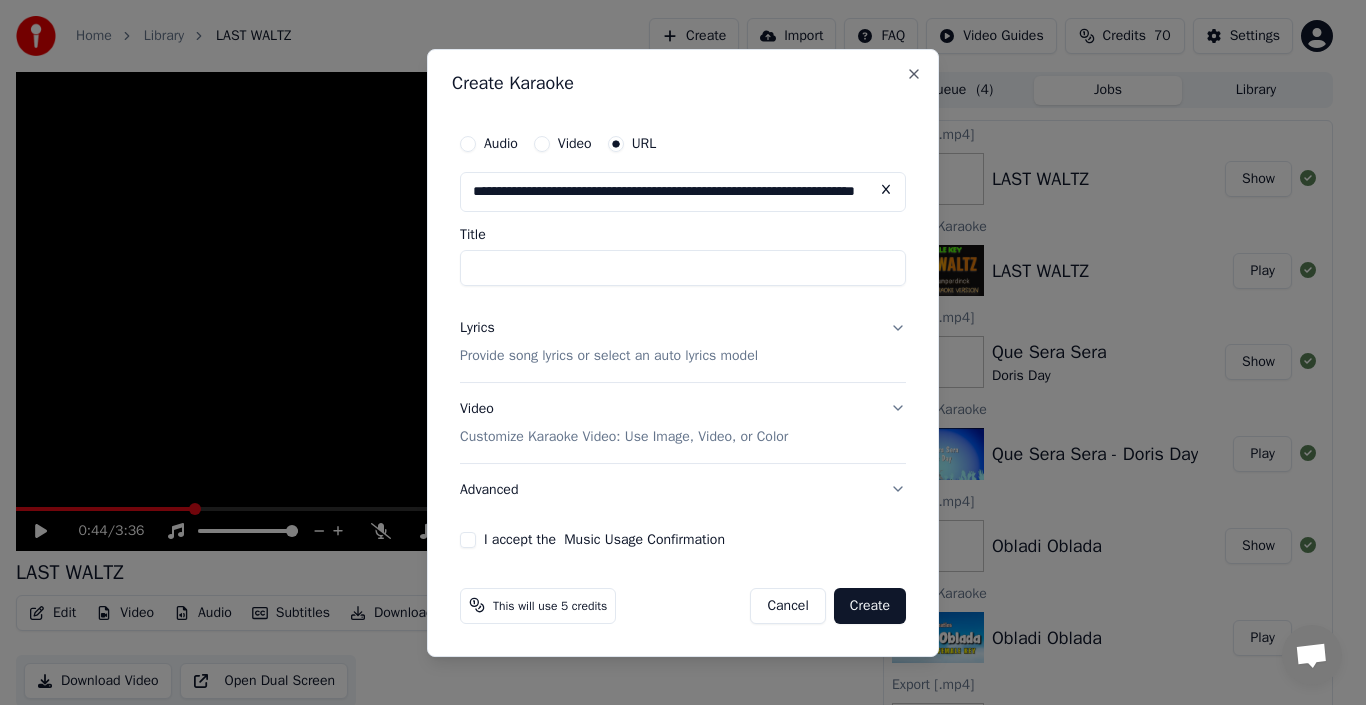 scroll, scrollTop: 0, scrollLeft: 111, axis: horizontal 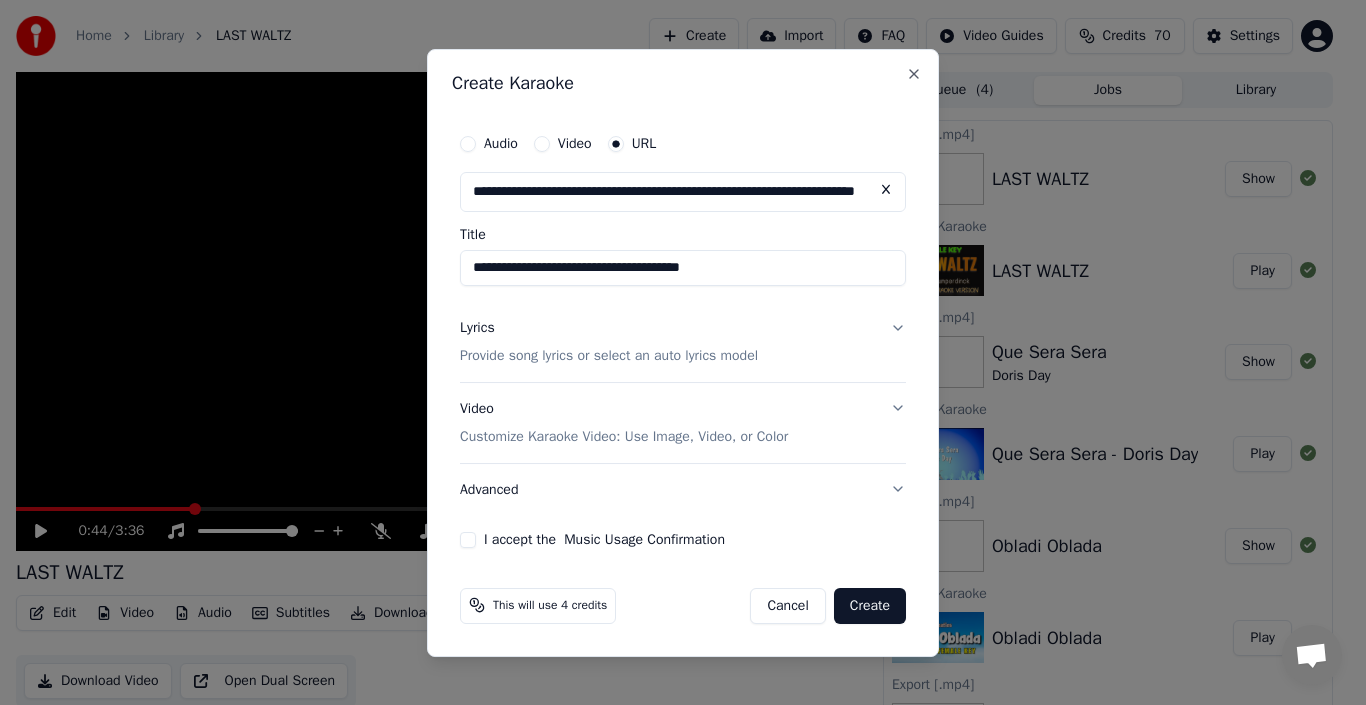 type on "**********" 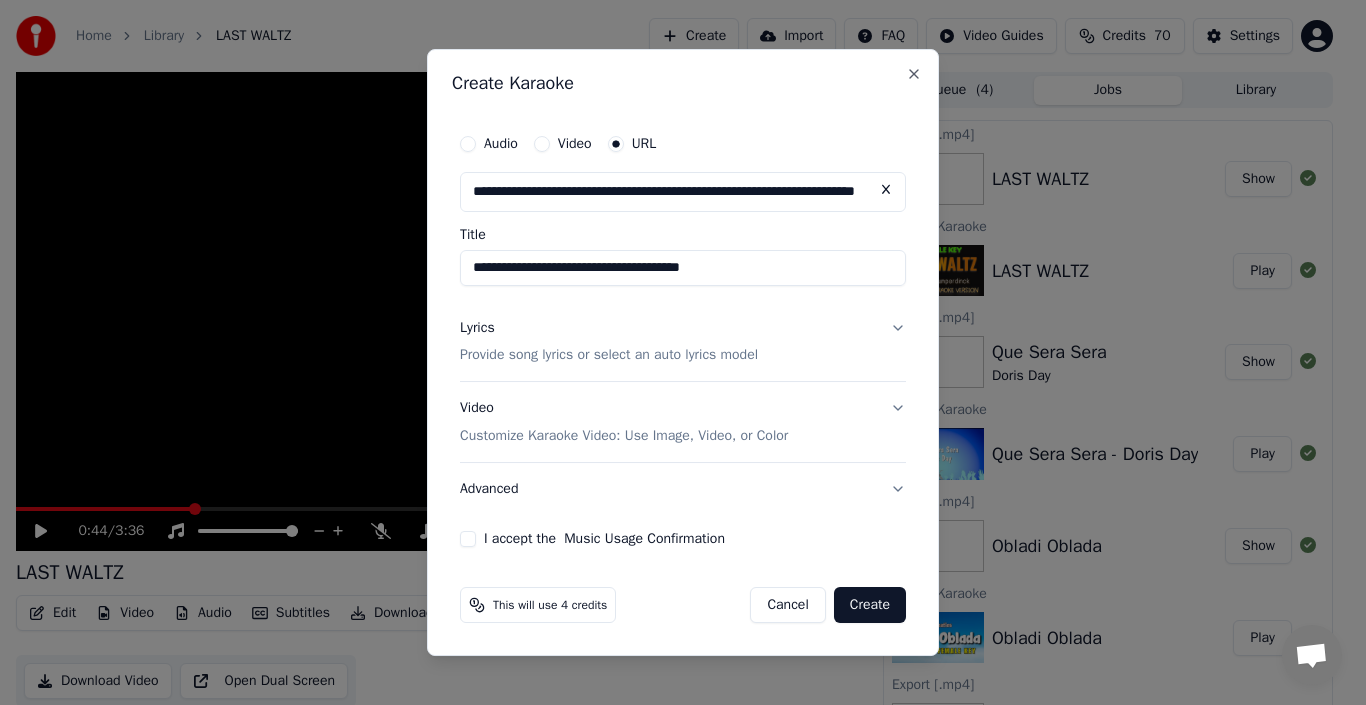 type on "**********" 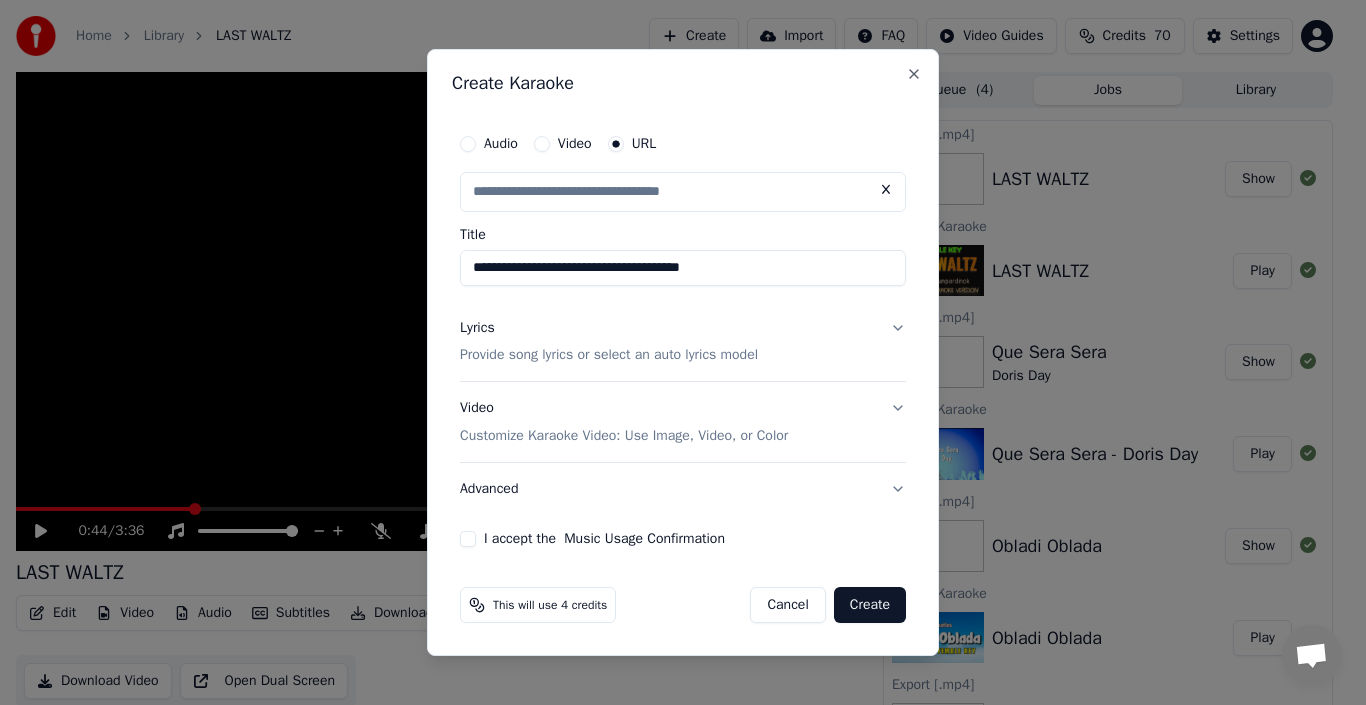 scroll, scrollTop: 0, scrollLeft: 0, axis: both 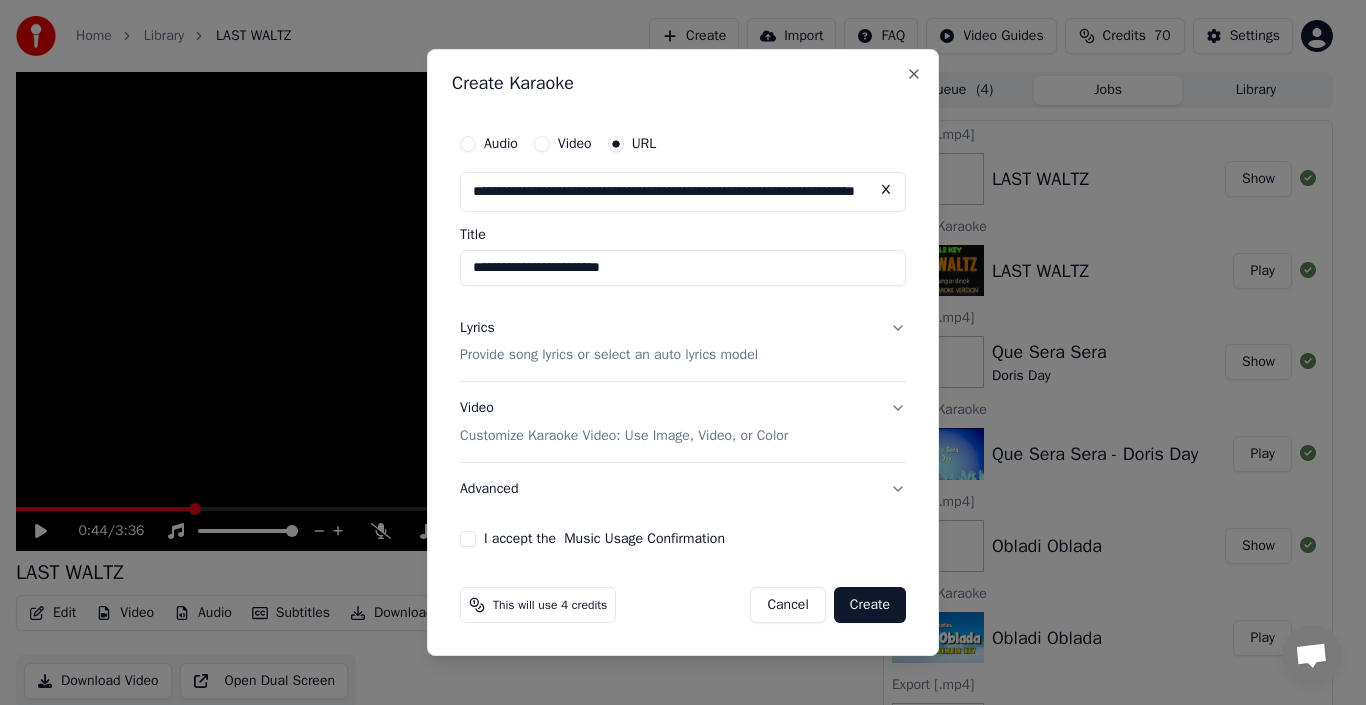 type on "**********" 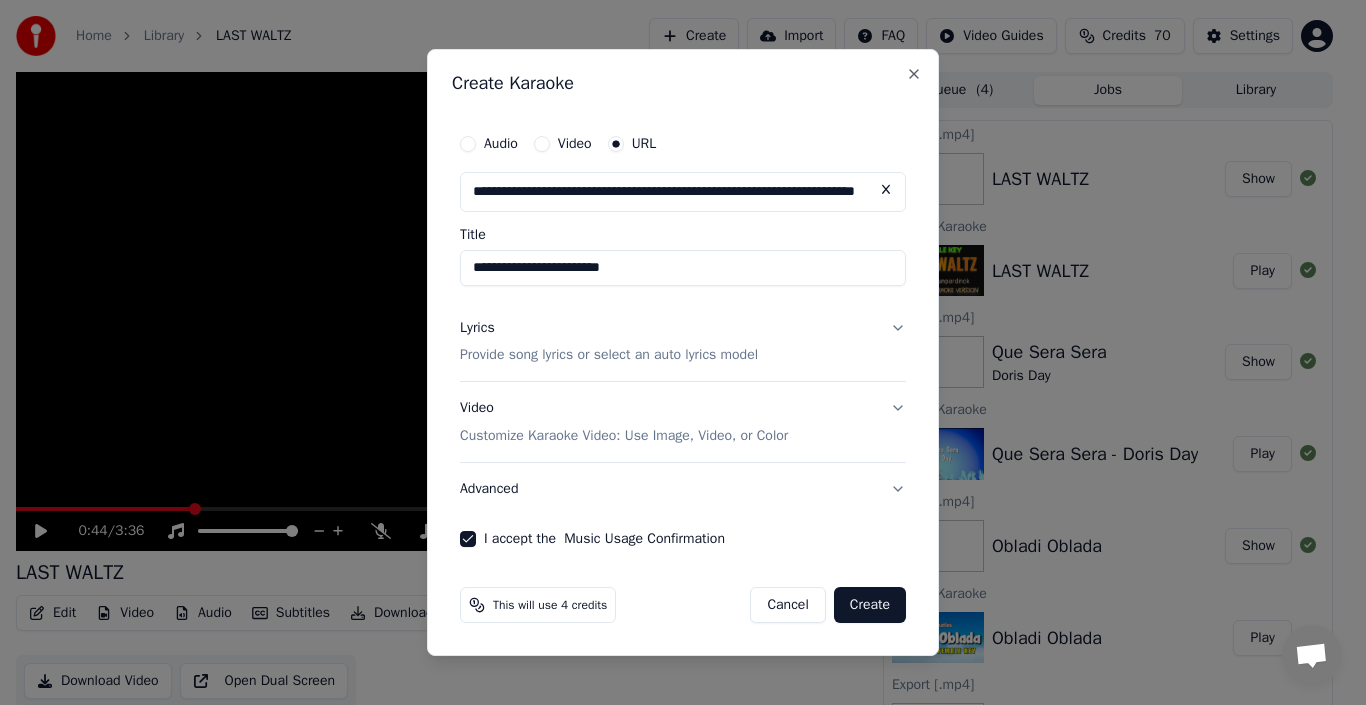 click on "Lyrics Provide song lyrics or select an auto lyrics model" at bounding box center (683, 342) 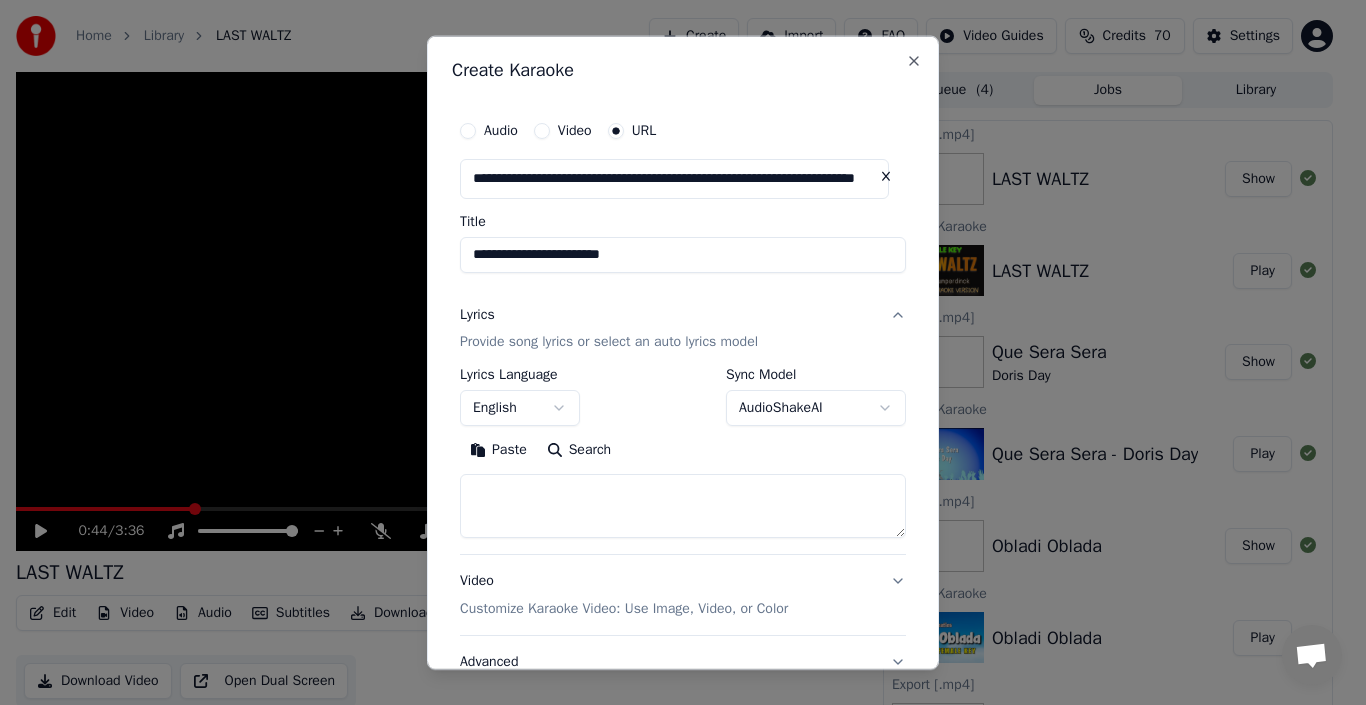 click on "Search" at bounding box center [579, 450] 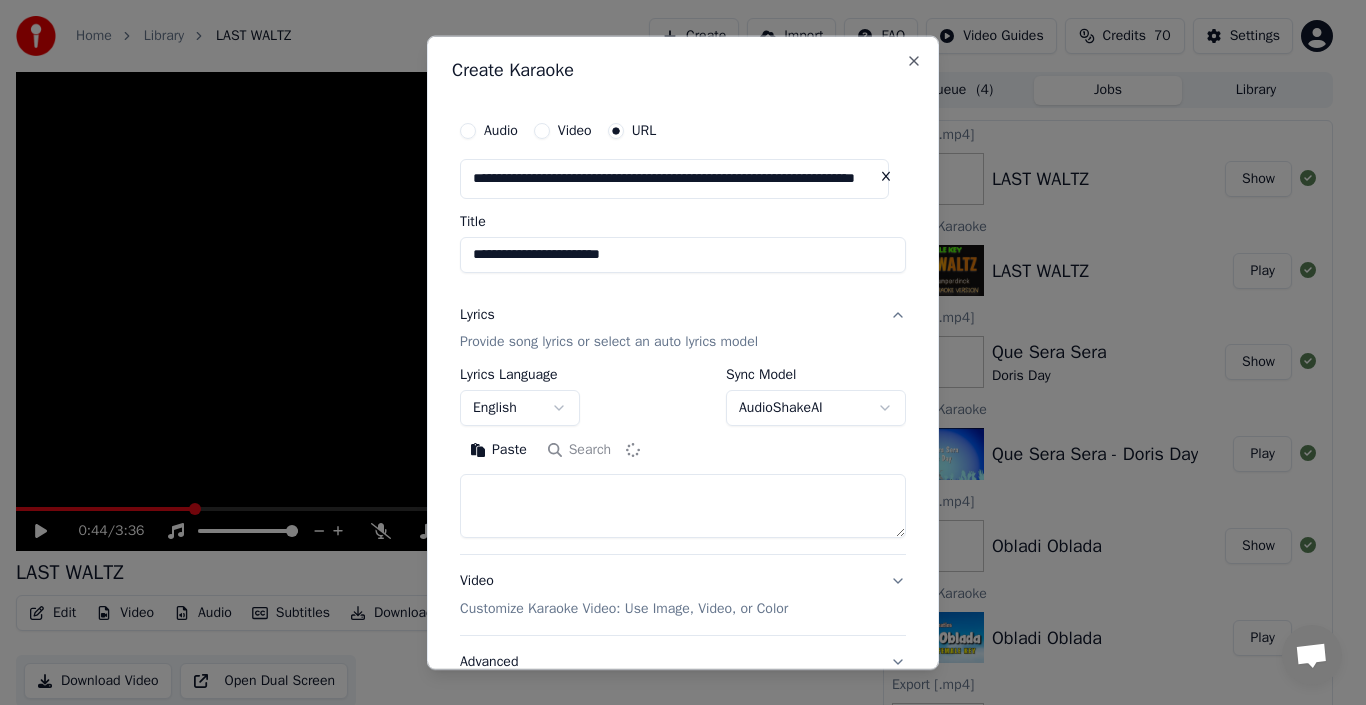 type on "**********" 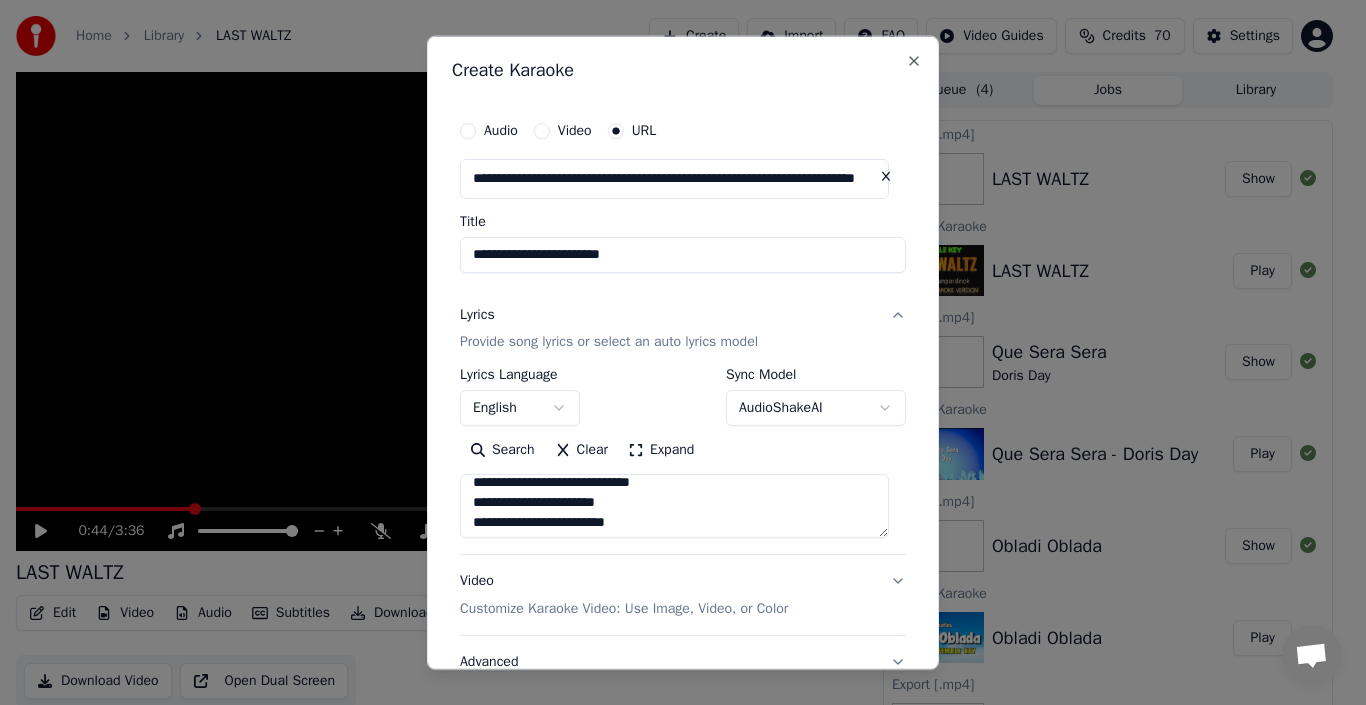 scroll, scrollTop: 574, scrollLeft: 0, axis: vertical 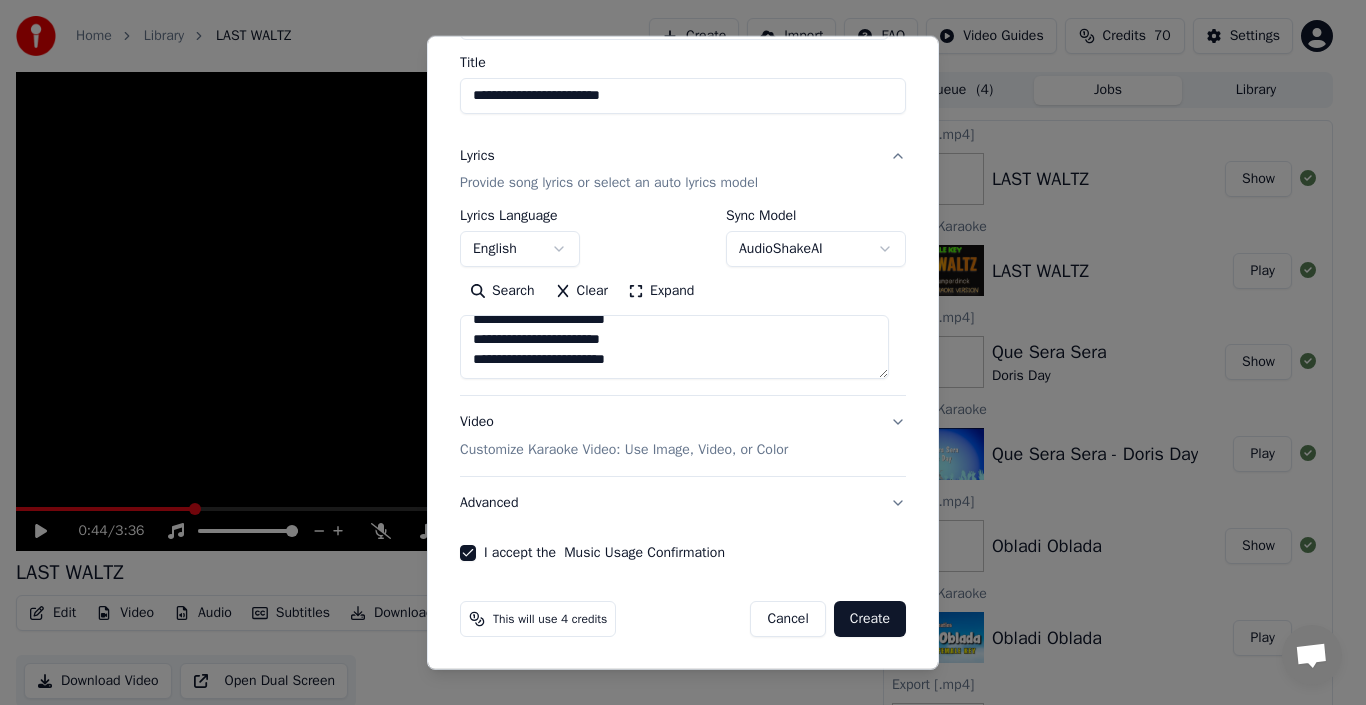 click on "Create" at bounding box center (870, 619) 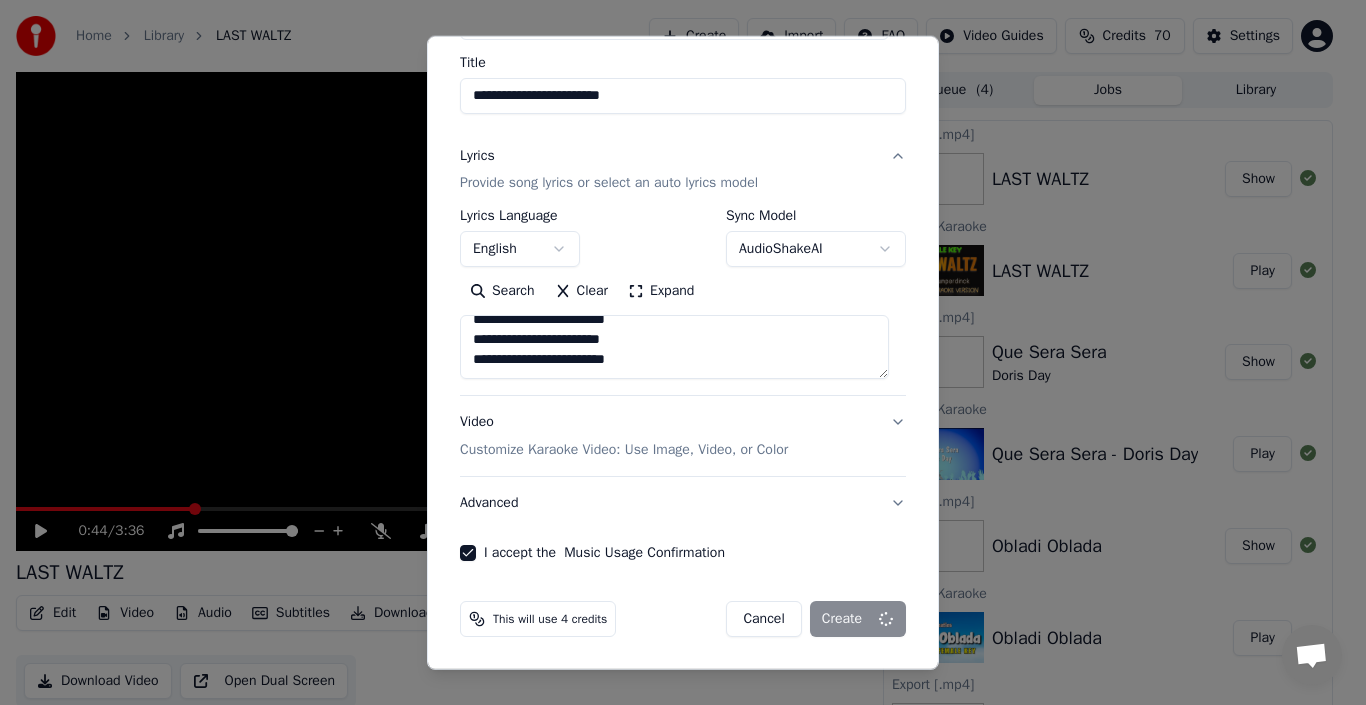 type 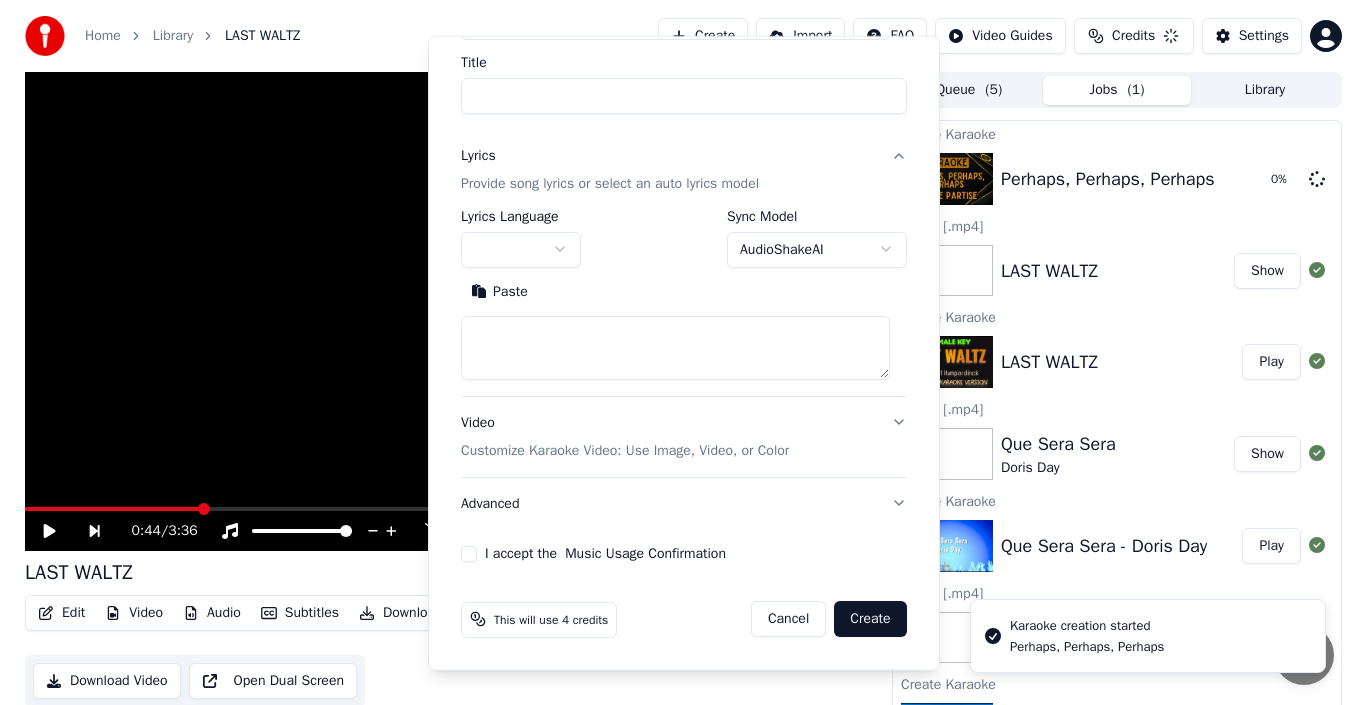 scroll, scrollTop: 0, scrollLeft: 0, axis: both 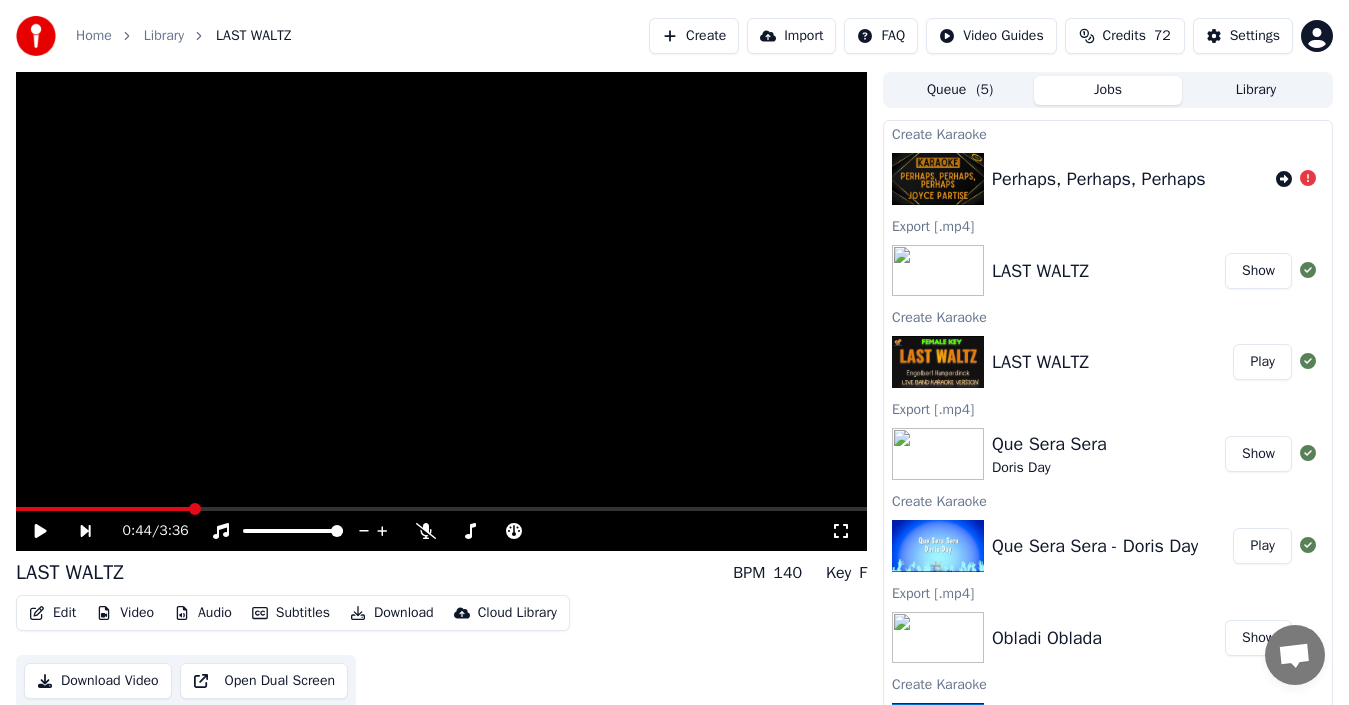 click 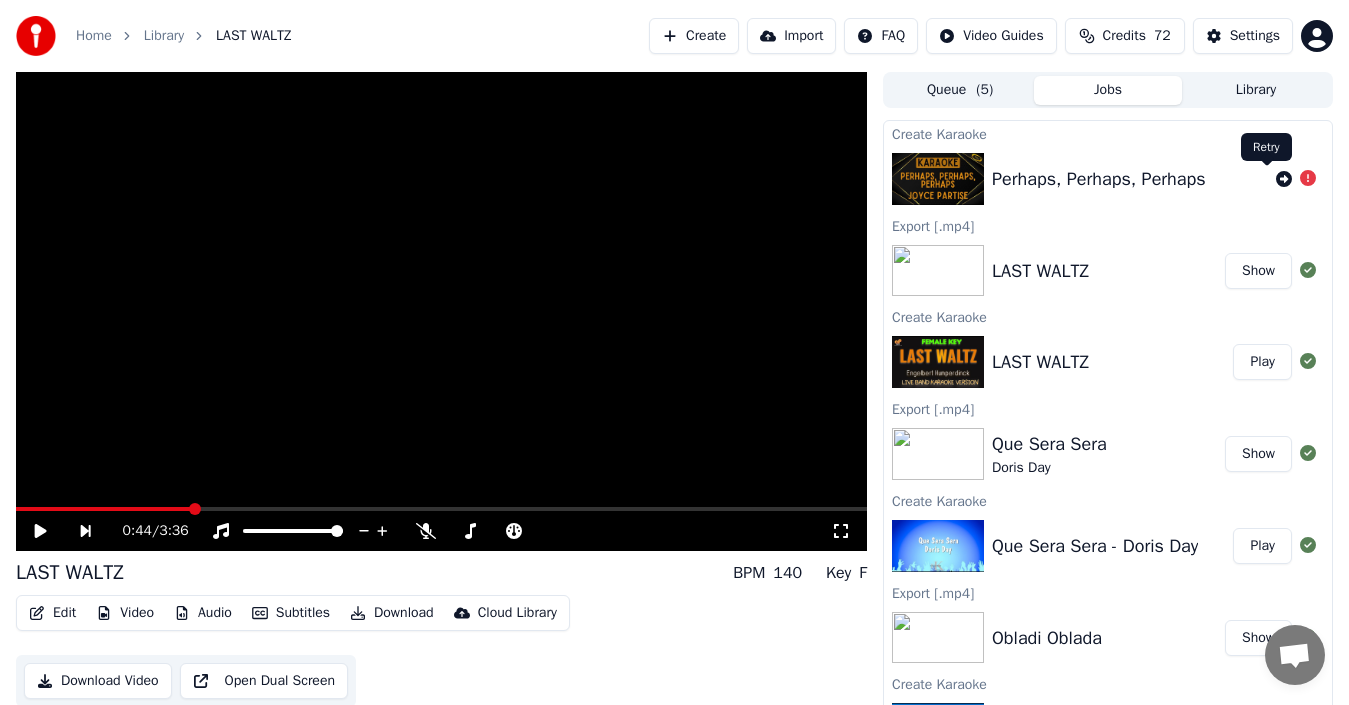 click 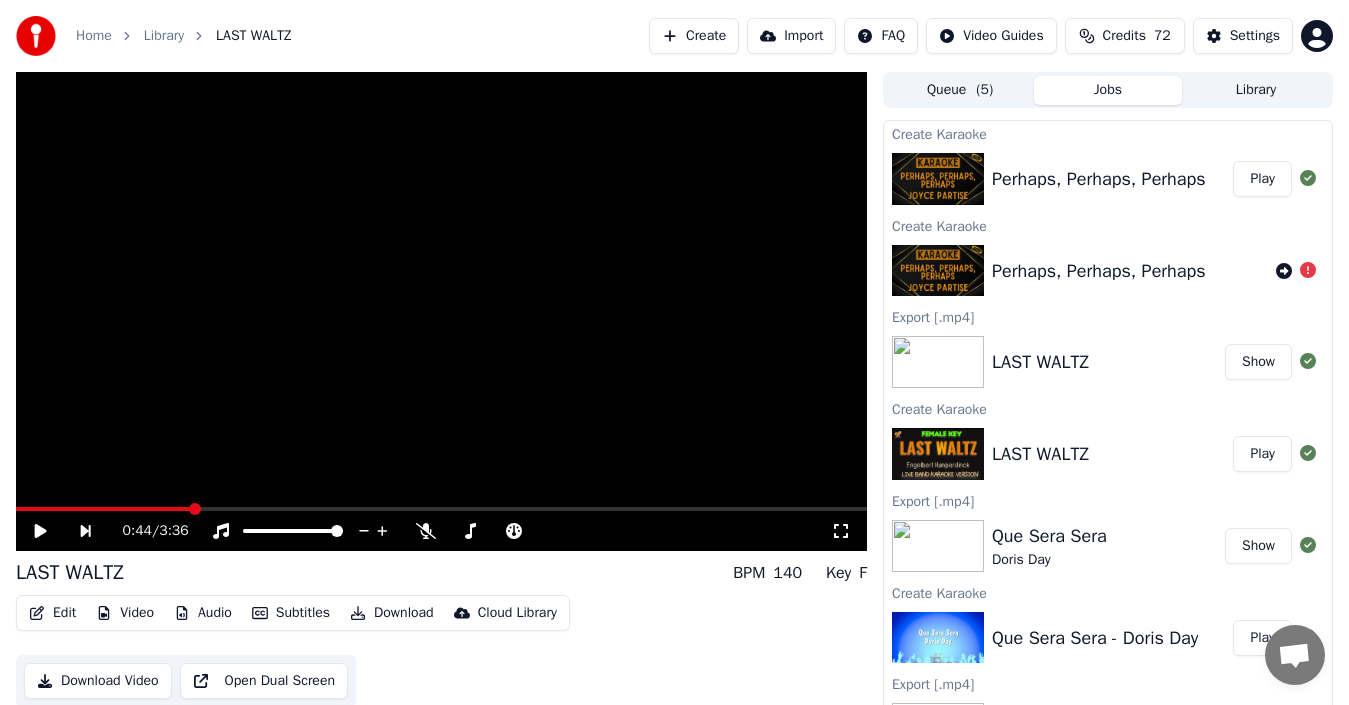 click on "Play" at bounding box center (1262, 179) 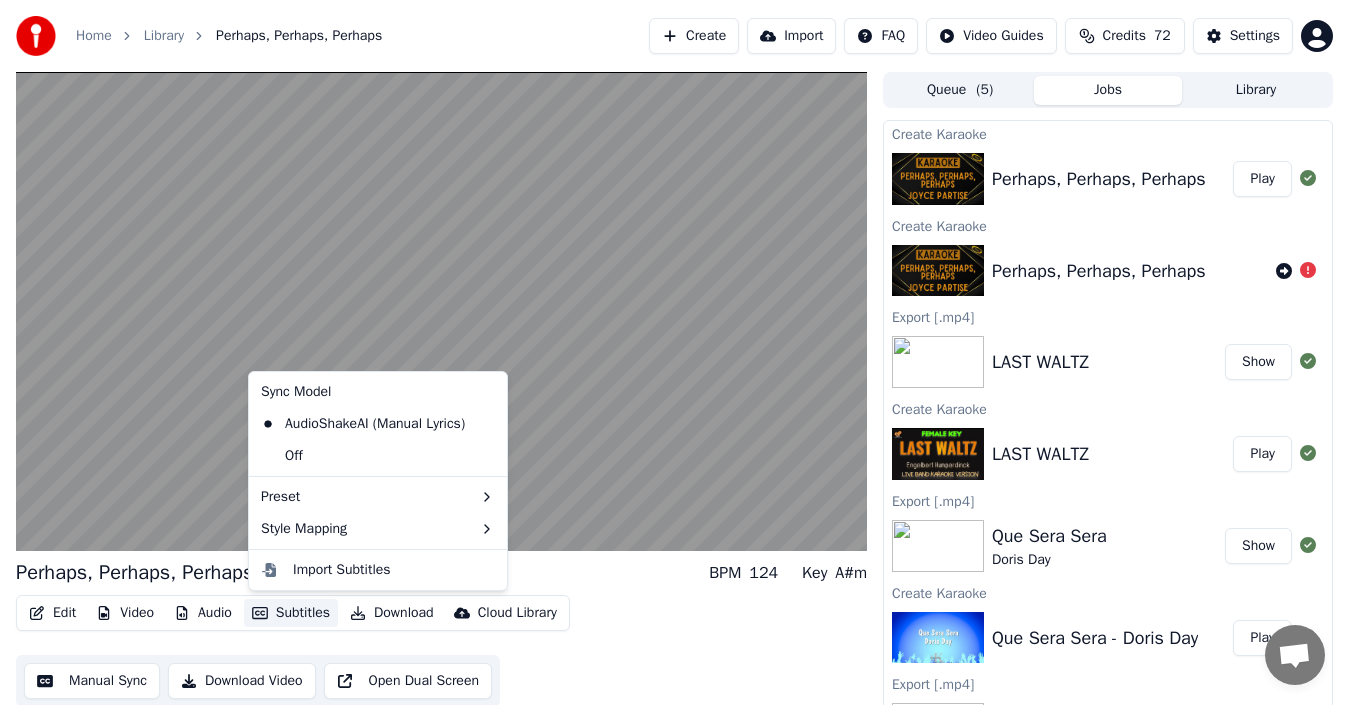 click on "Subtitles" at bounding box center [291, 613] 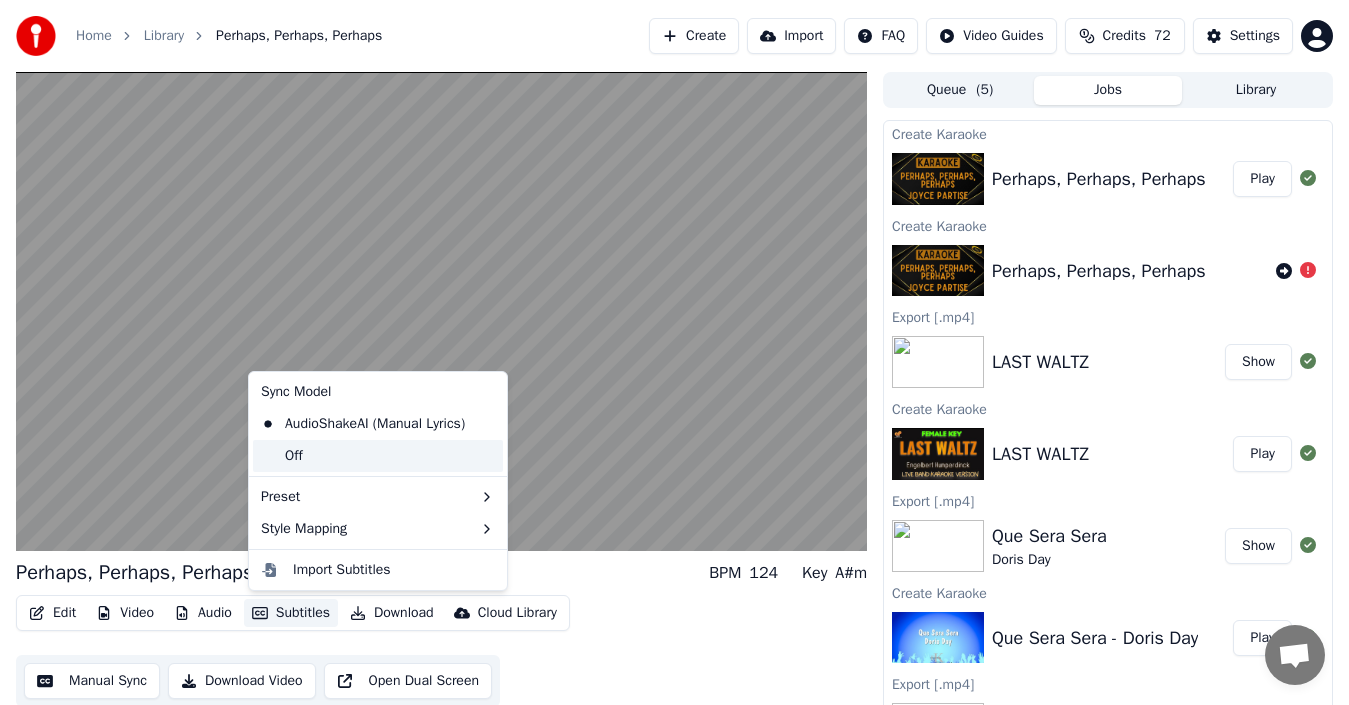click on "Off" at bounding box center (378, 456) 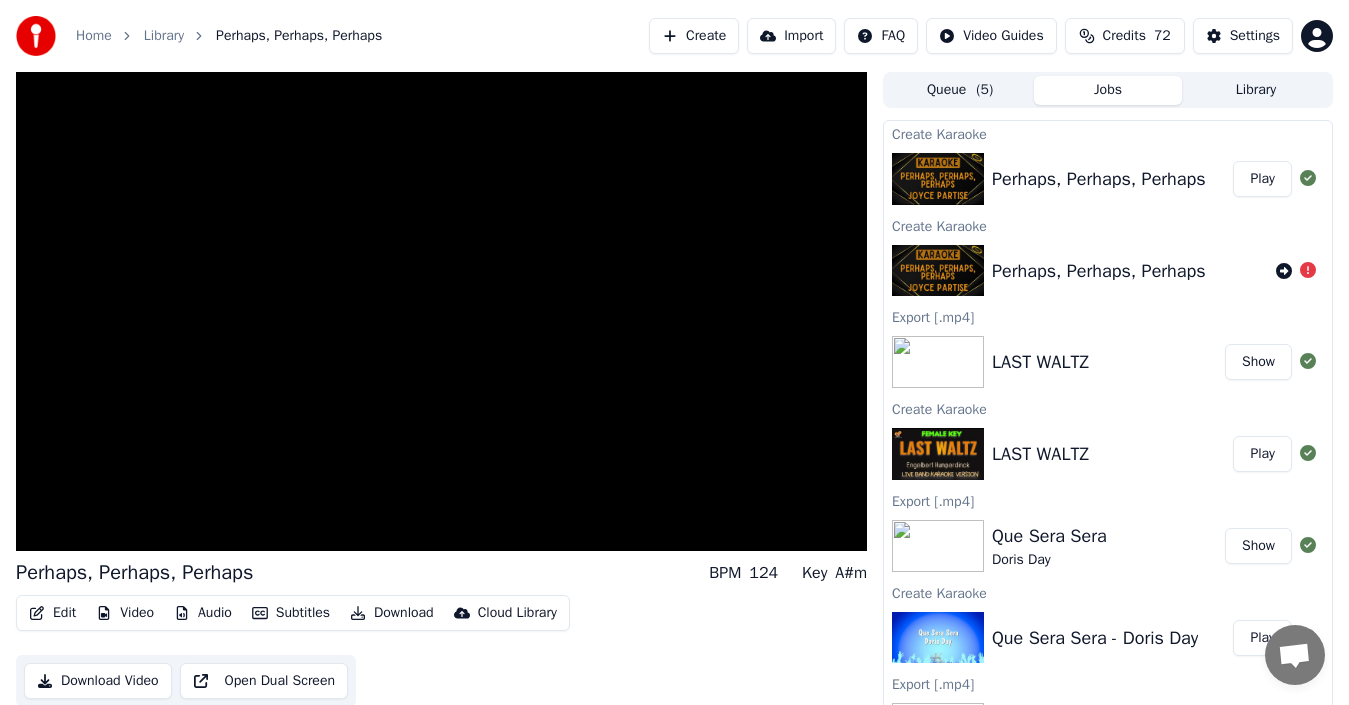 click on "Download Video" at bounding box center [98, 681] 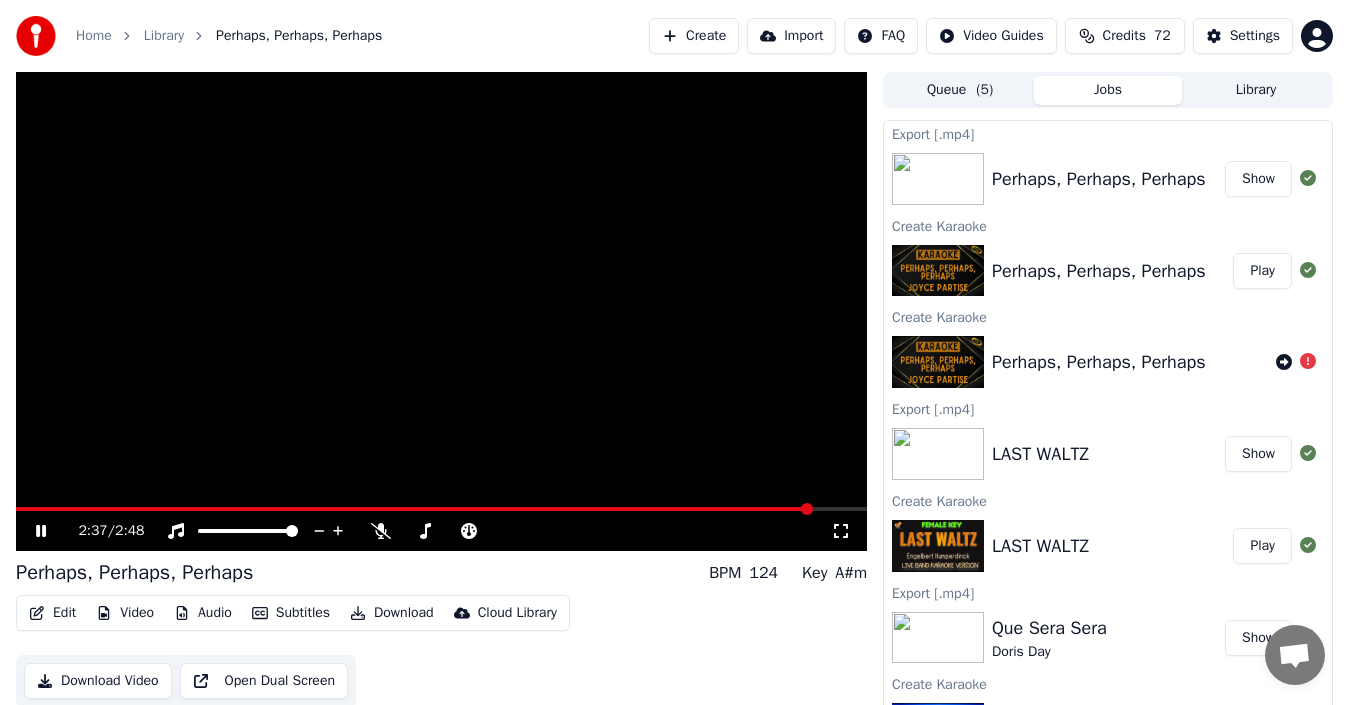 click 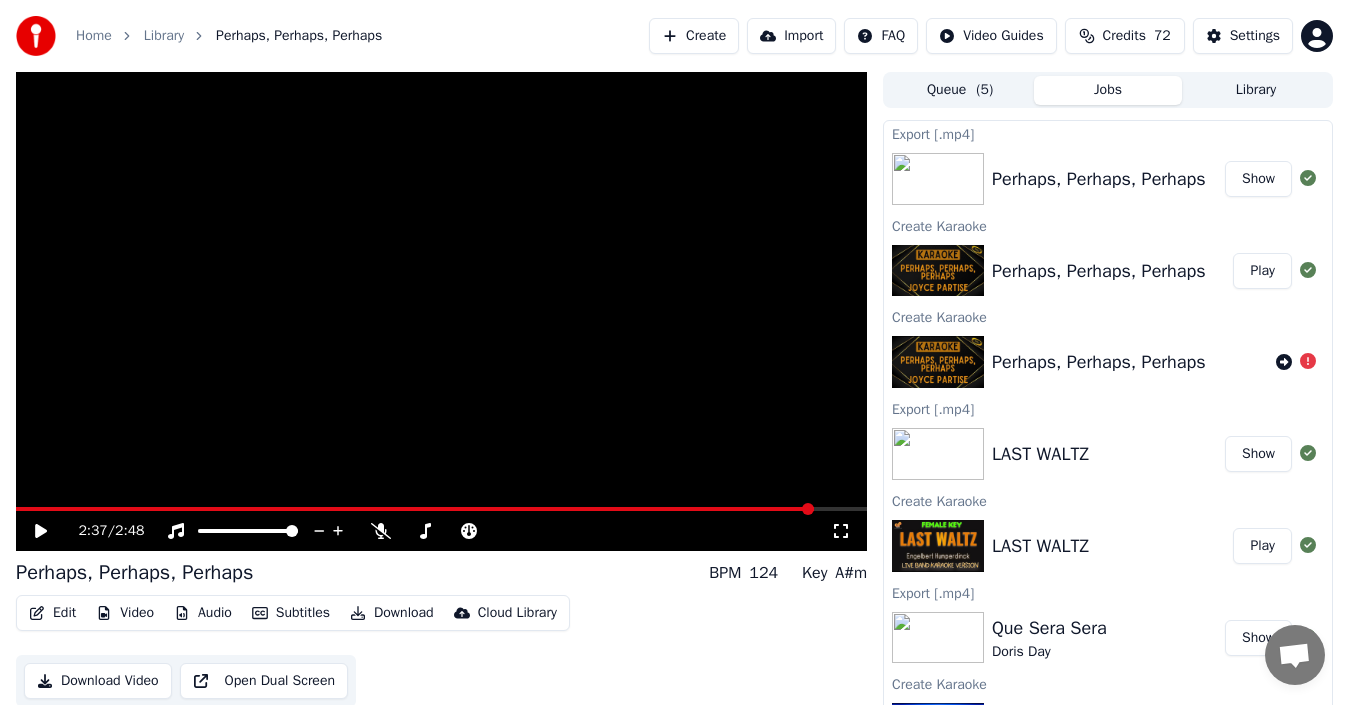 click on "Create" at bounding box center [694, 36] 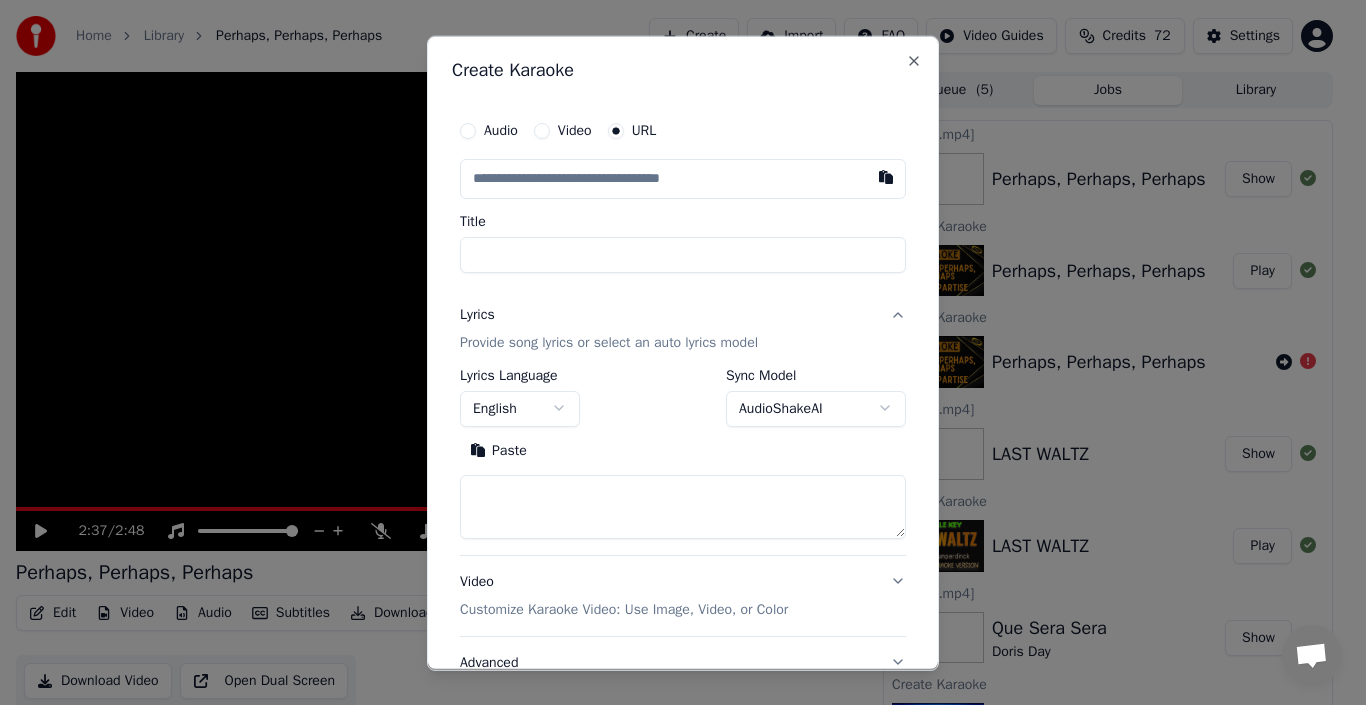 type on "**********" 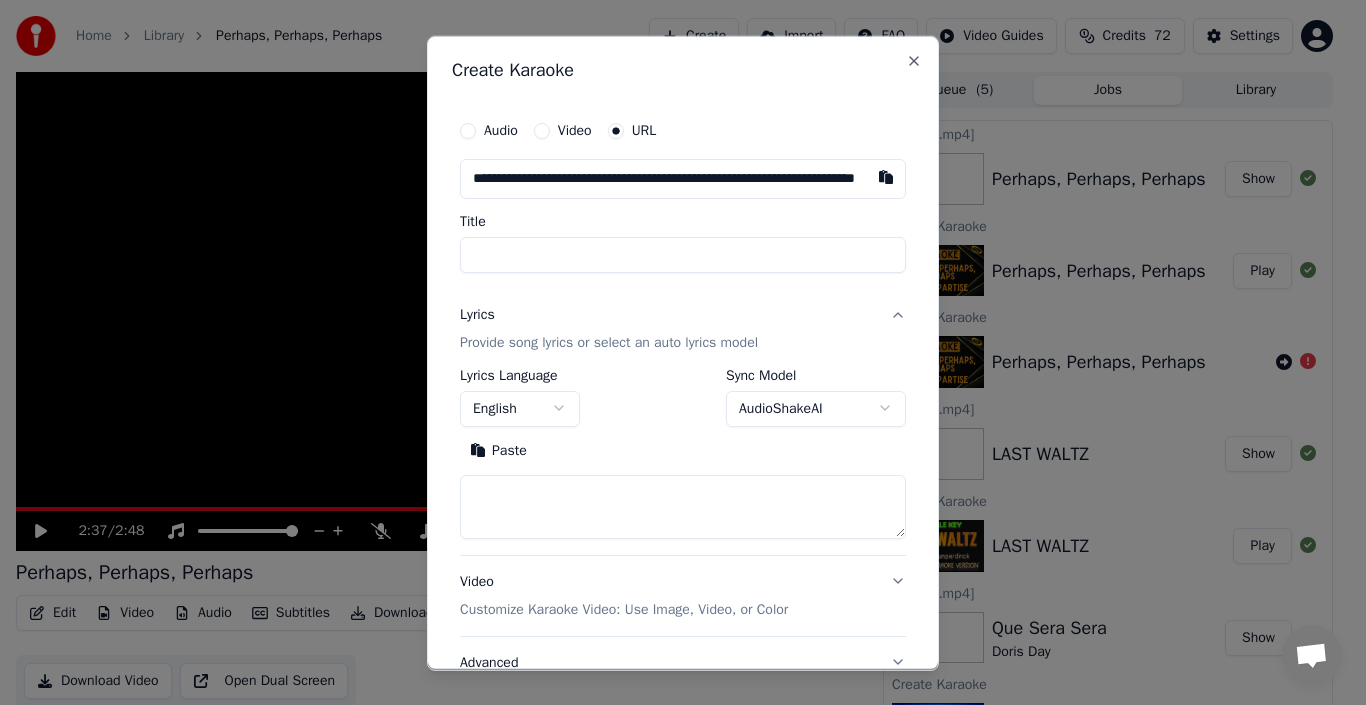 scroll, scrollTop: 0, scrollLeft: 114, axis: horizontal 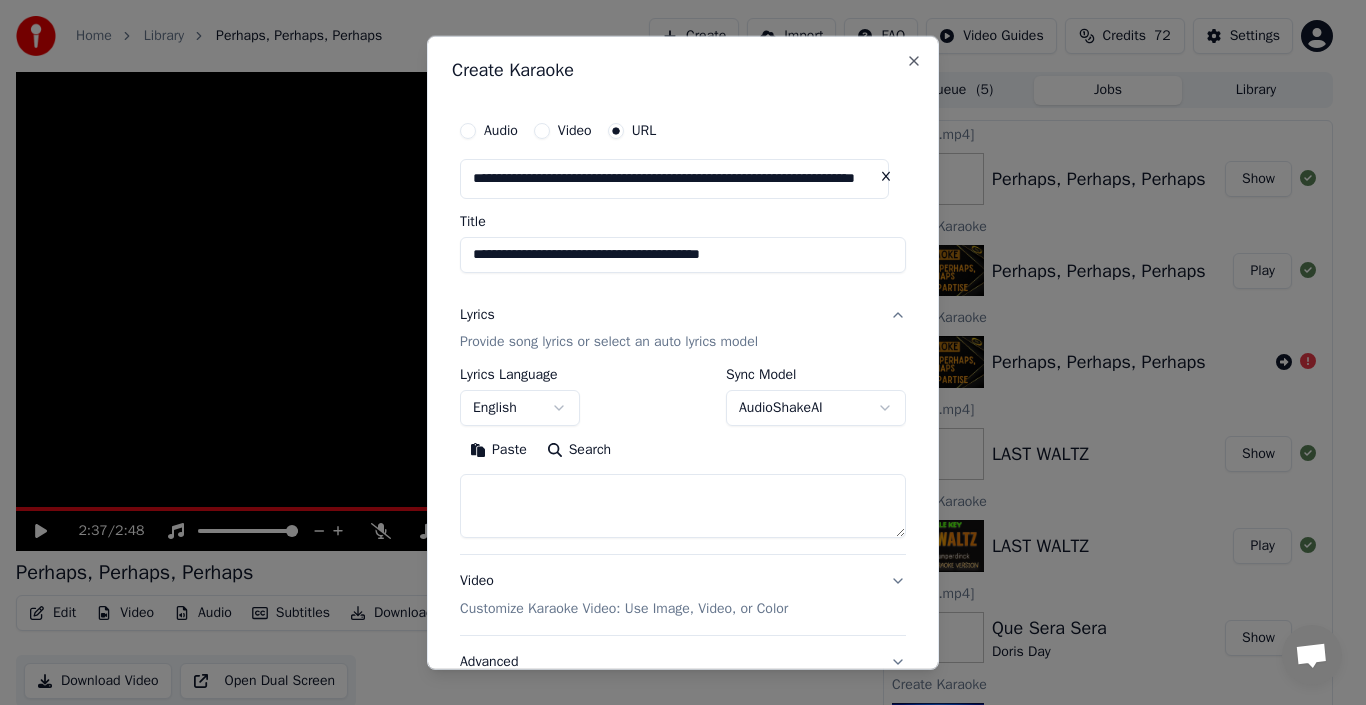 type on "**********" 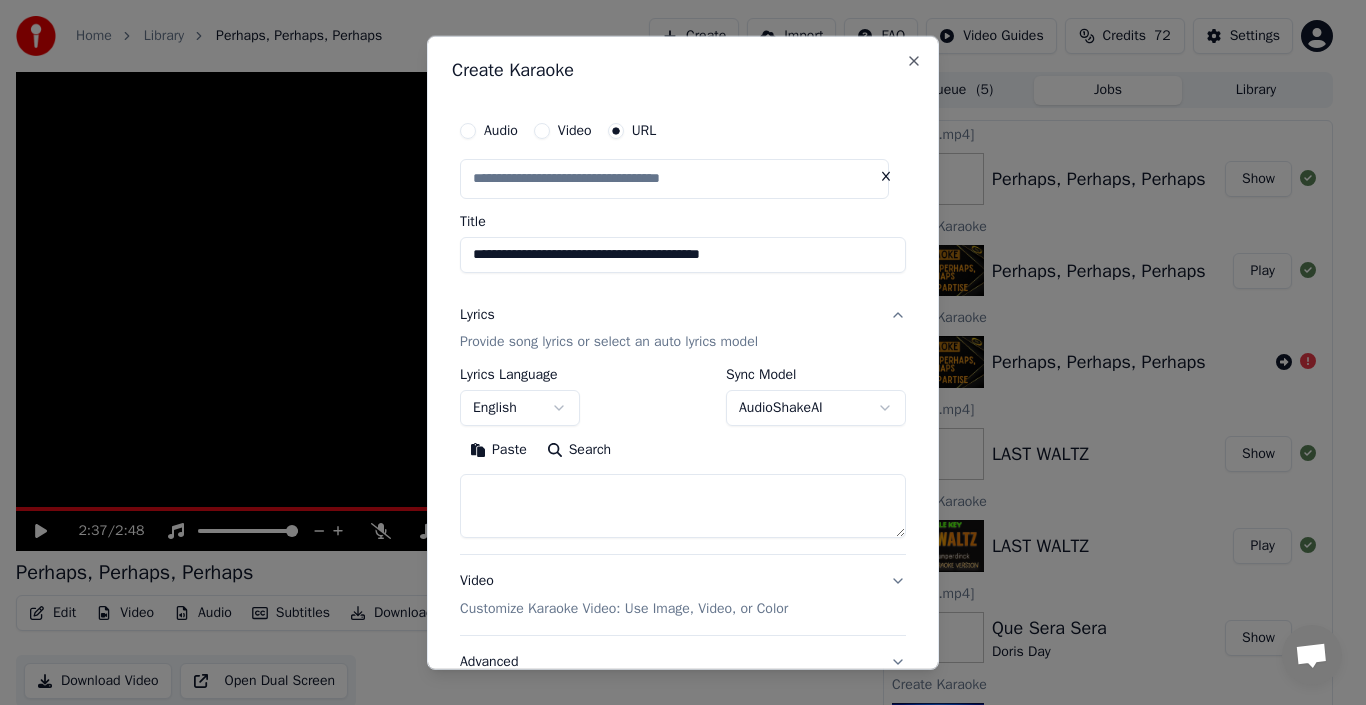 scroll, scrollTop: 0, scrollLeft: 0, axis: both 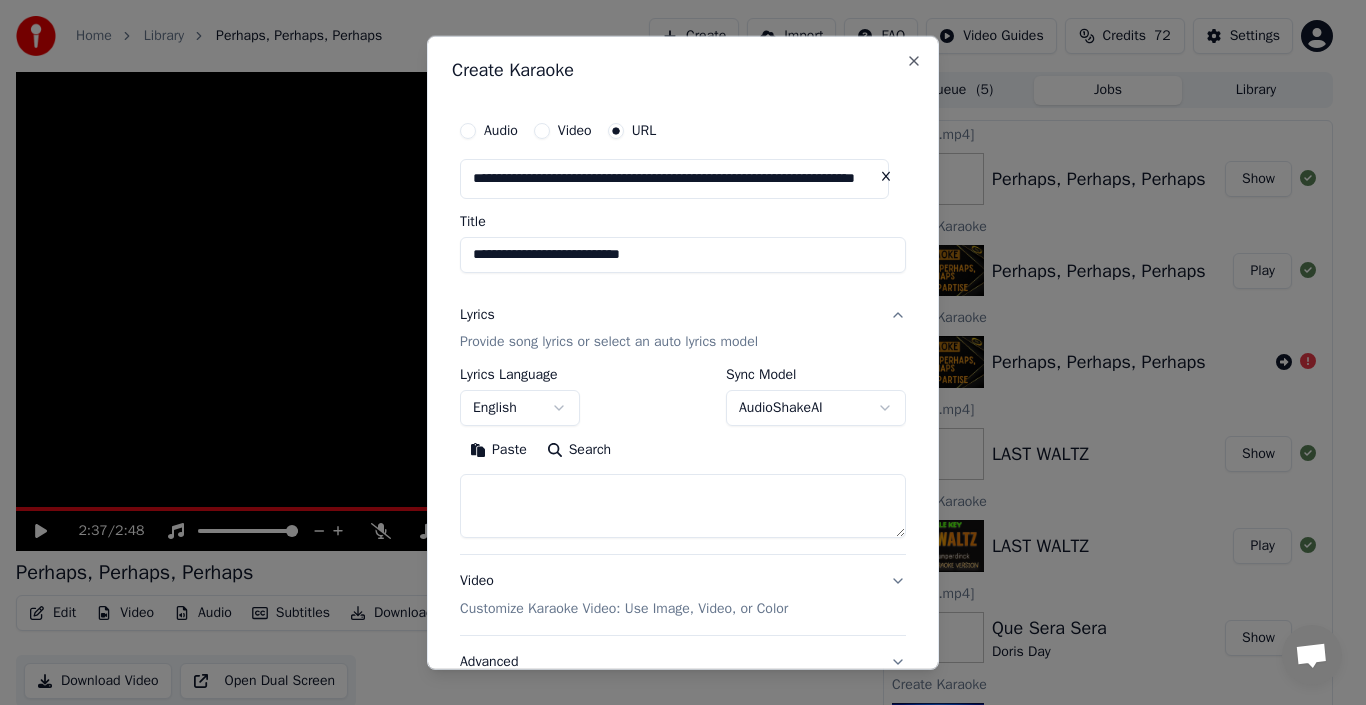 type on "**********" 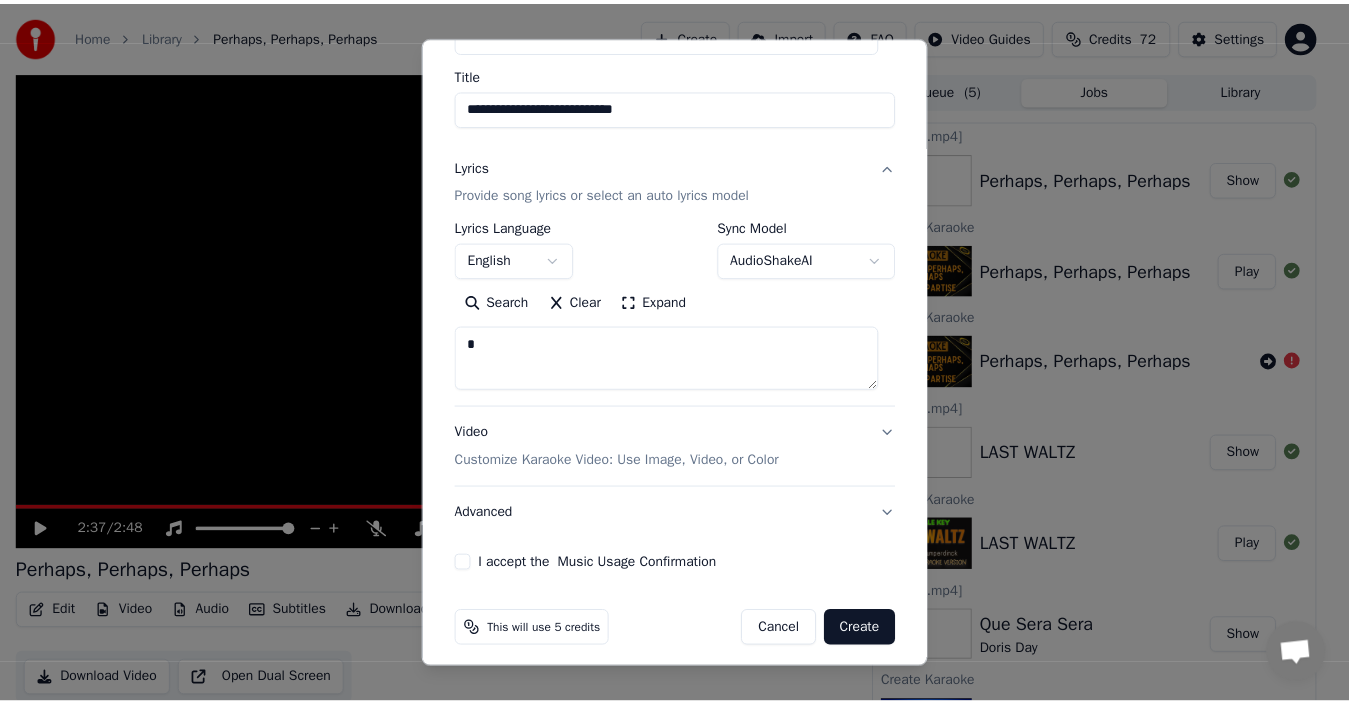 scroll, scrollTop: 159, scrollLeft: 0, axis: vertical 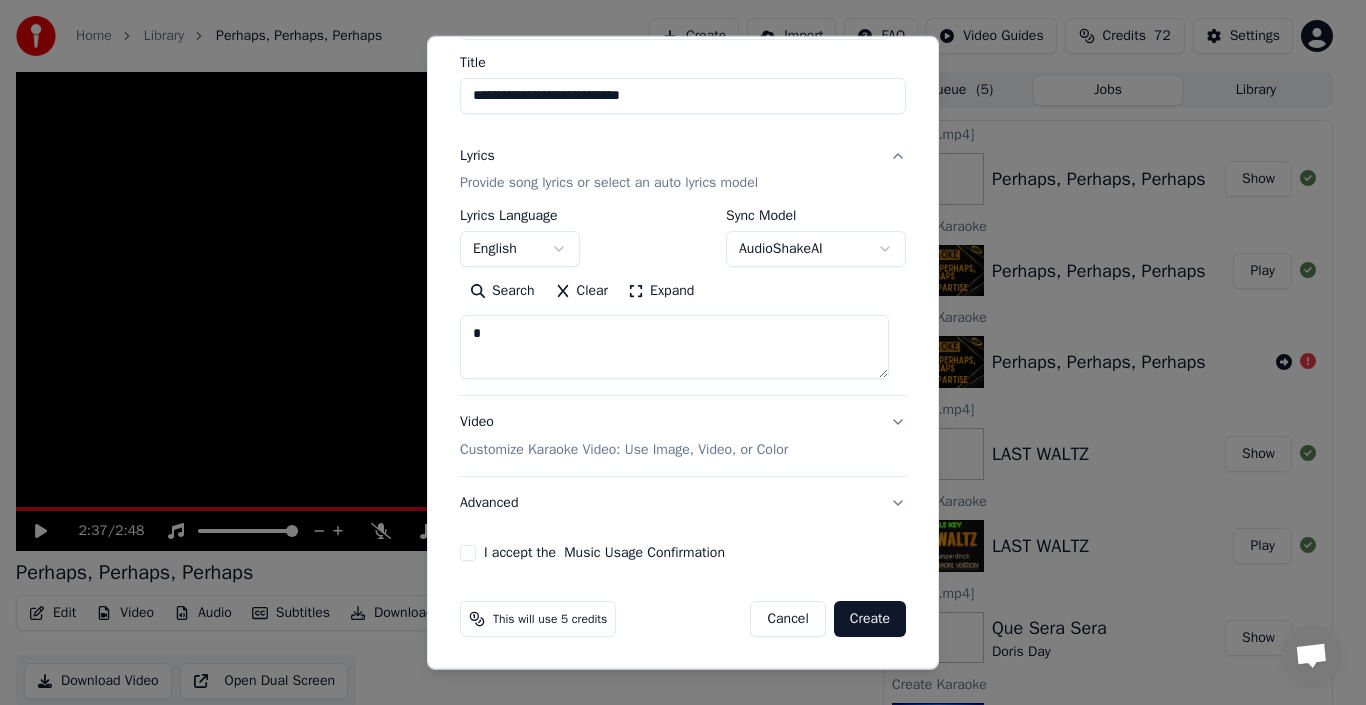 type on "*" 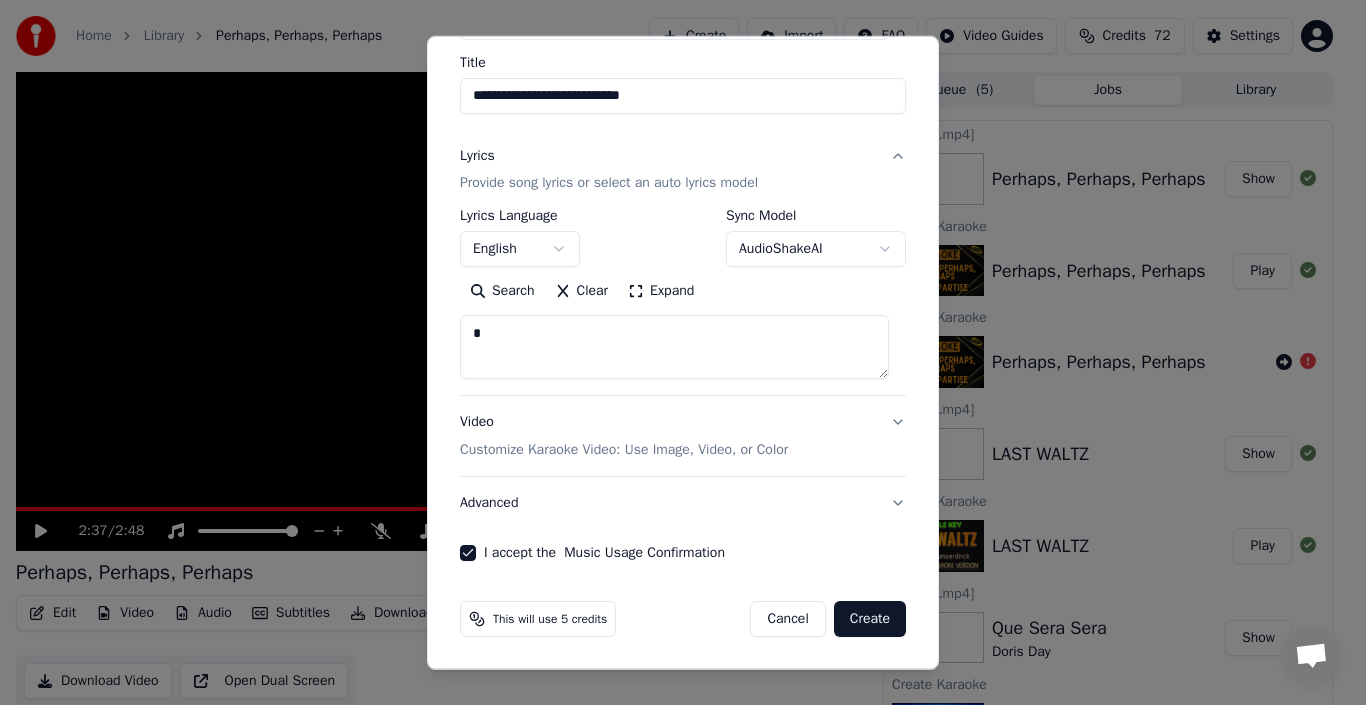 click on "Create" at bounding box center (870, 619) 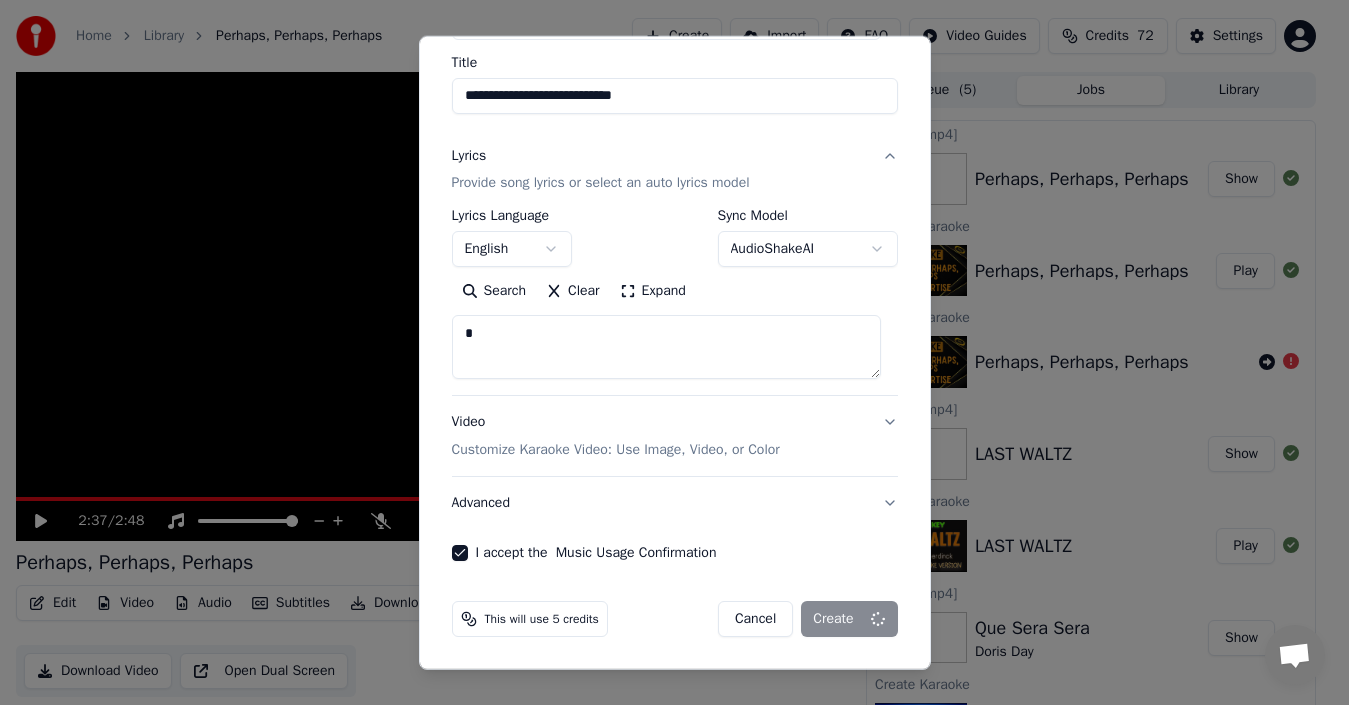 type 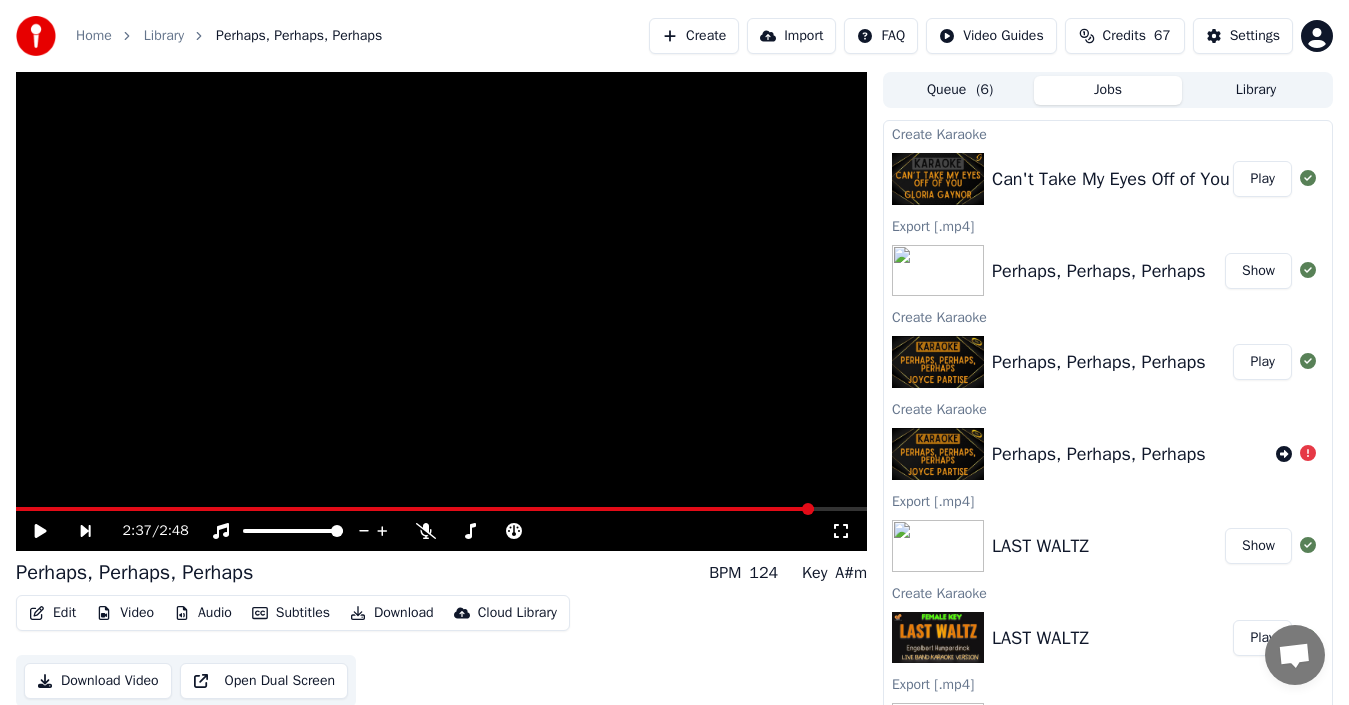 click on "Play" at bounding box center [1262, 179] 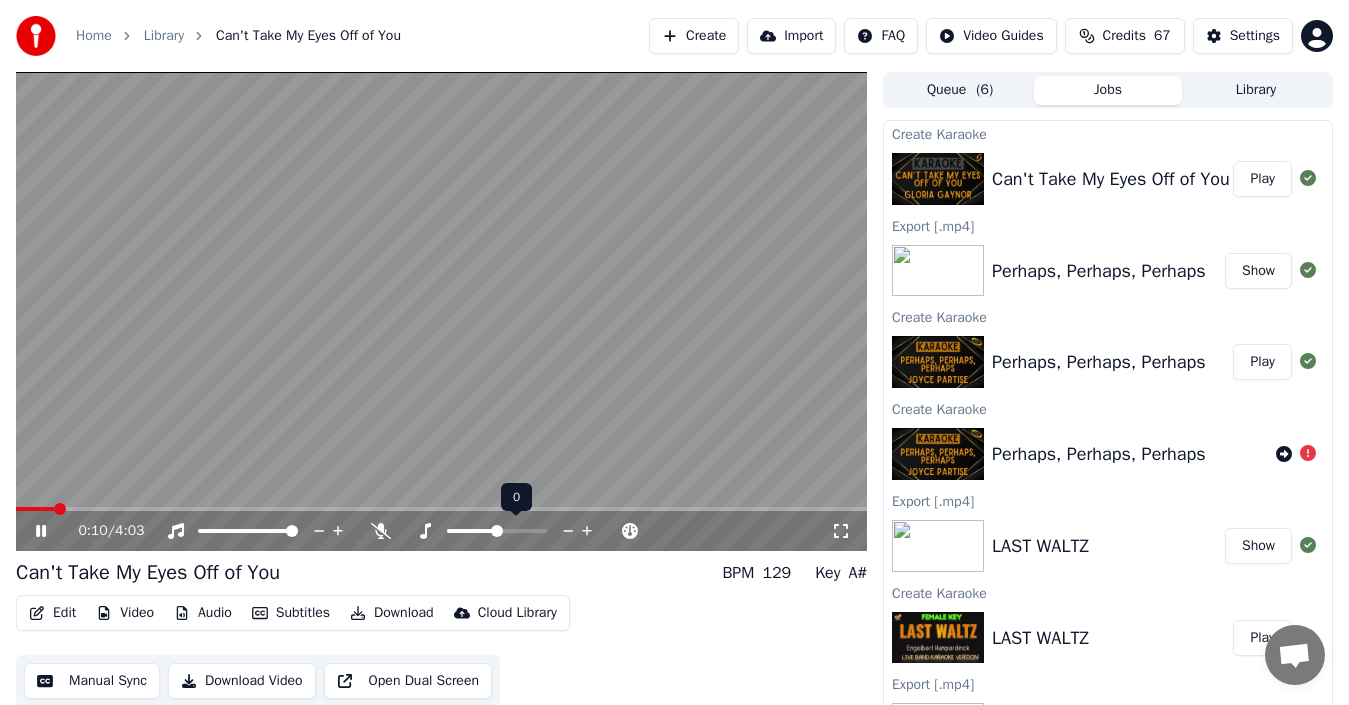 click 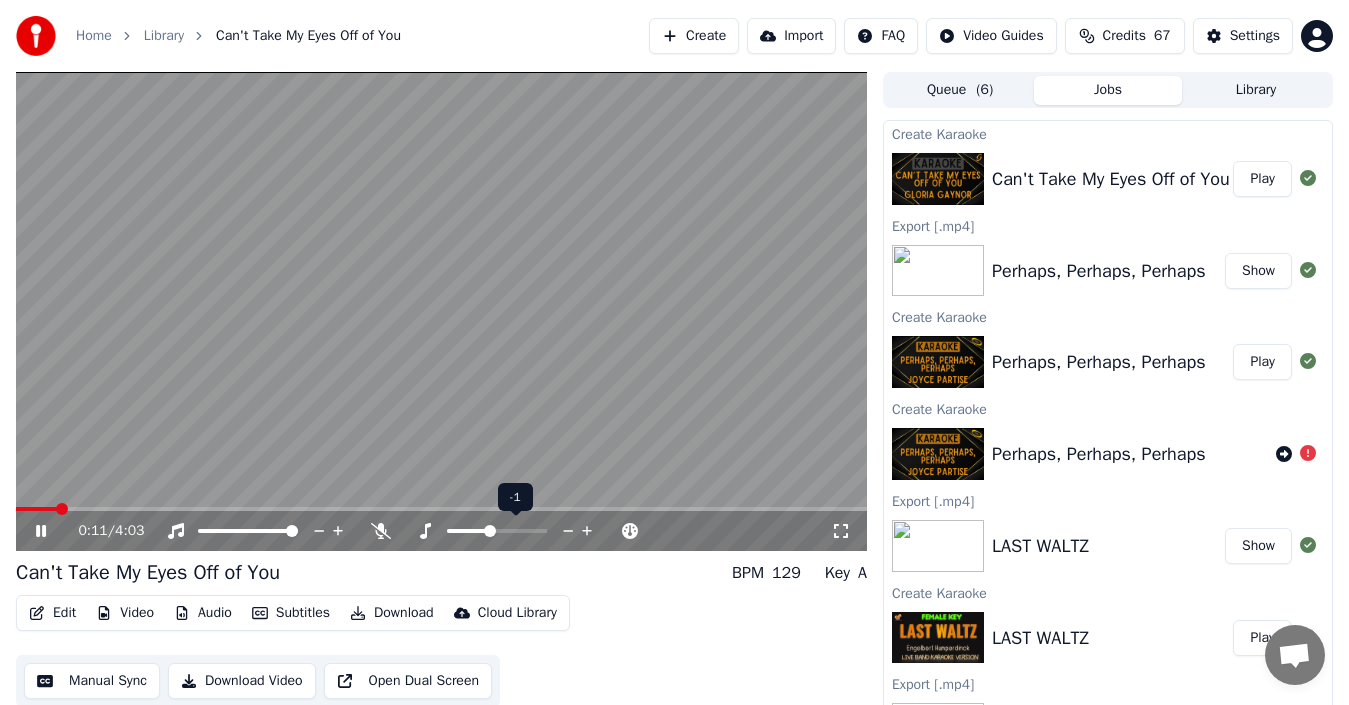 click 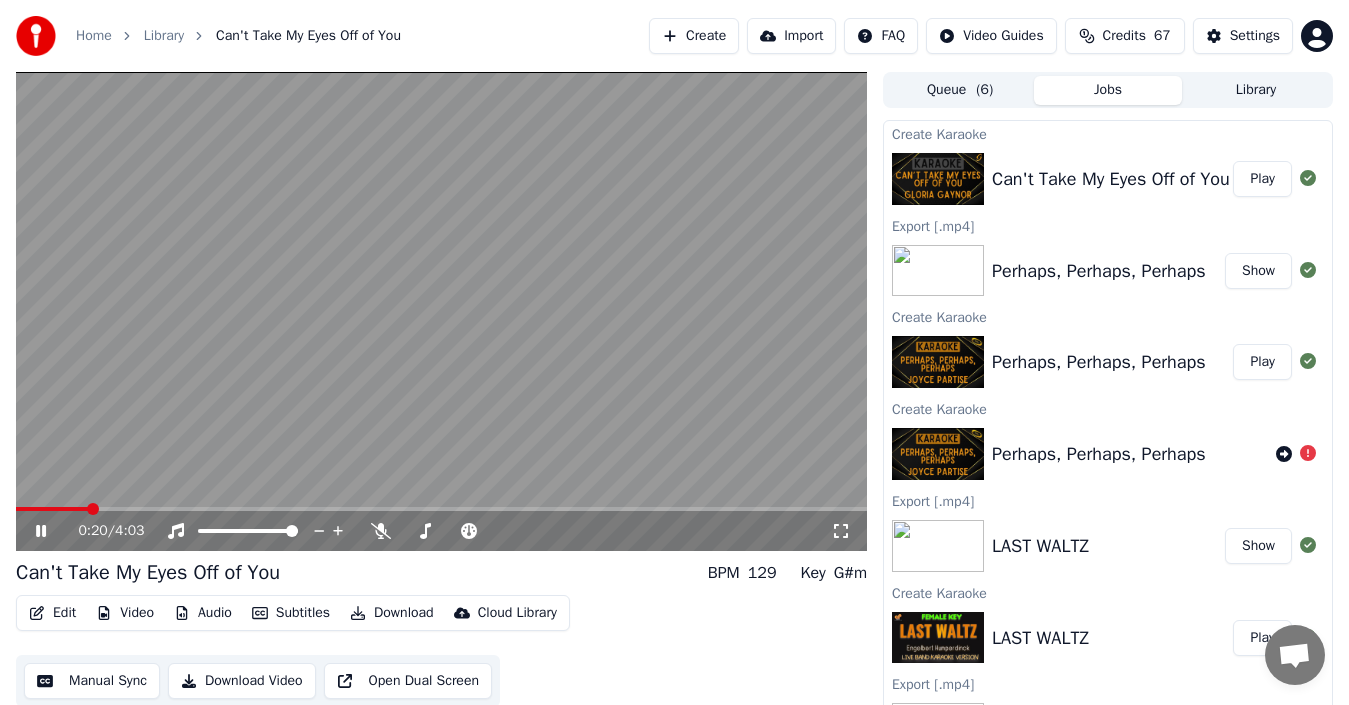 click on "Subtitles" at bounding box center [291, 613] 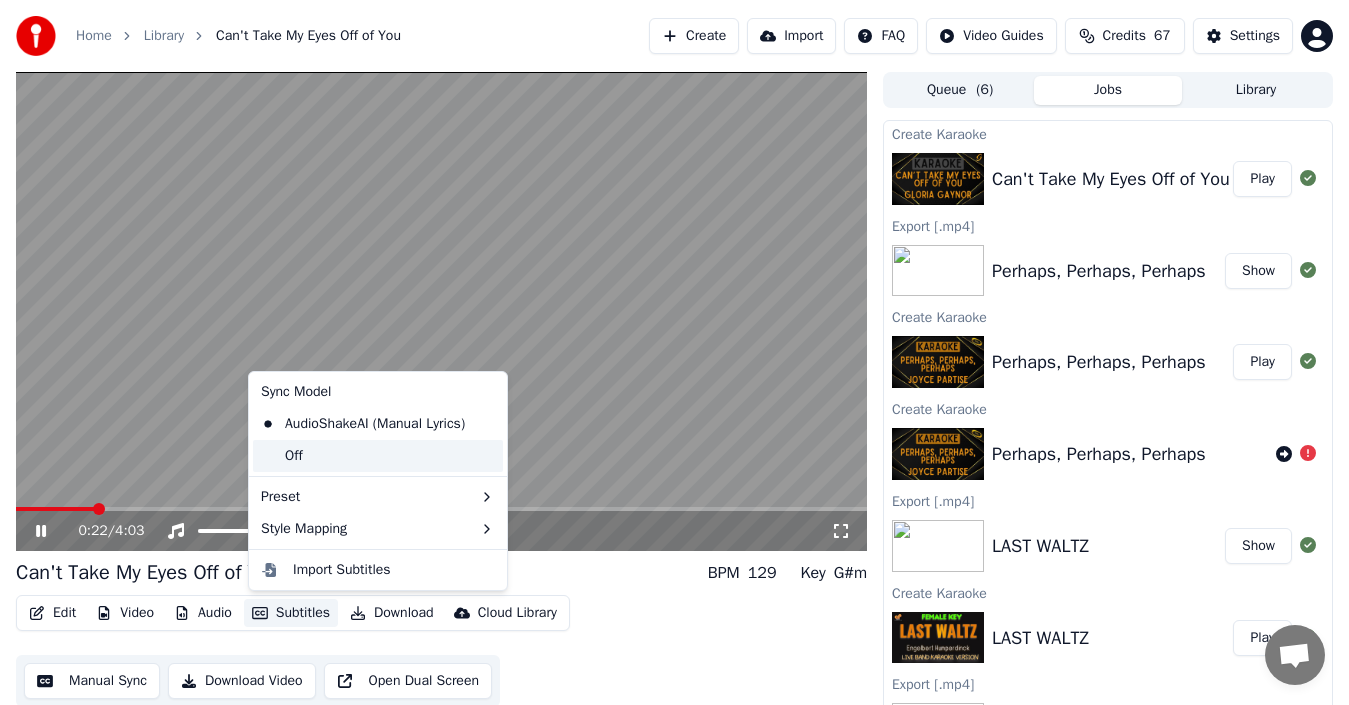 click on "Off" at bounding box center (378, 456) 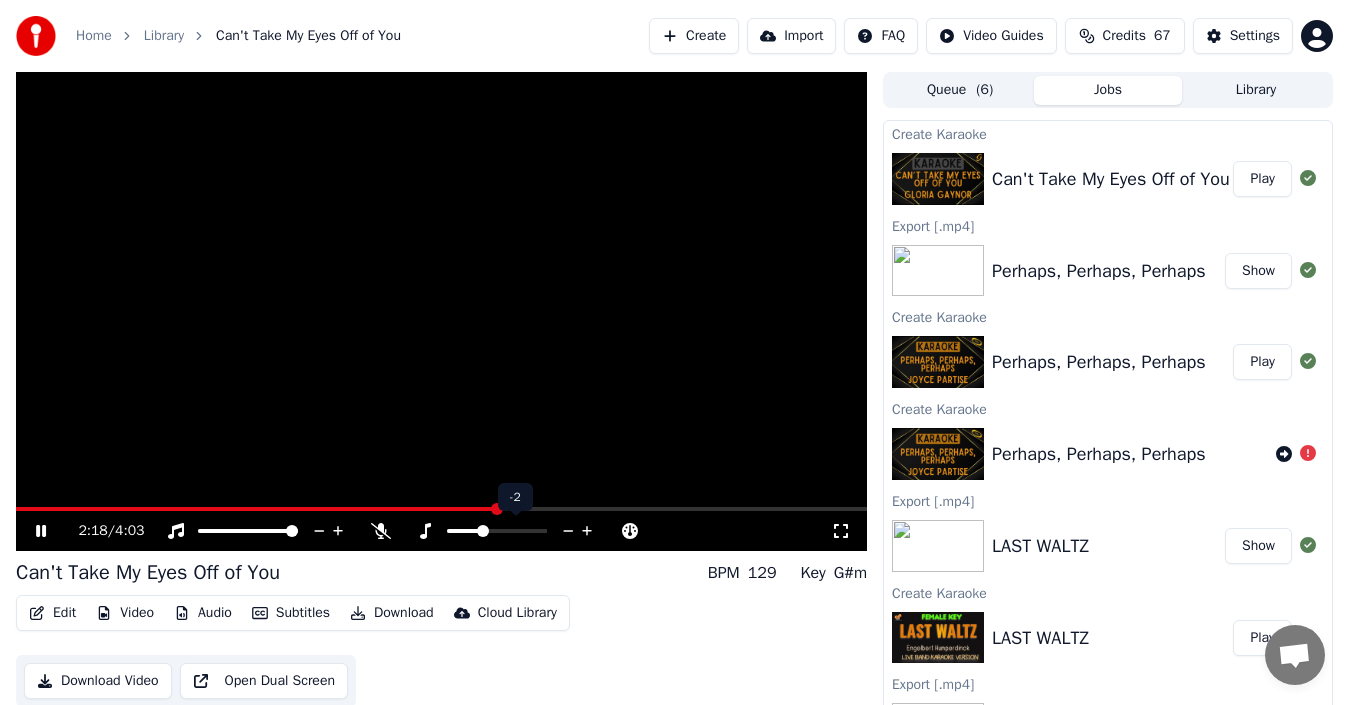 click 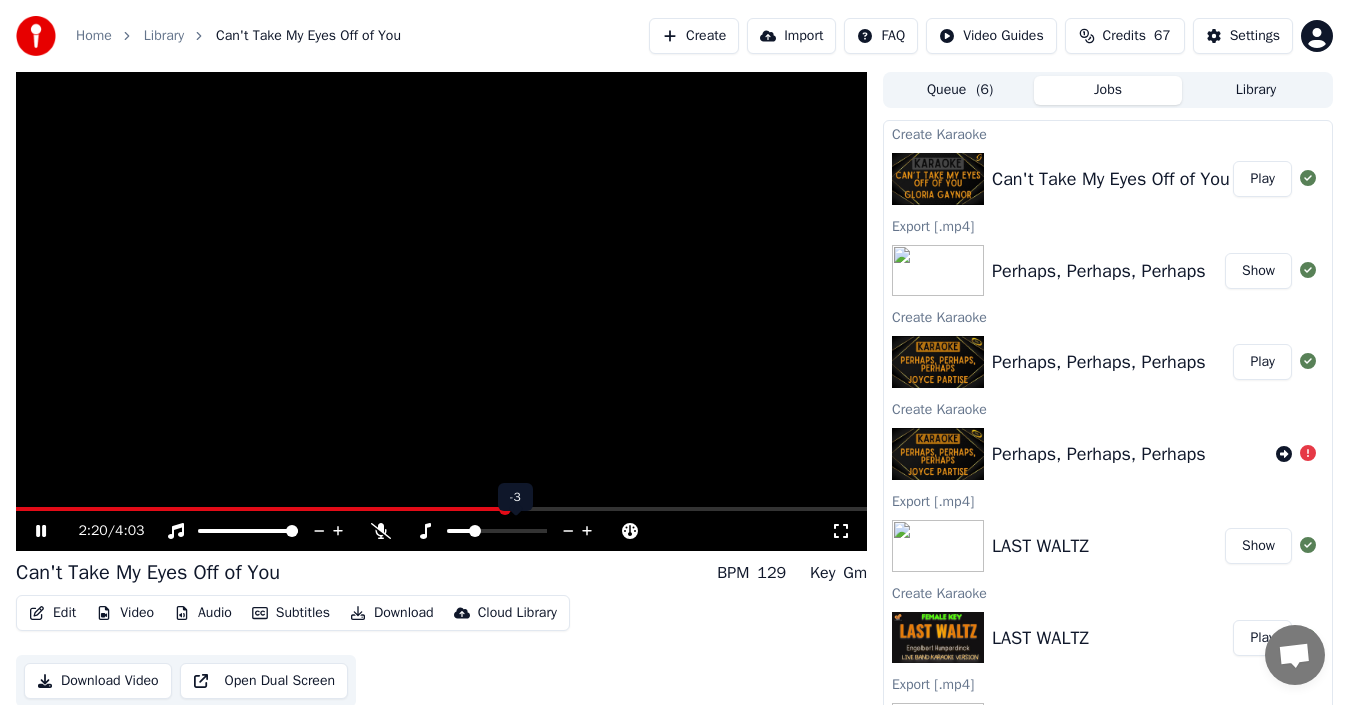 click 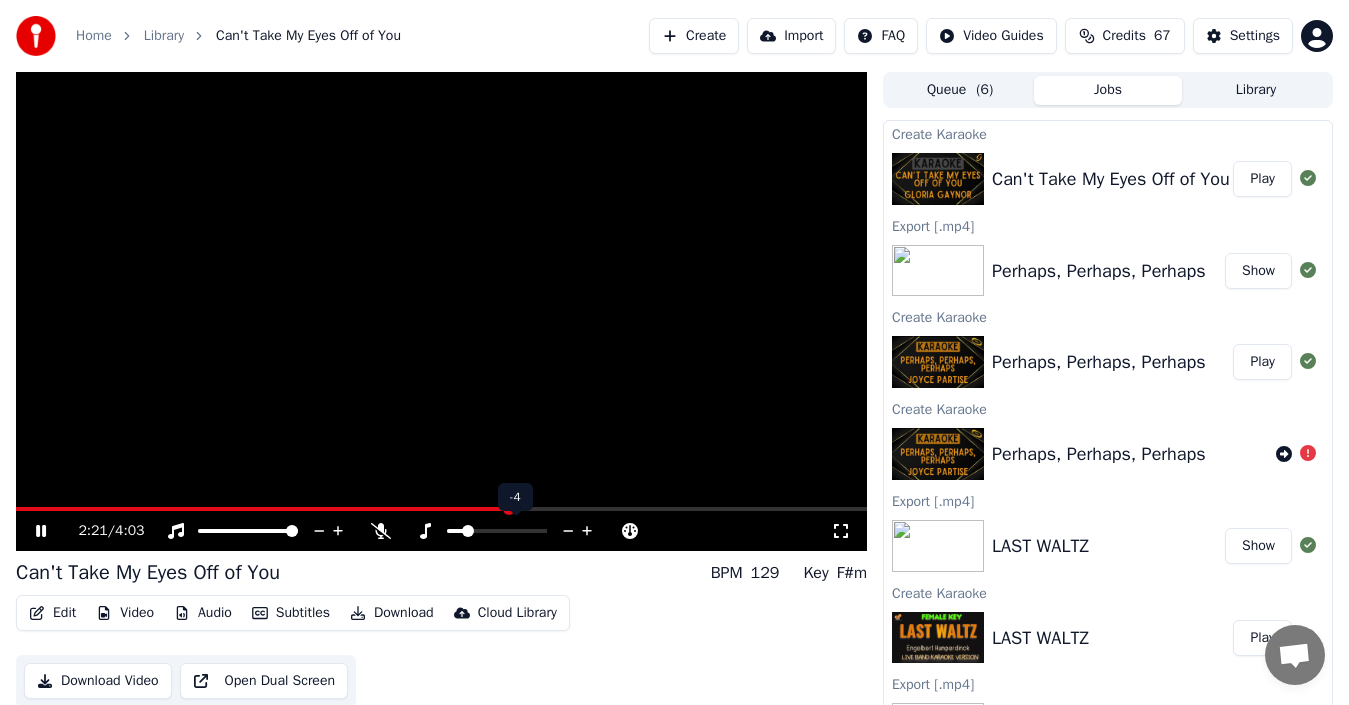 click 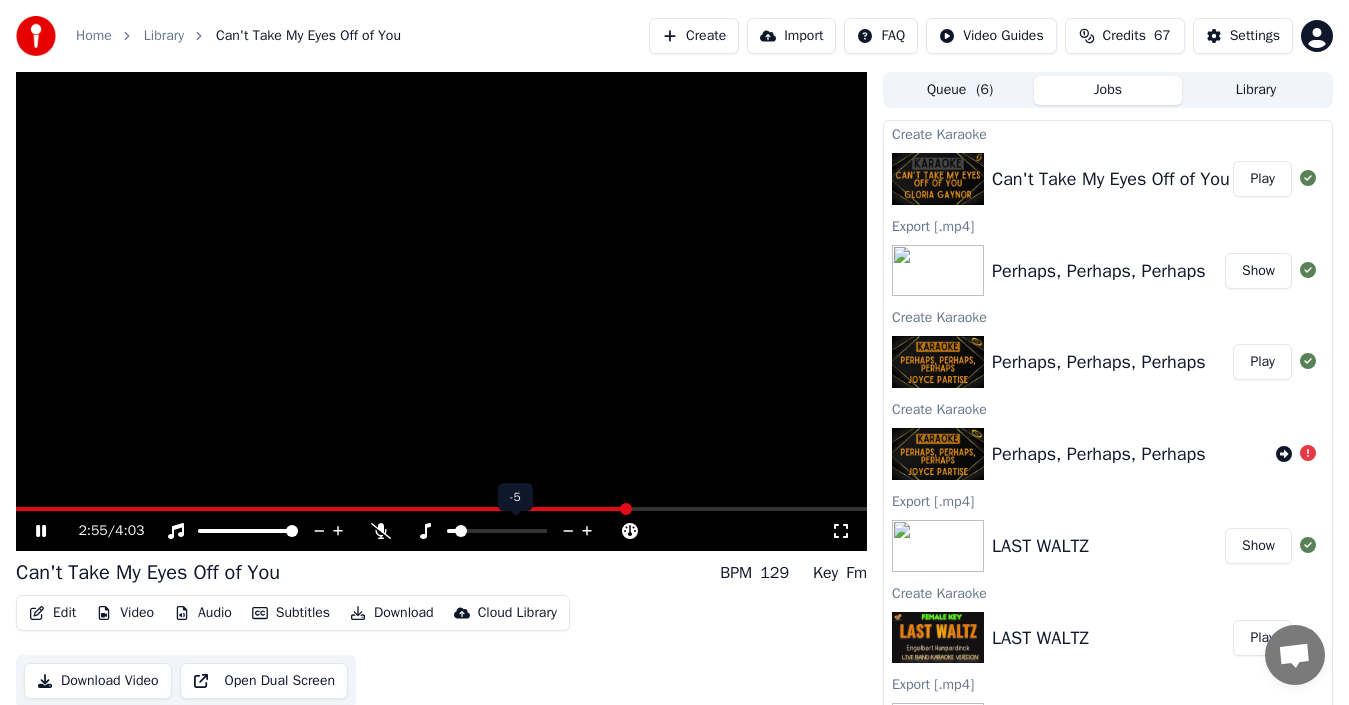 click 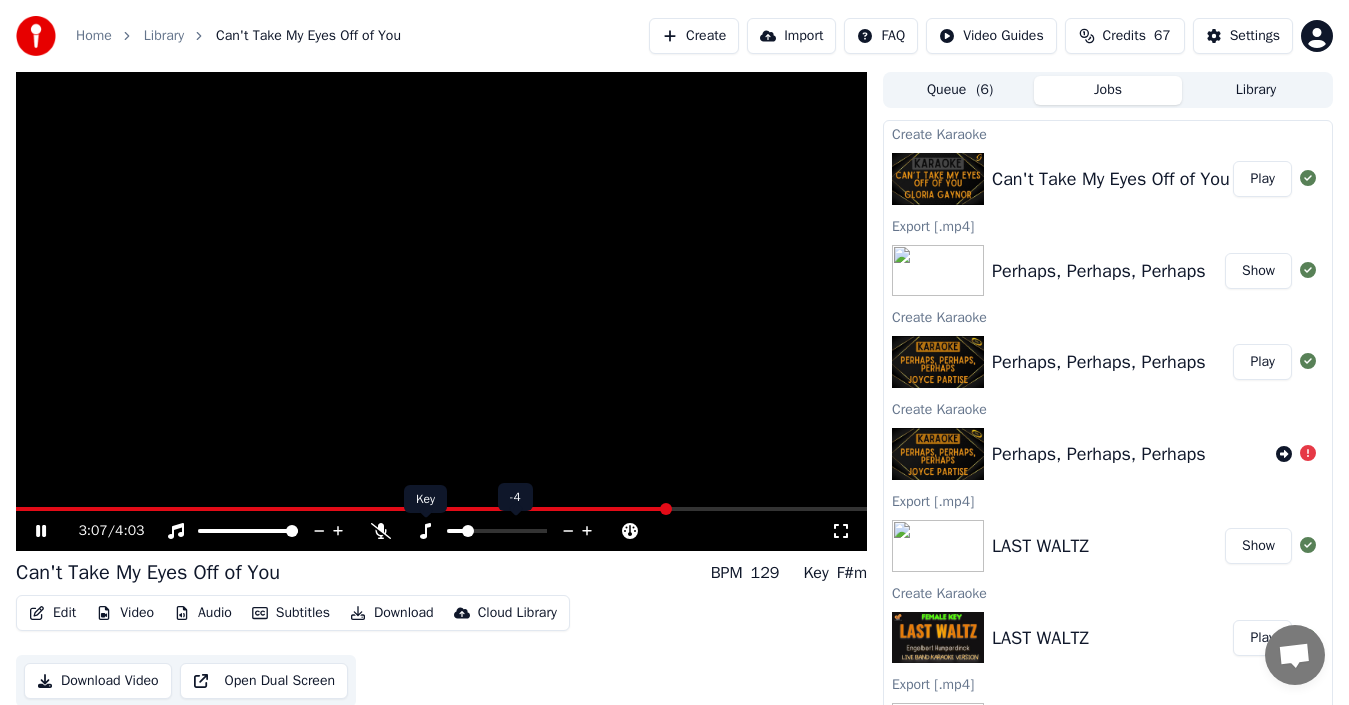 click on "Key Key" at bounding box center [425, 499] 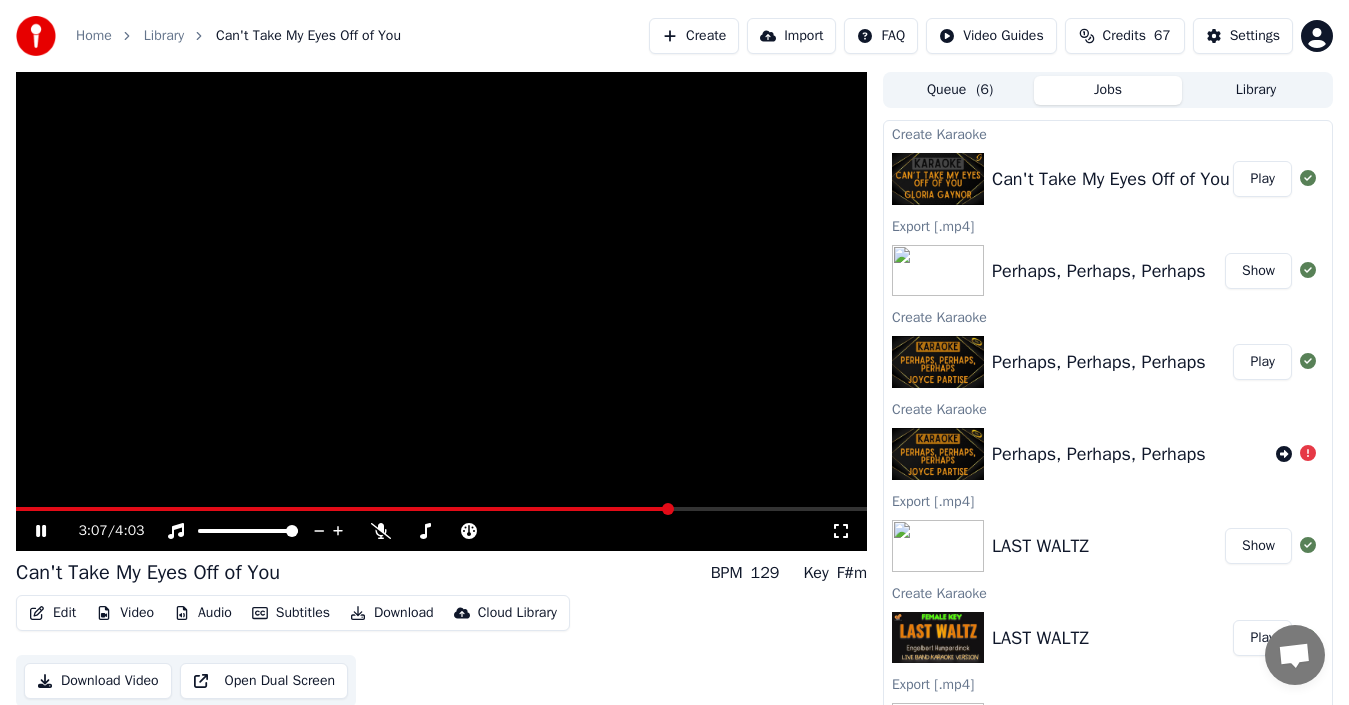 click on "3:07  /  4:03" at bounding box center (441, 531) 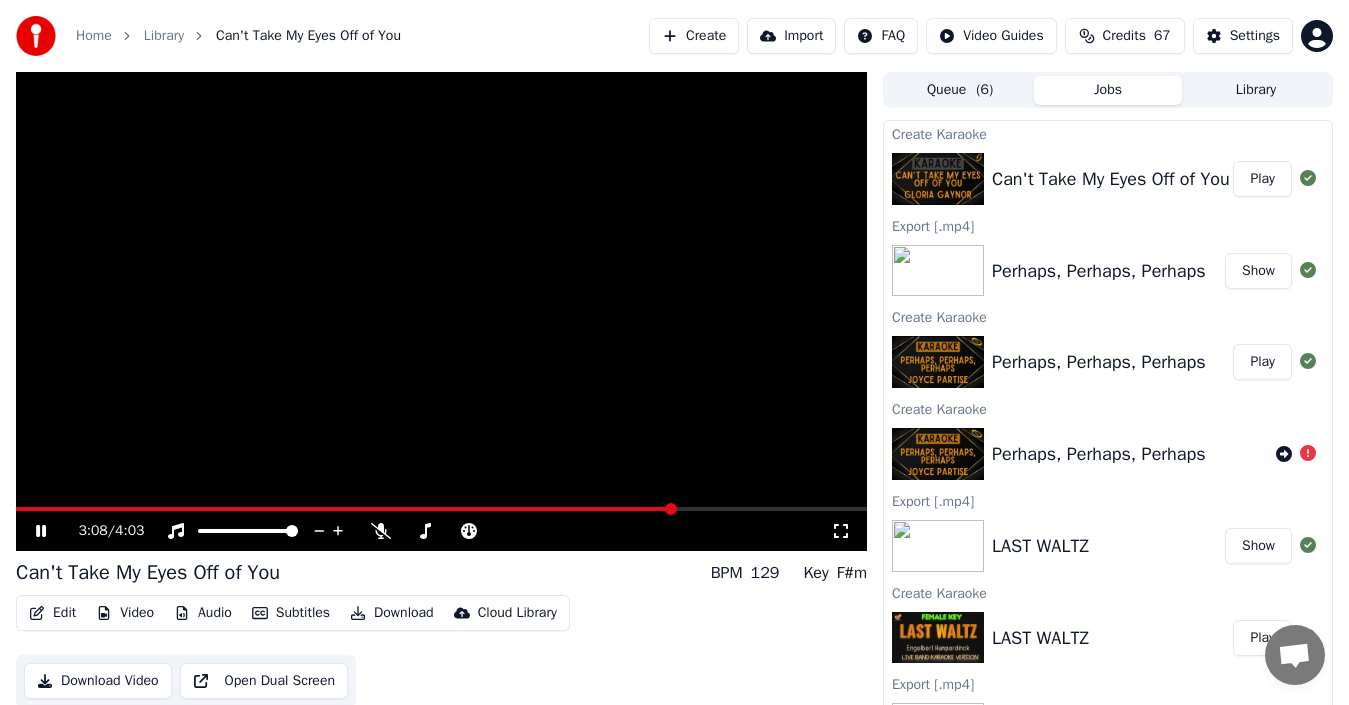 click at bounding box center (345, 509) 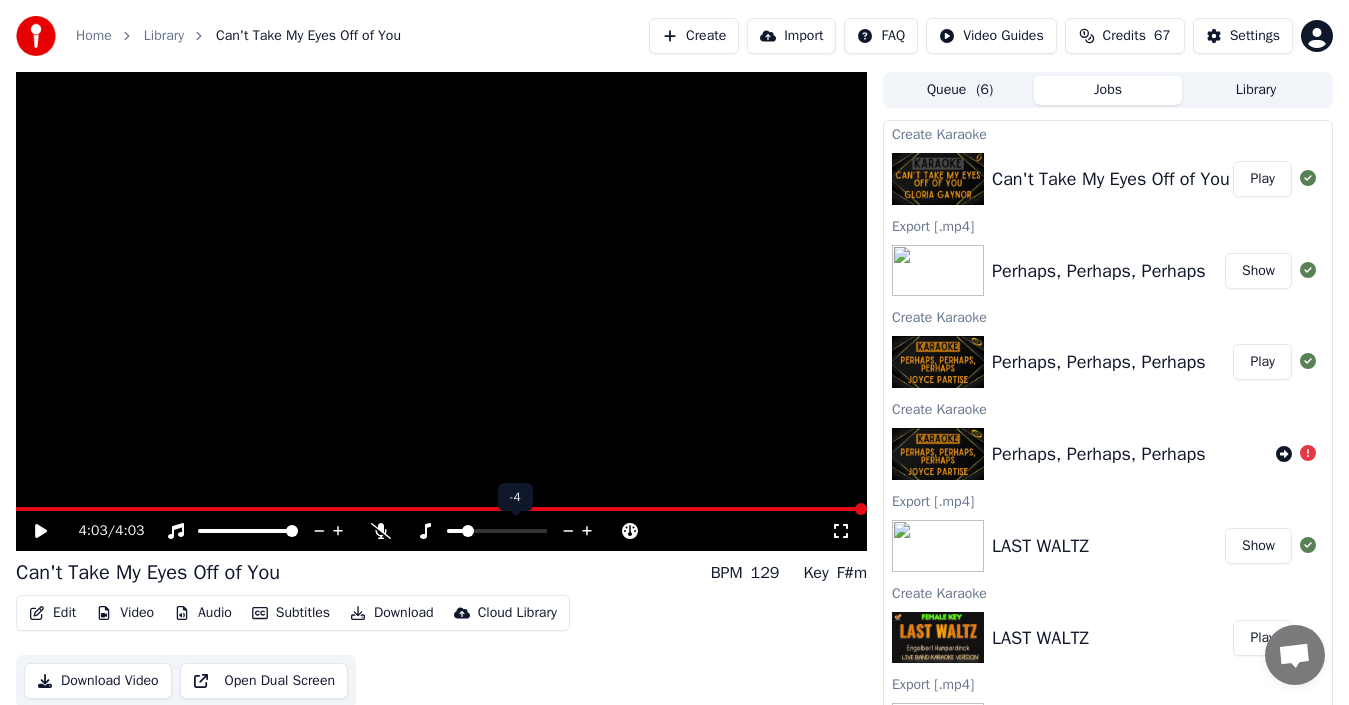 click 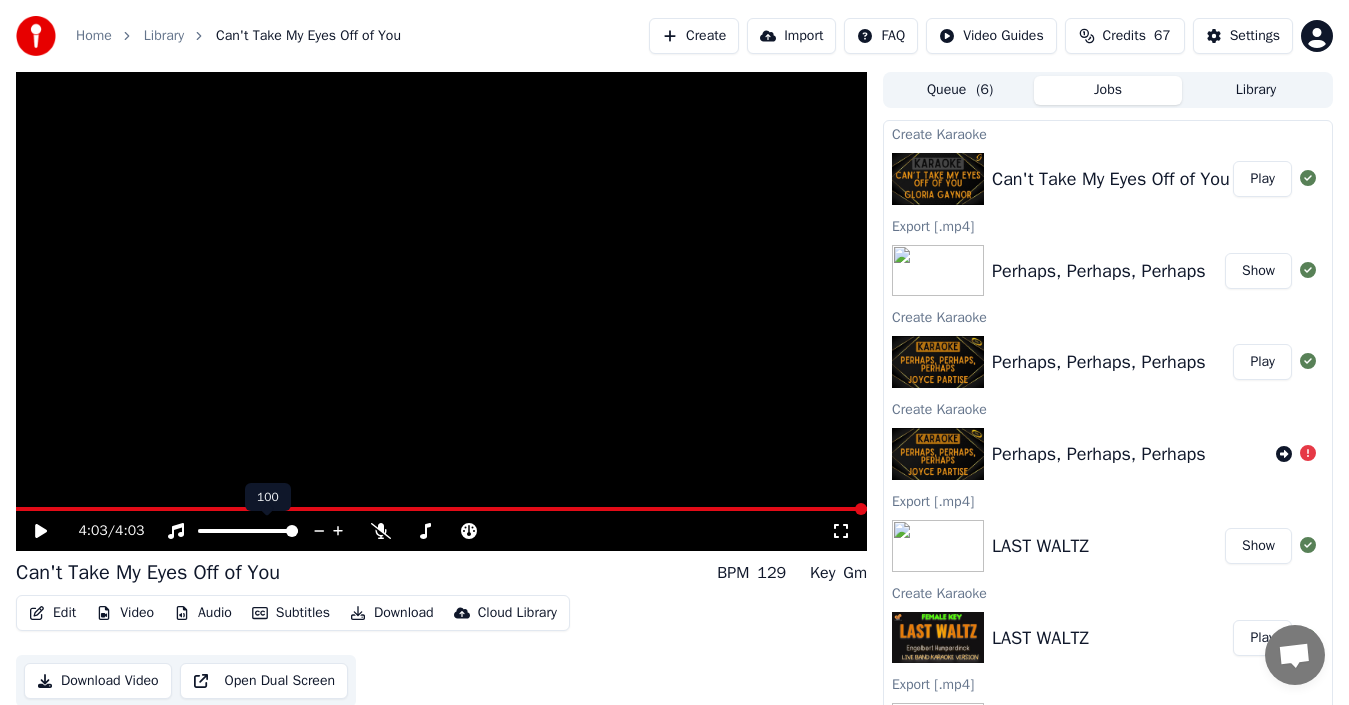 click on "100 100" at bounding box center [268, 497] 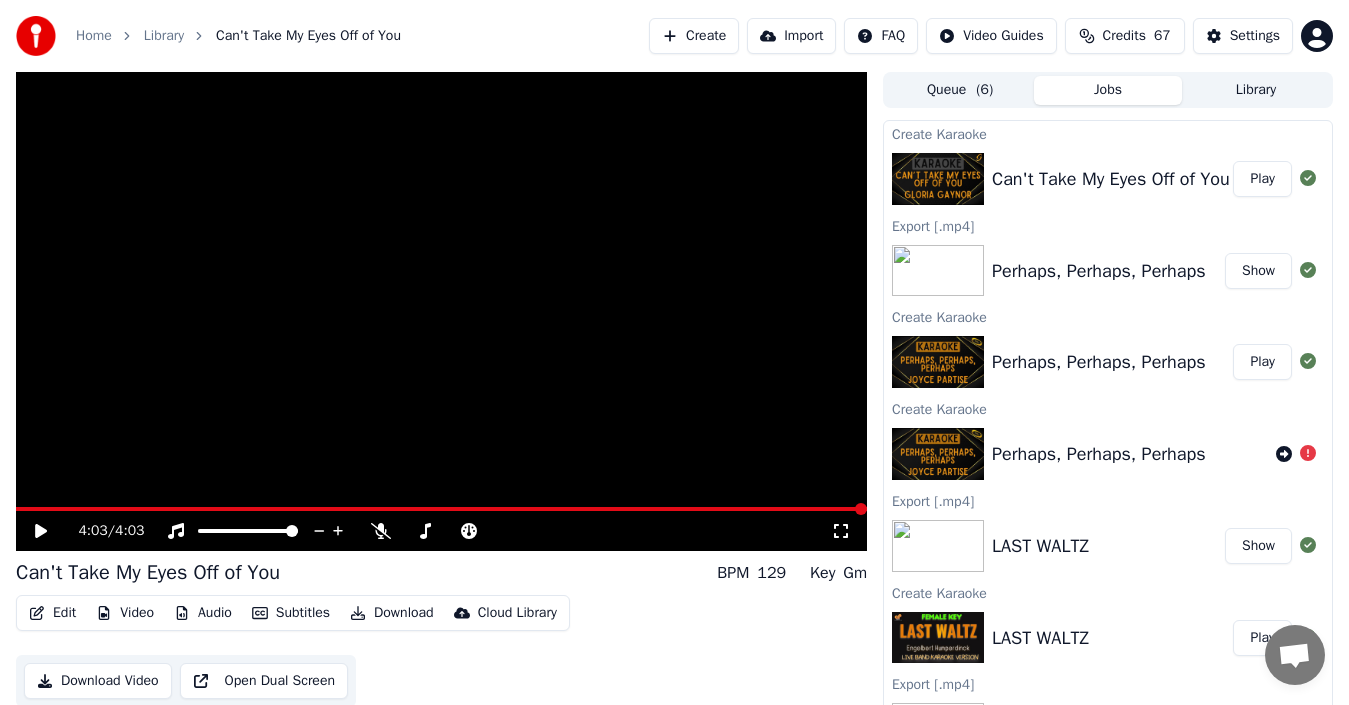 click at bounding box center [441, 509] 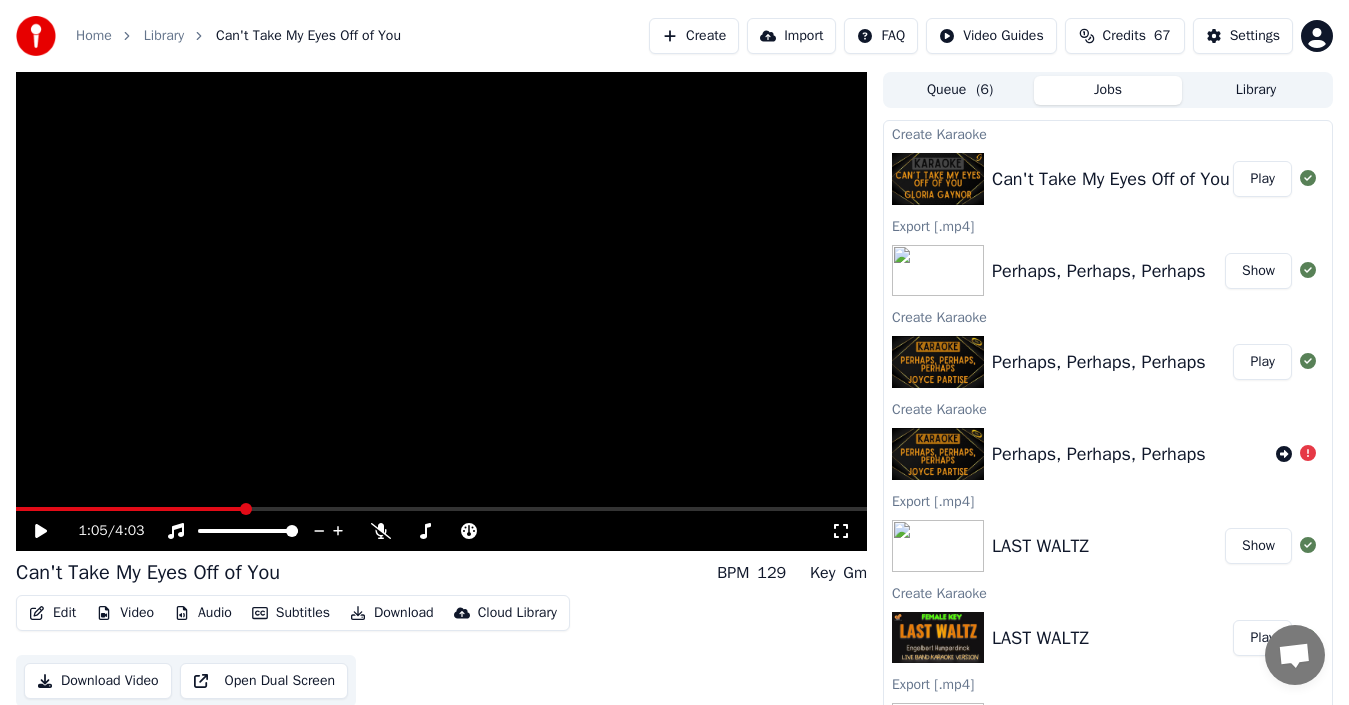 click 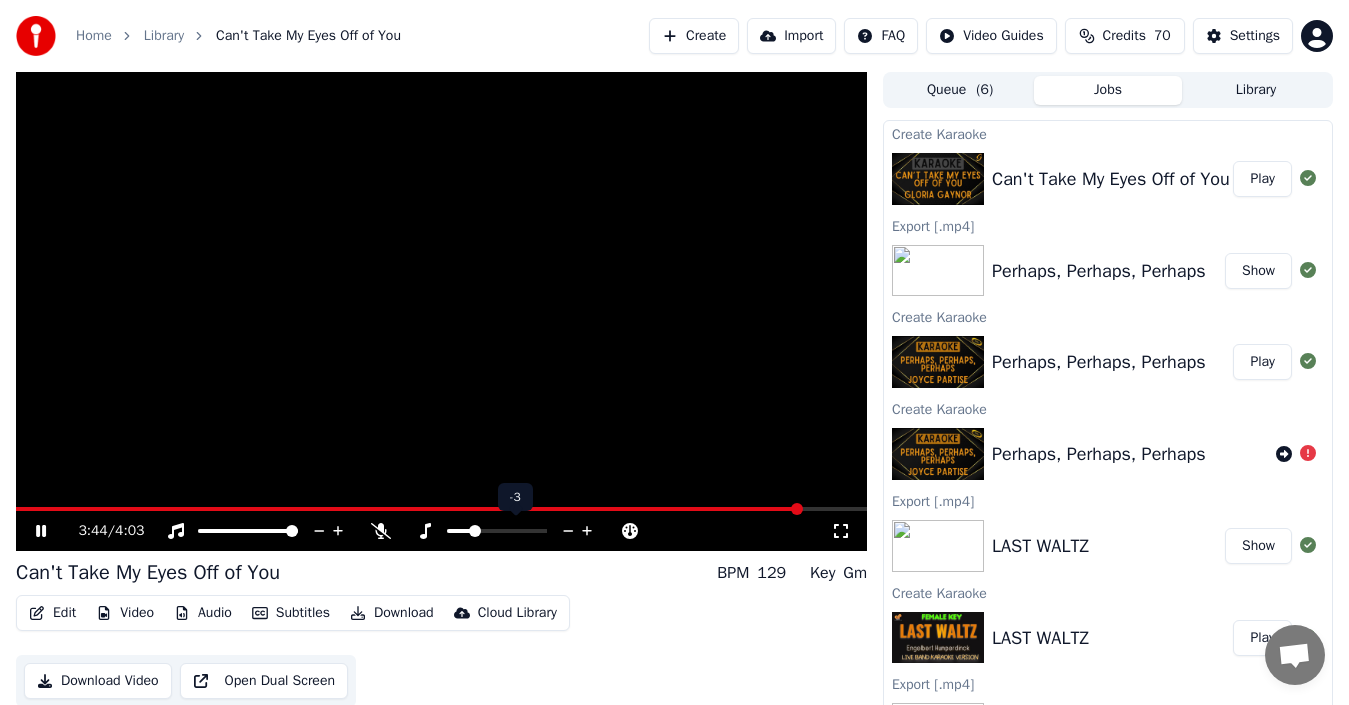 click 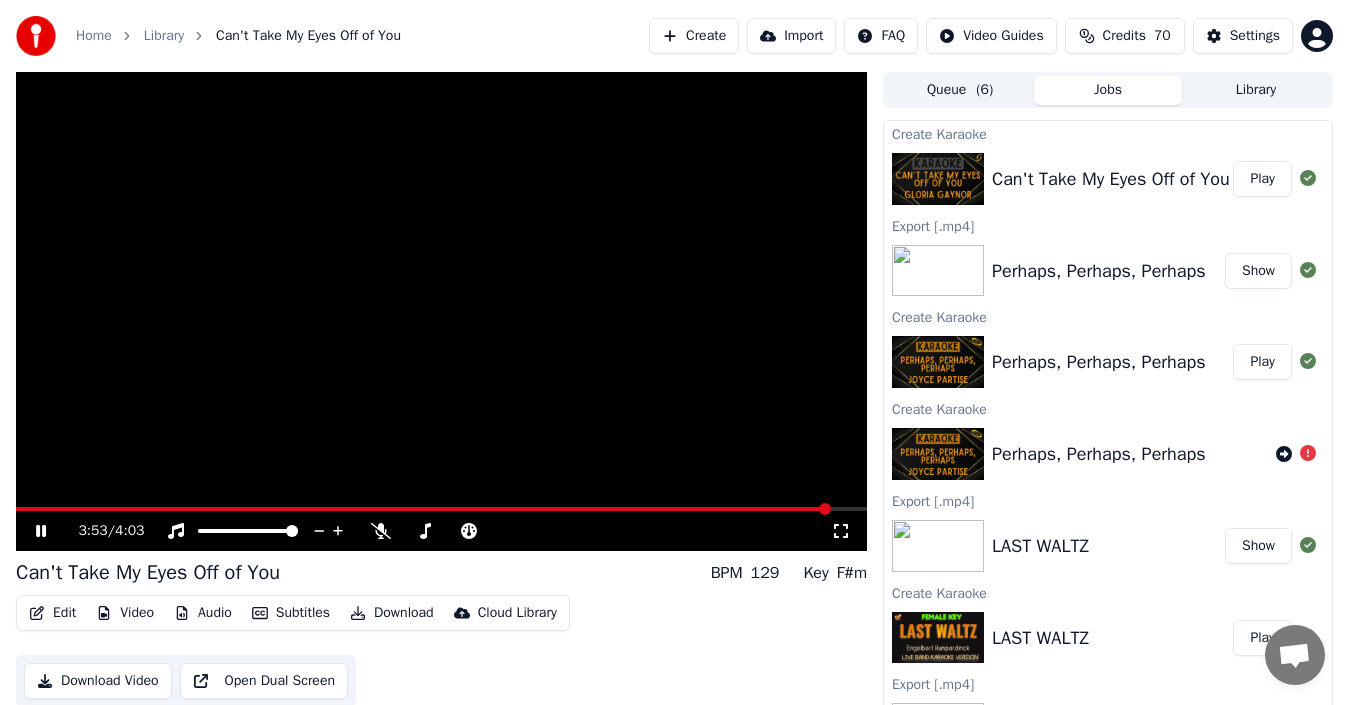 click at bounding box center [423, 509] 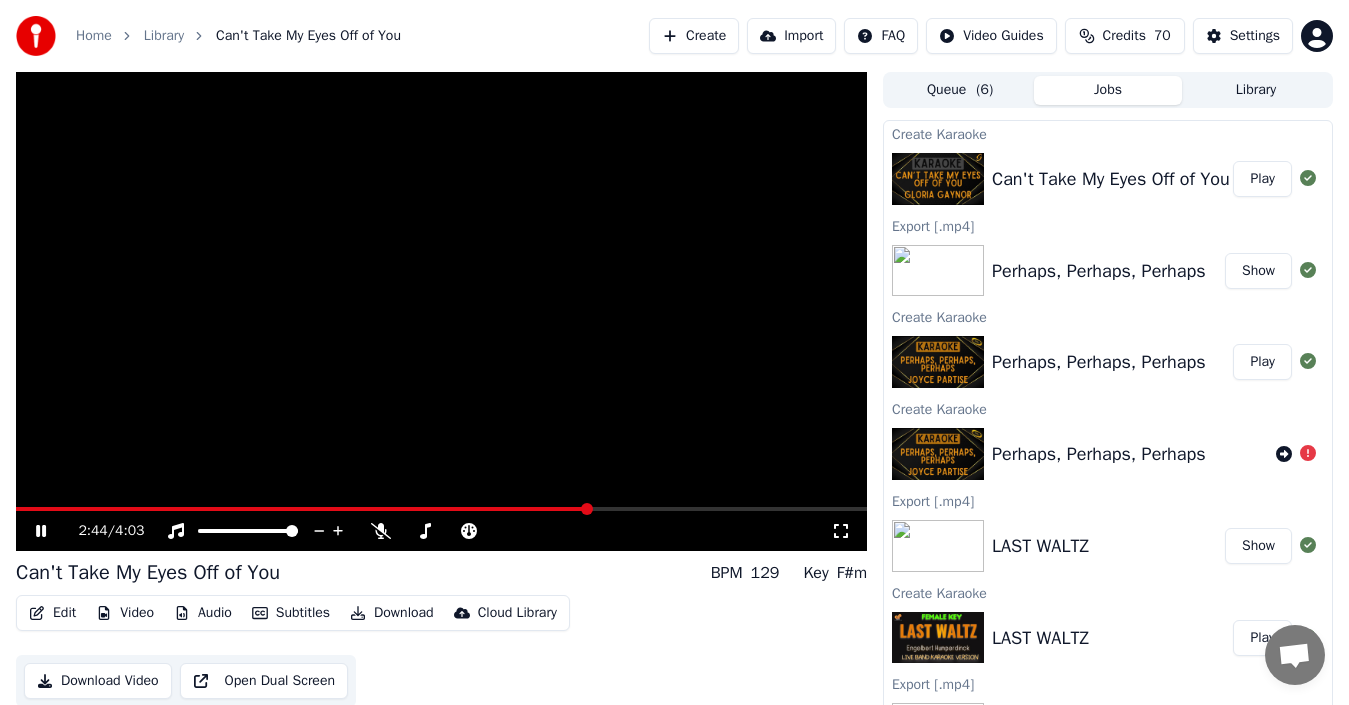click 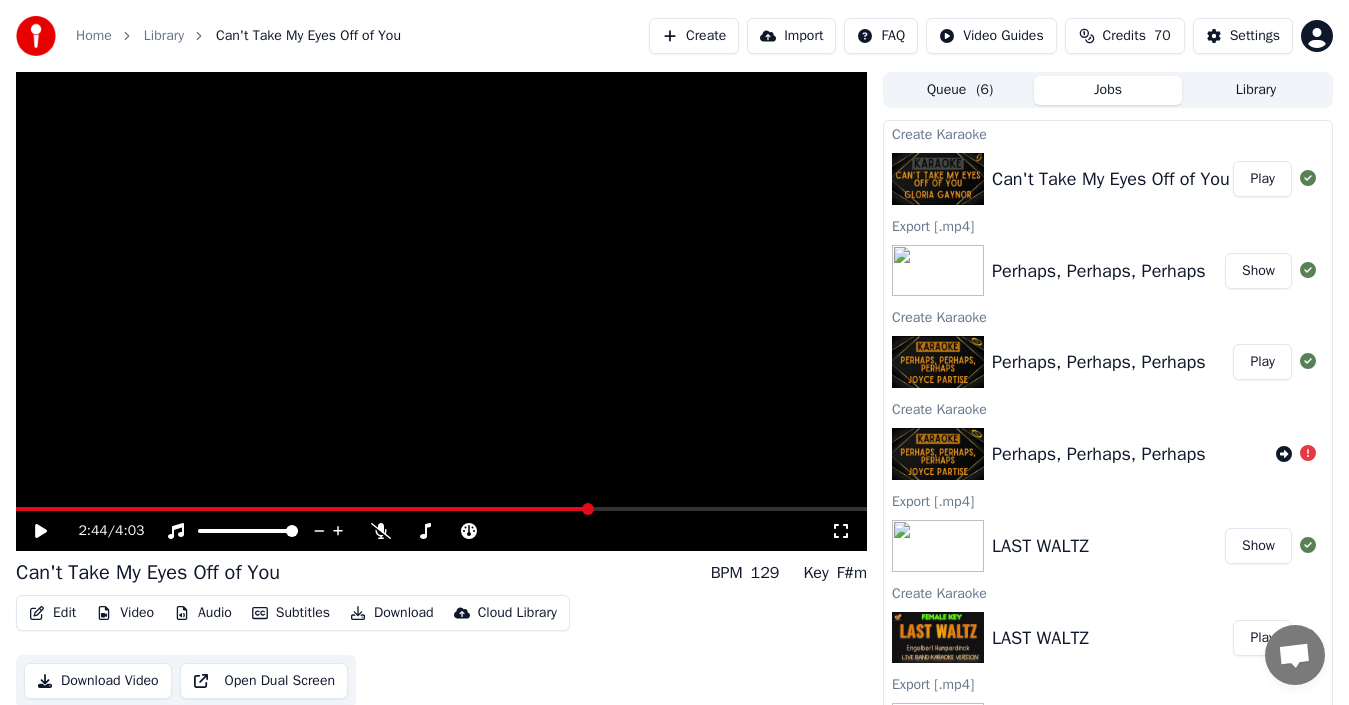 click on "Download Video" at bounding box center [98, 681] 